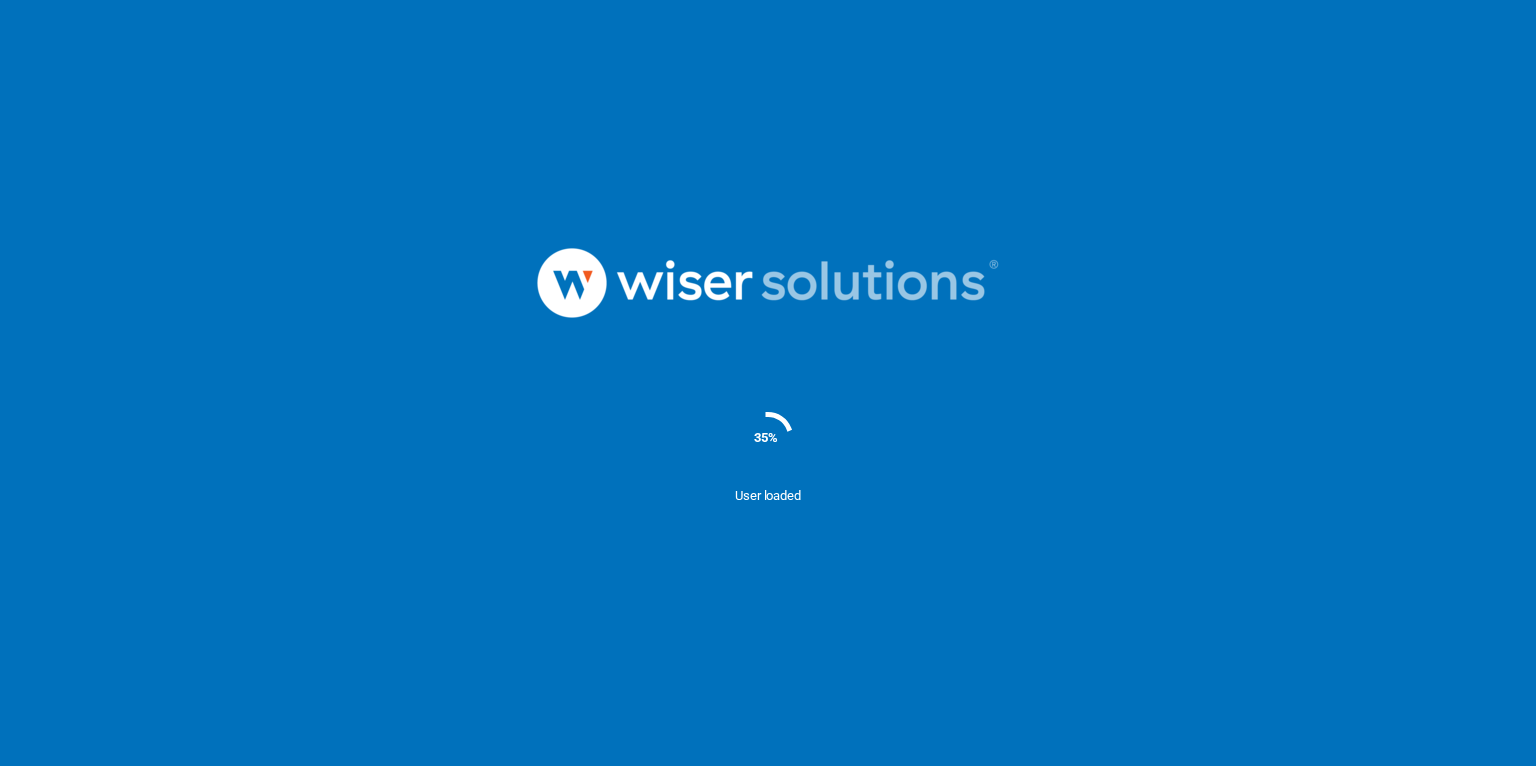 scroll, scrollTop: 0, scrollLeft: 0, axis: both 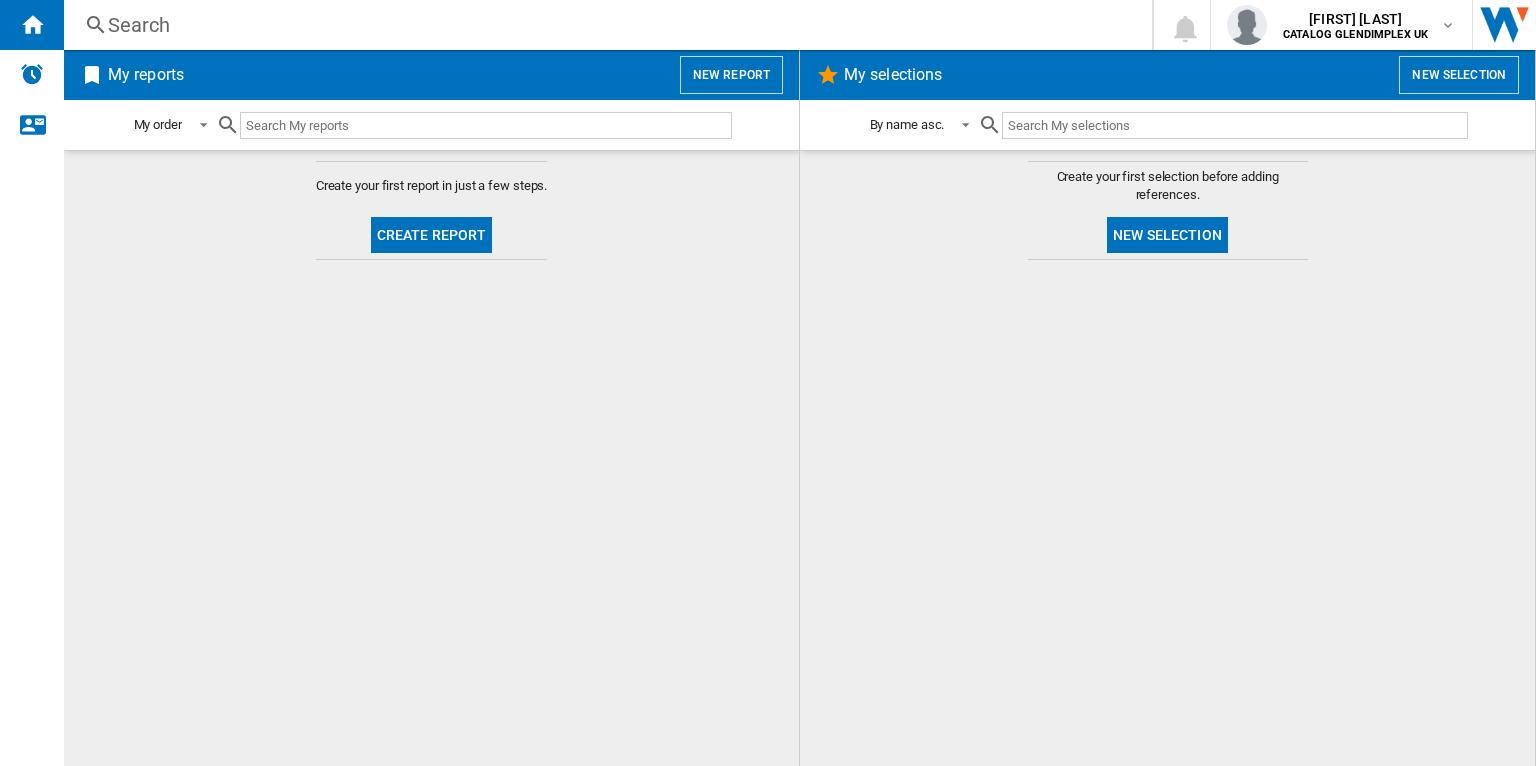 click on "Create report" 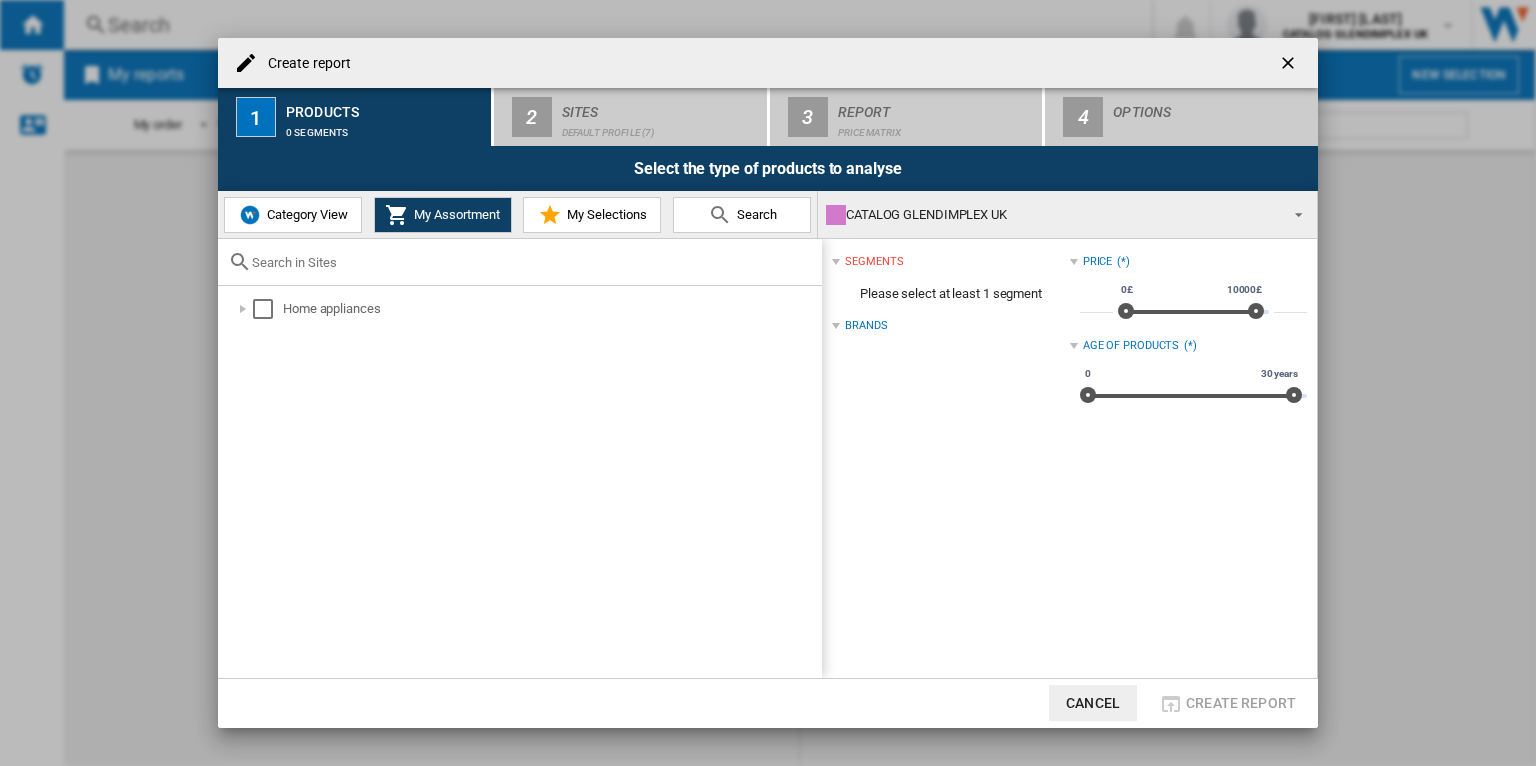 click on "Category View" at bounding box center (305, 214) 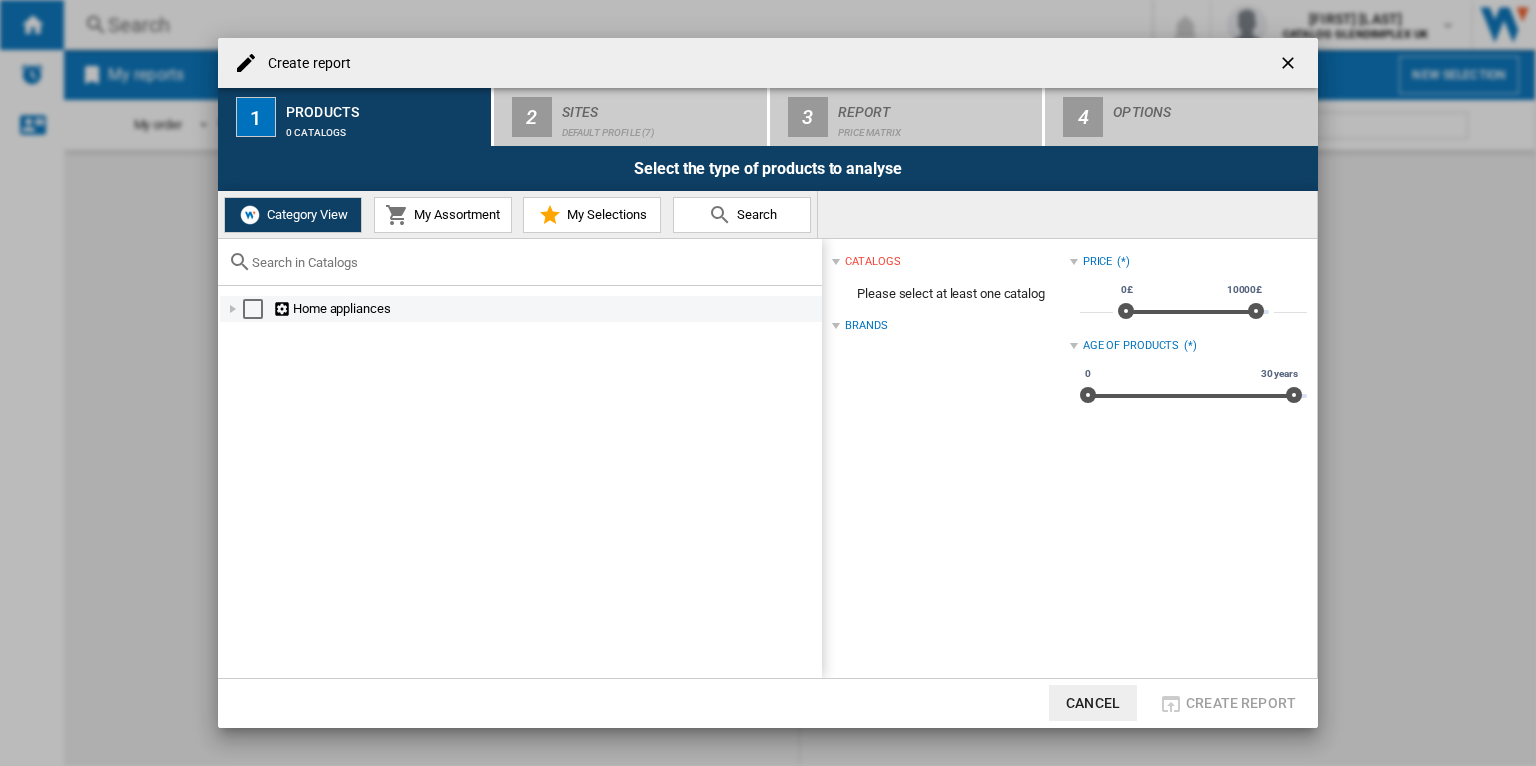 click at bounding box center (233, 309) 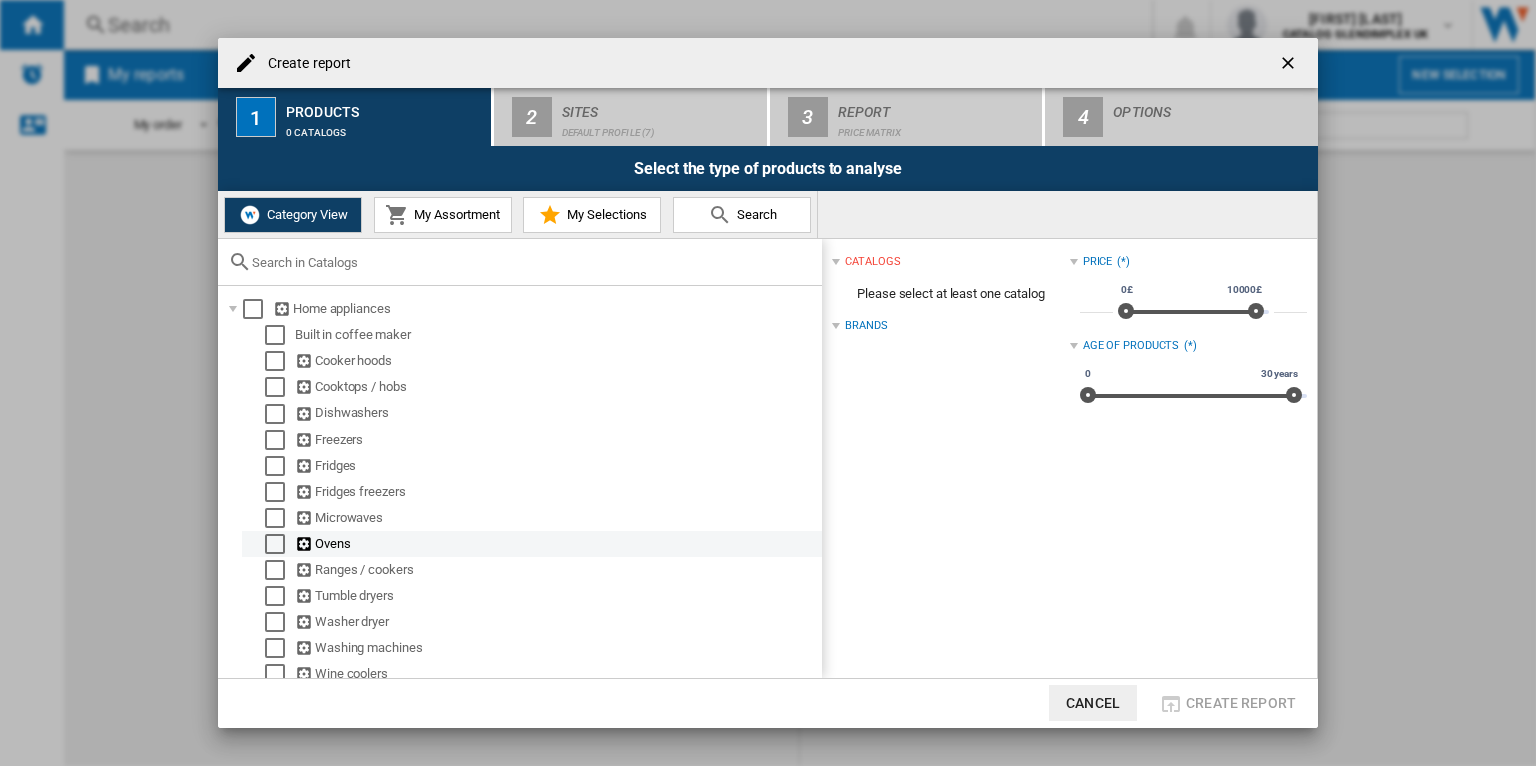 scroll, scrollTop: 8, scrollLeft: 0, axis: vertical 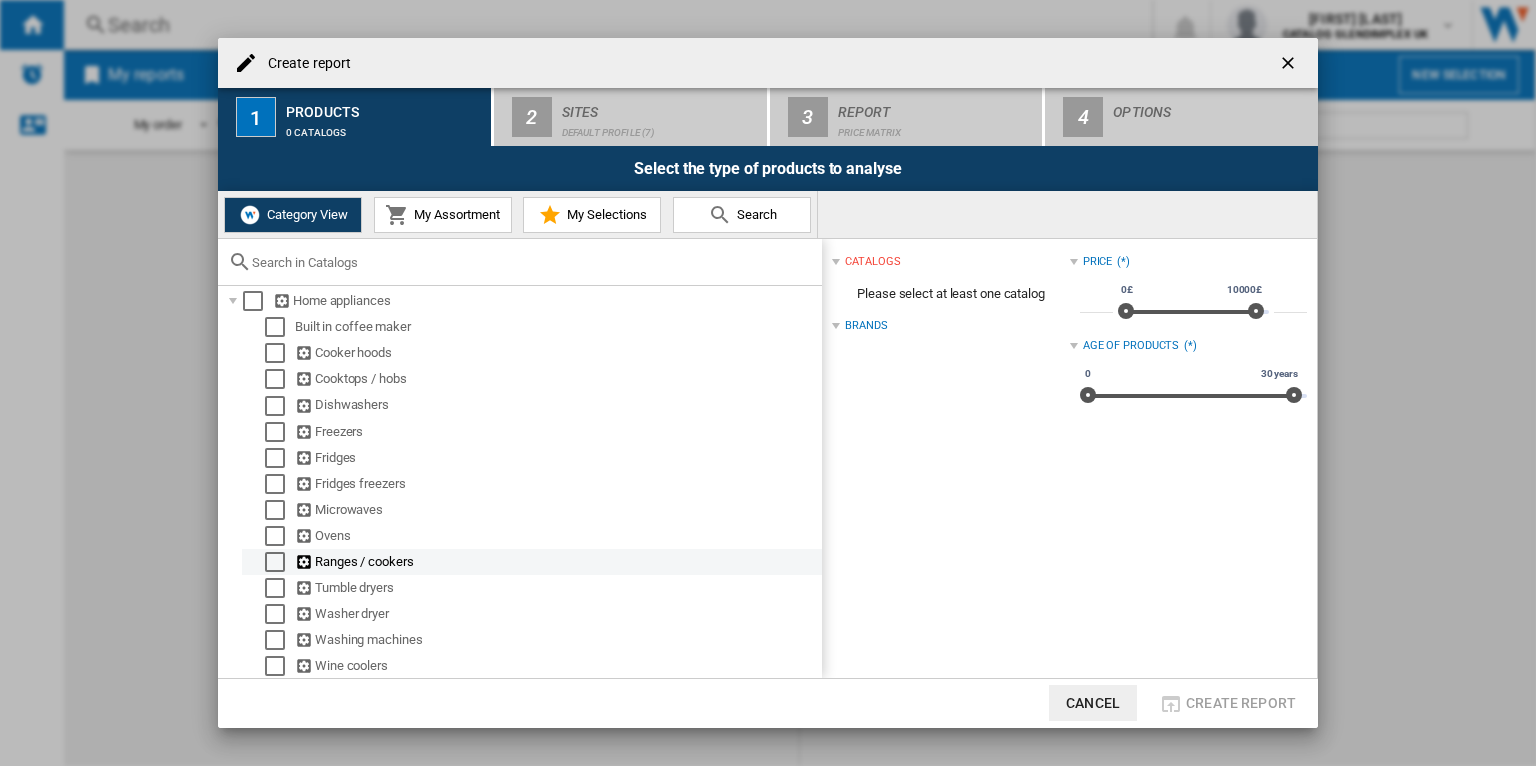 click at bounding box center (275, 562) 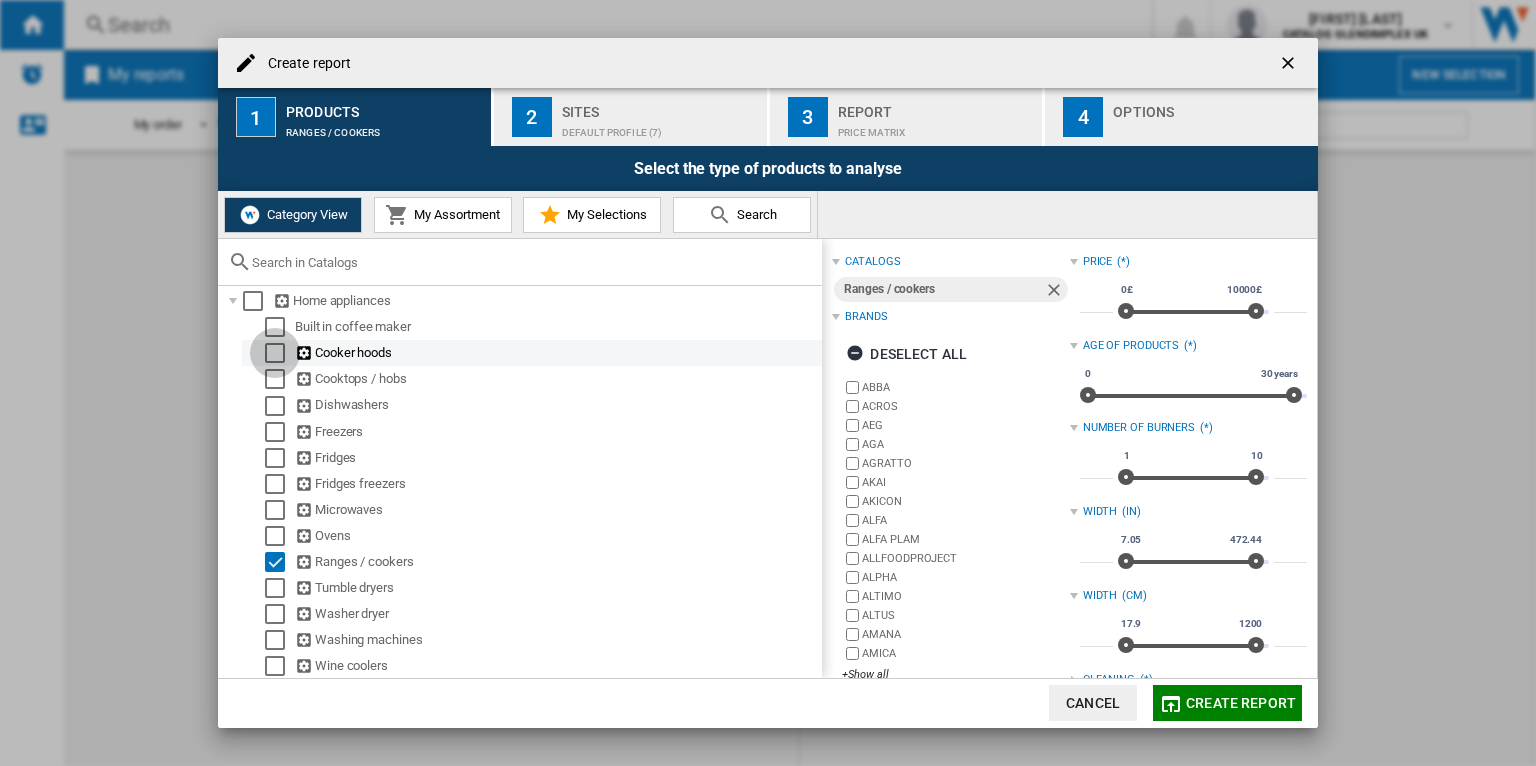 click at bounding box center [275, 353] 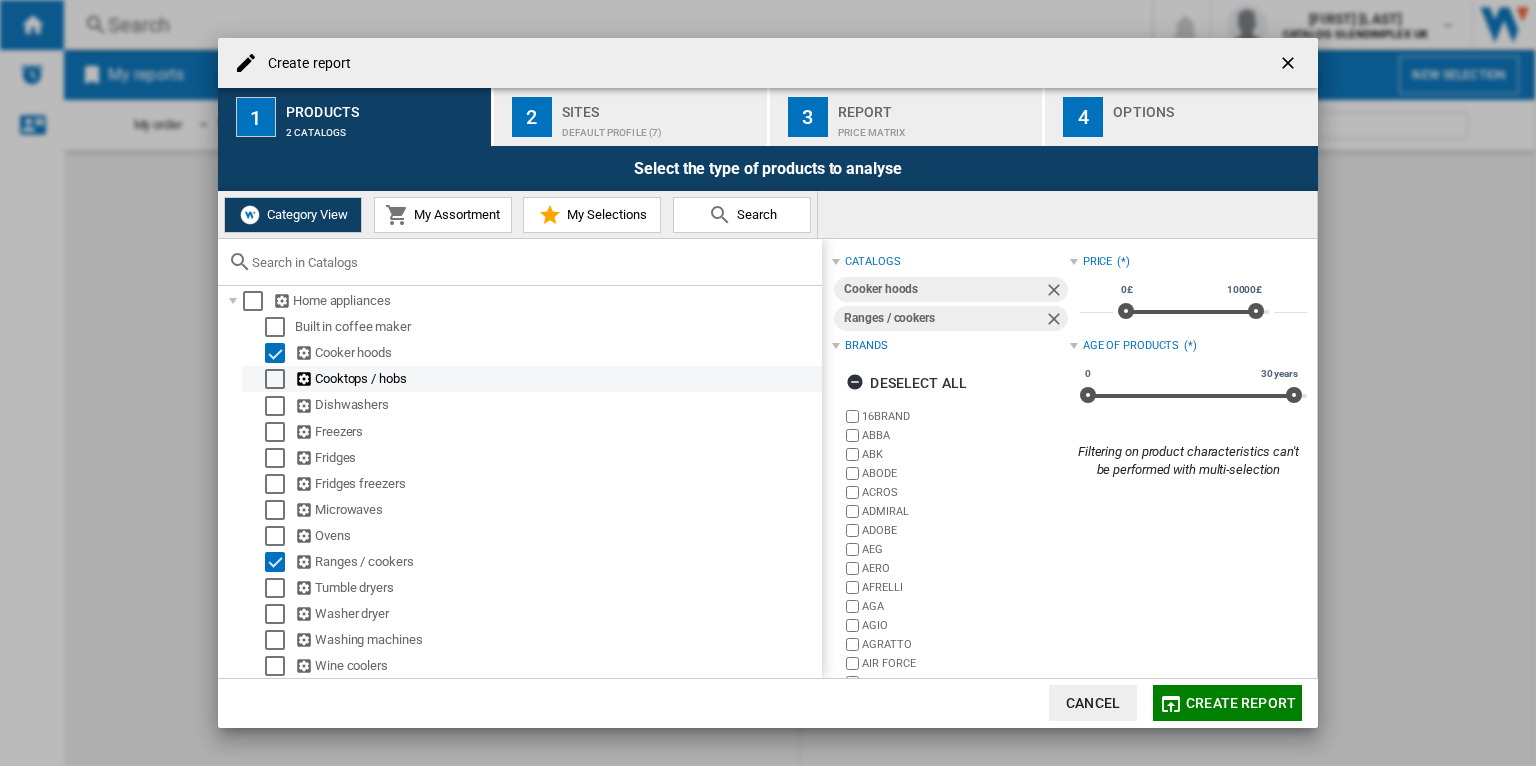 click at bounding box center (275, 379) 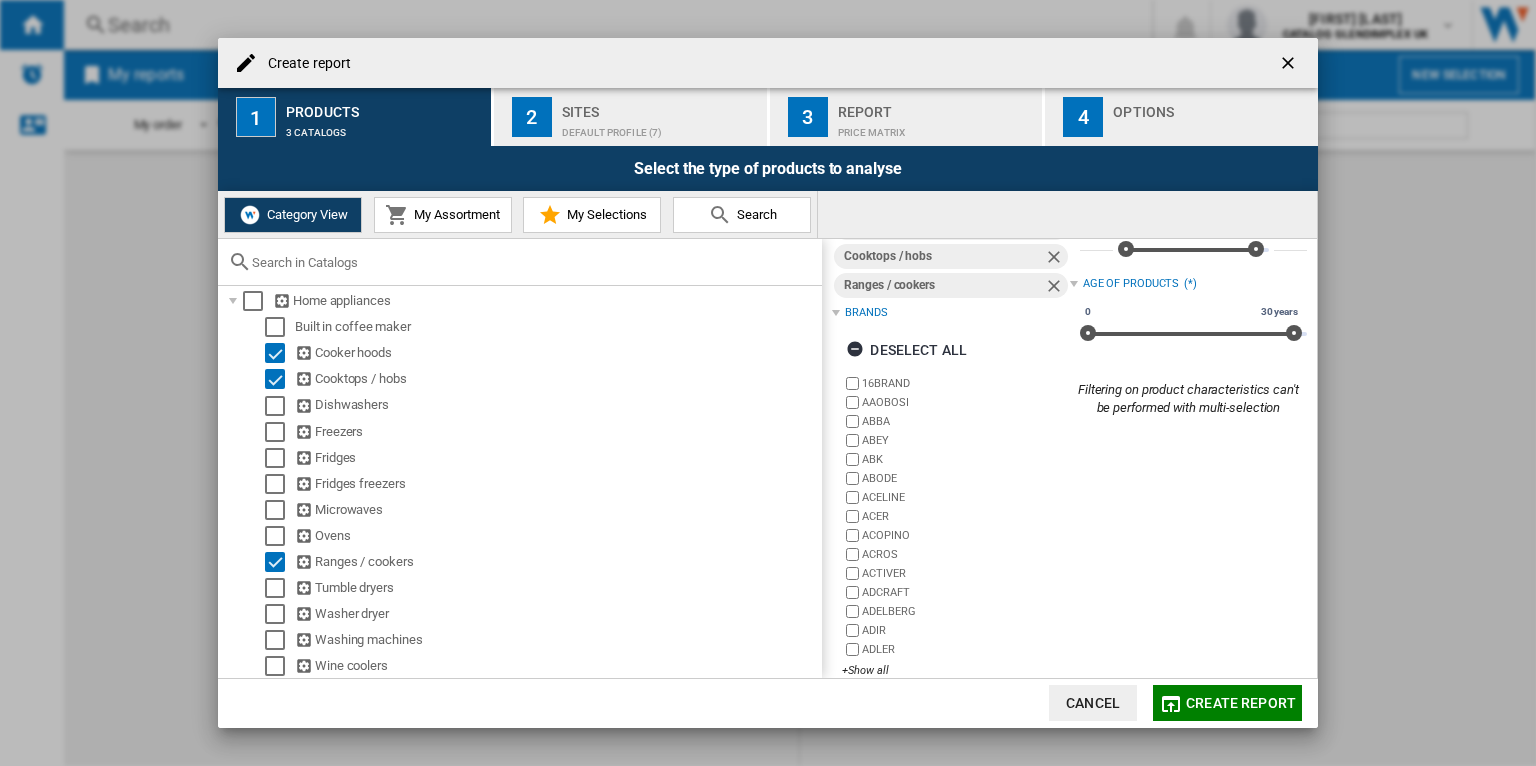 scroll, scrollTop: 87, scrollLeft: 0, axis: vertical 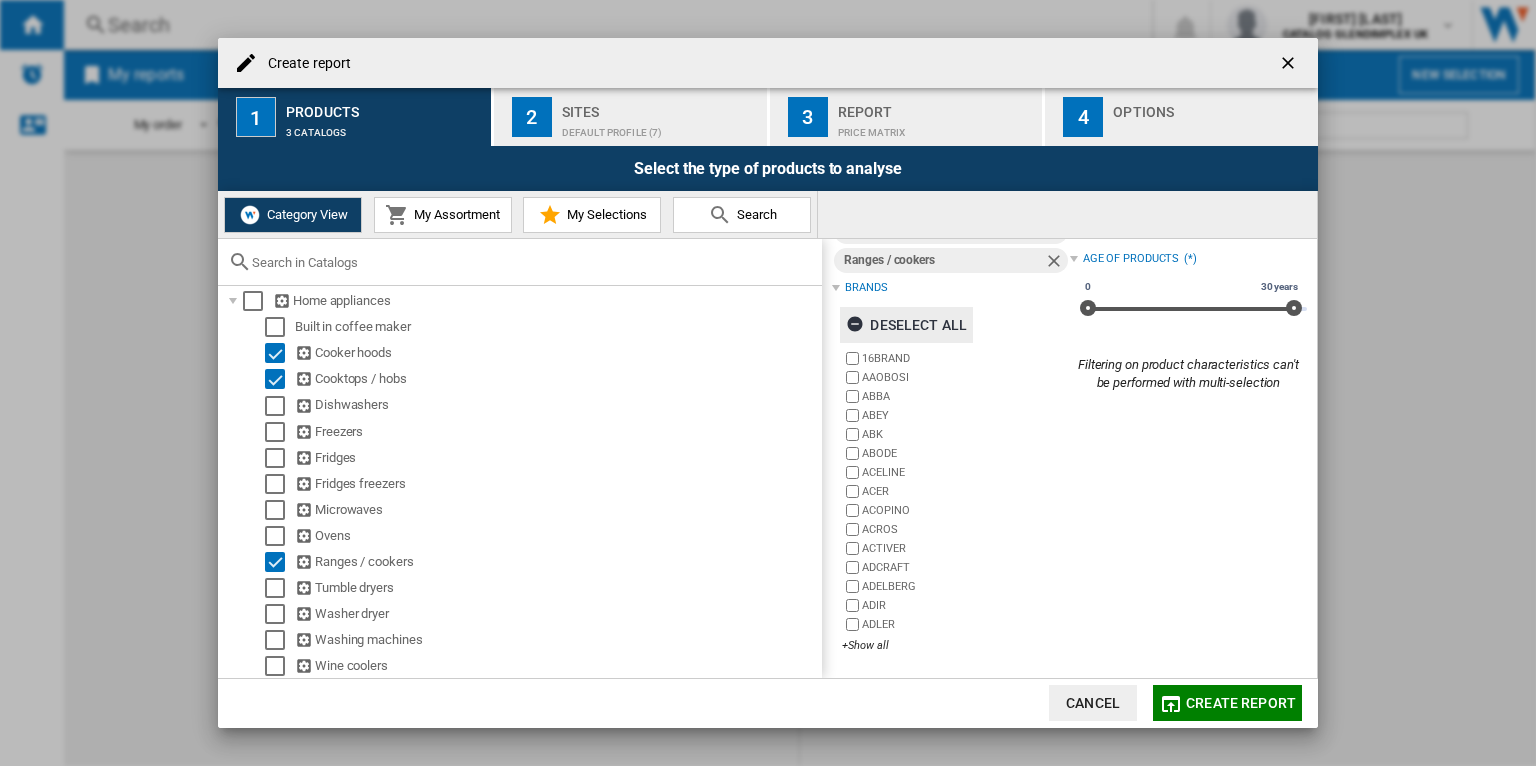 click on "Deselect all" at bounding box center (906, 325) 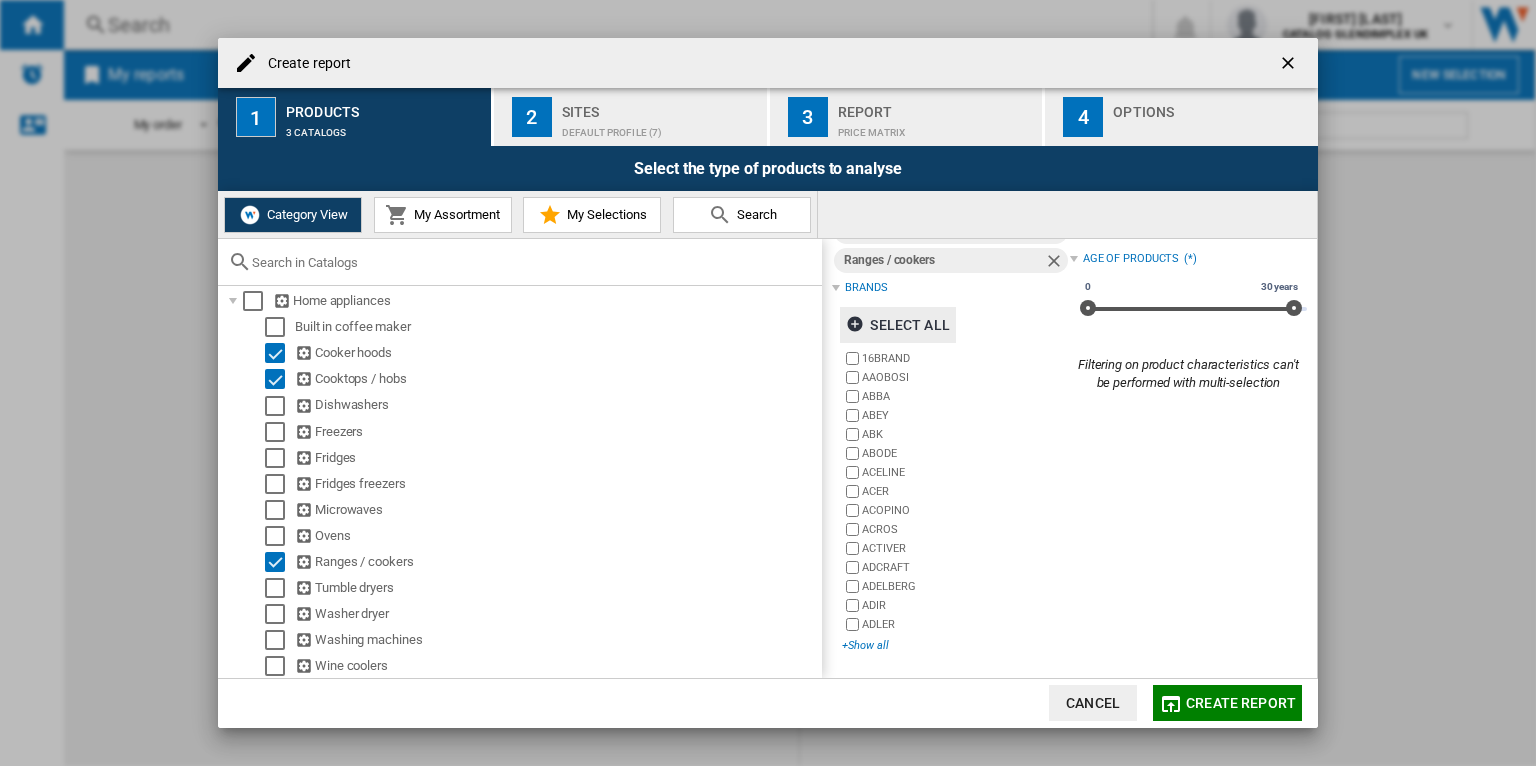 click on "+Show all" at bounding box center (955, 645) 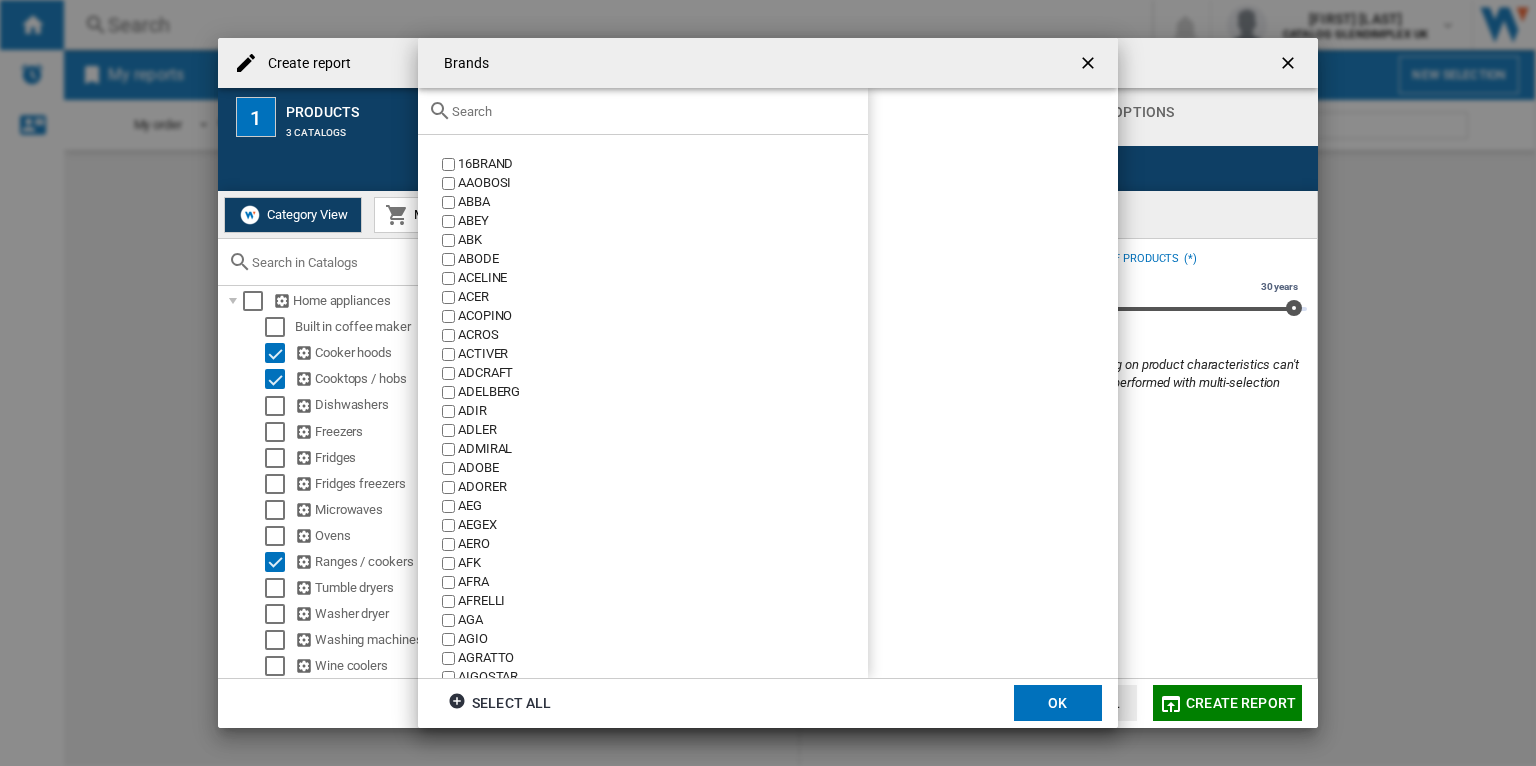 click 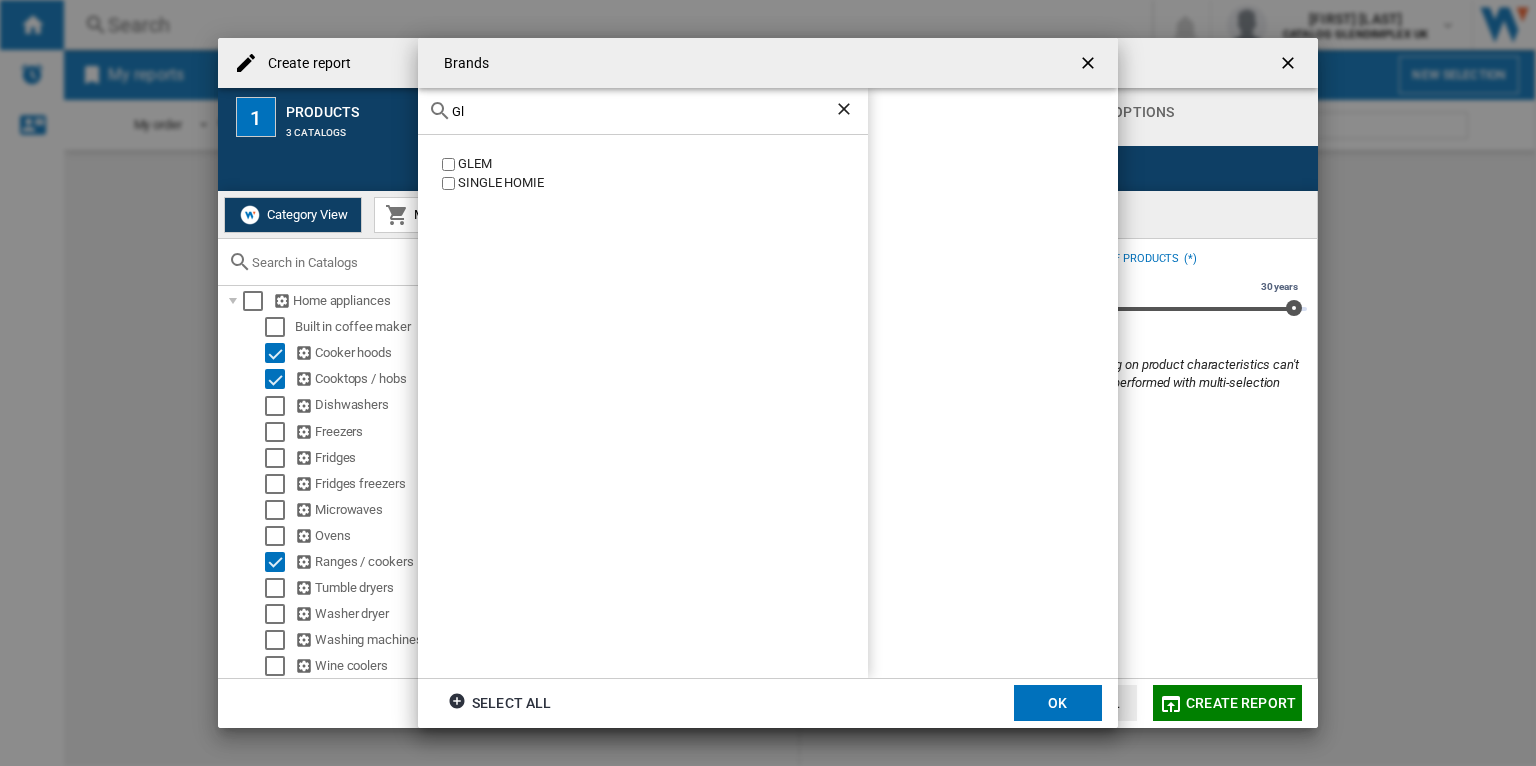 type on "G" 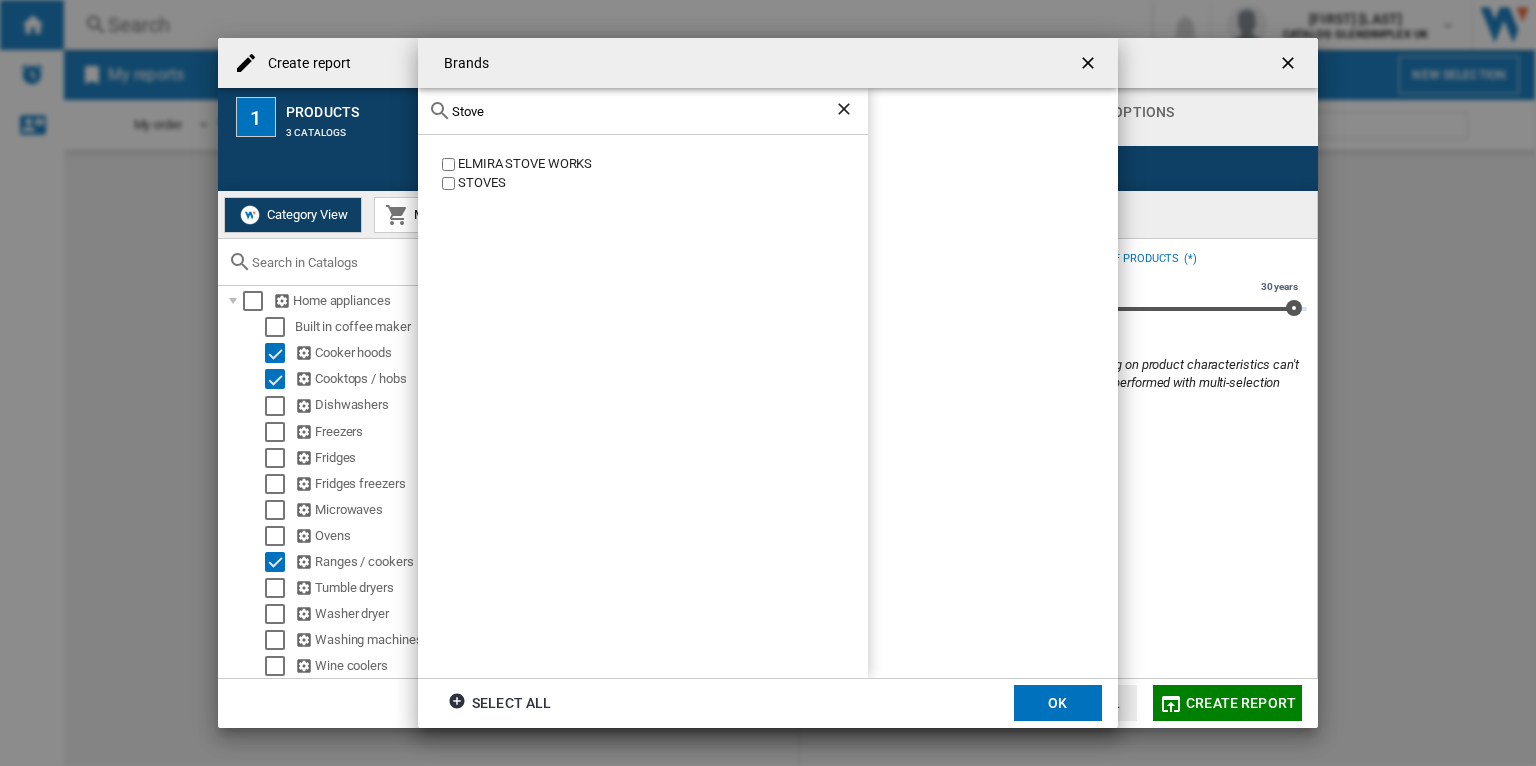 click on "STOVES" 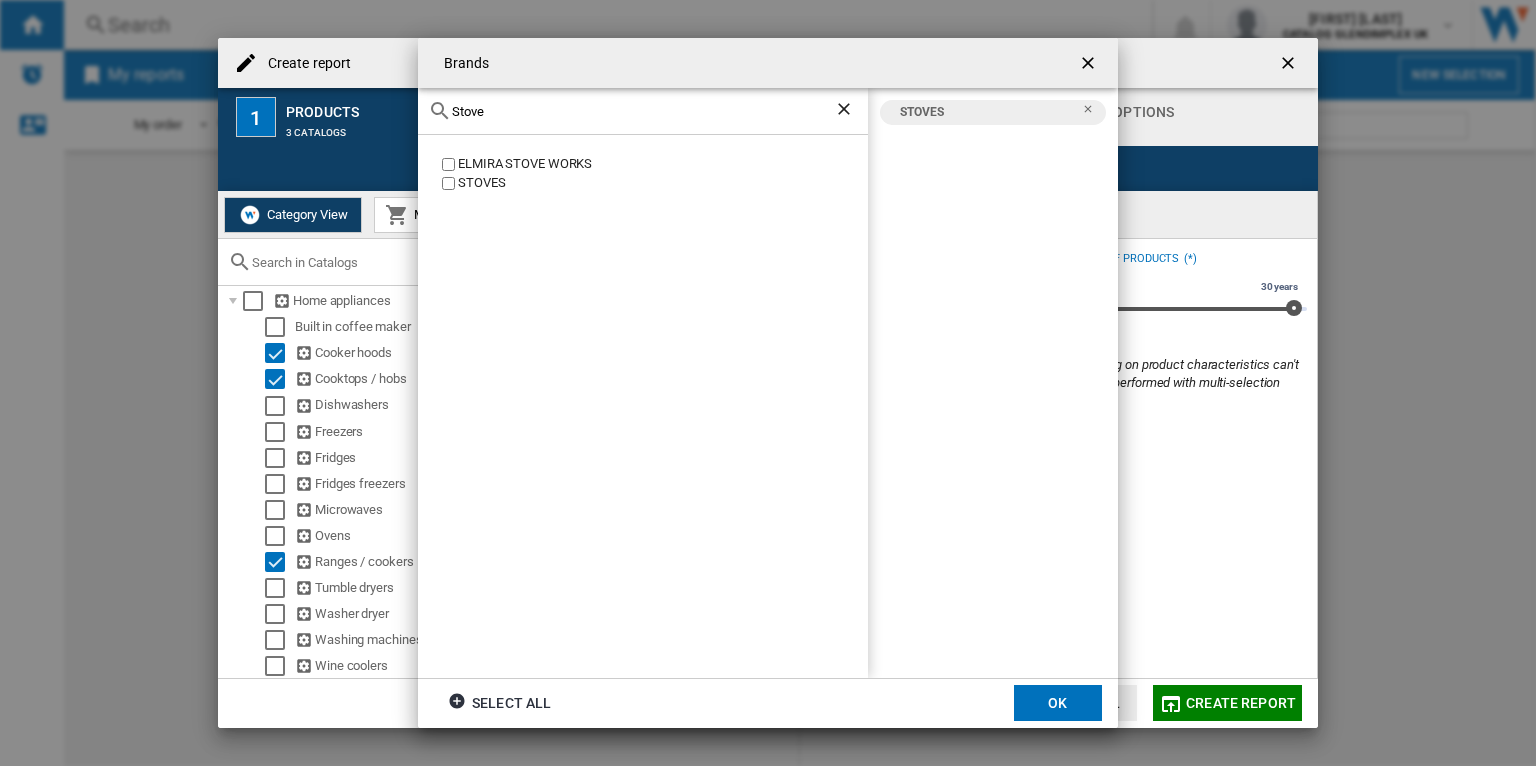 click on "Stove" 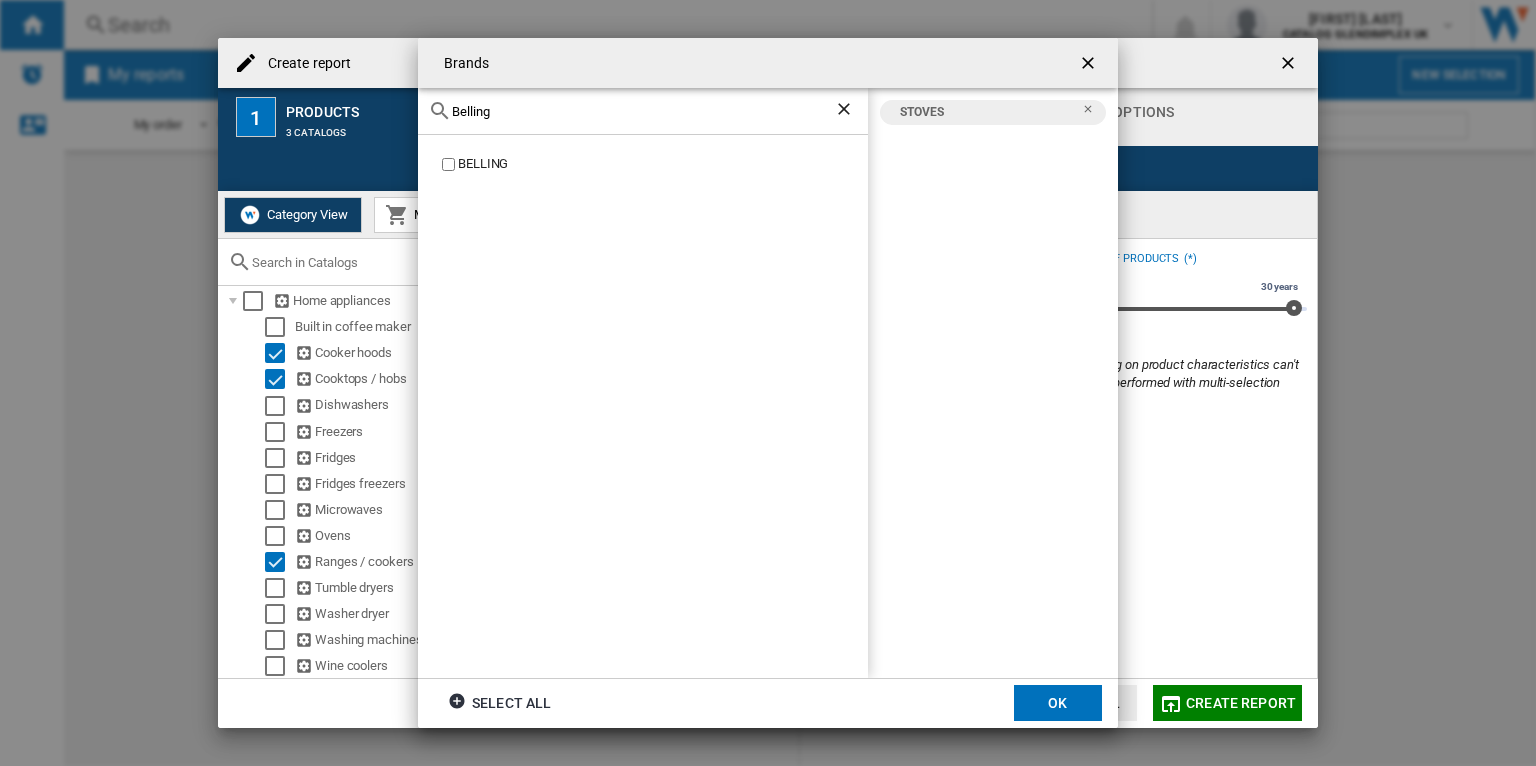 type on "Belling" 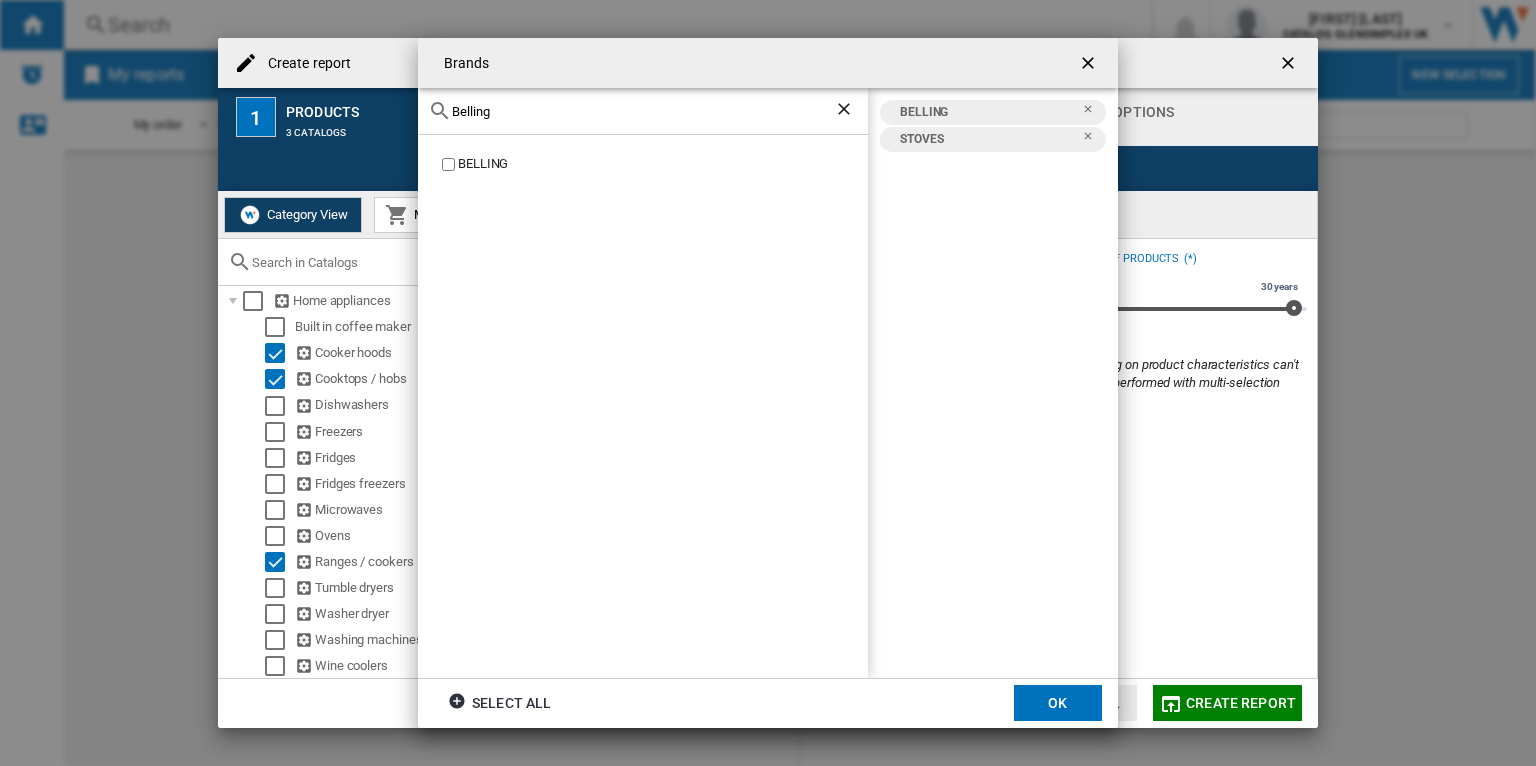 click on "Belling" 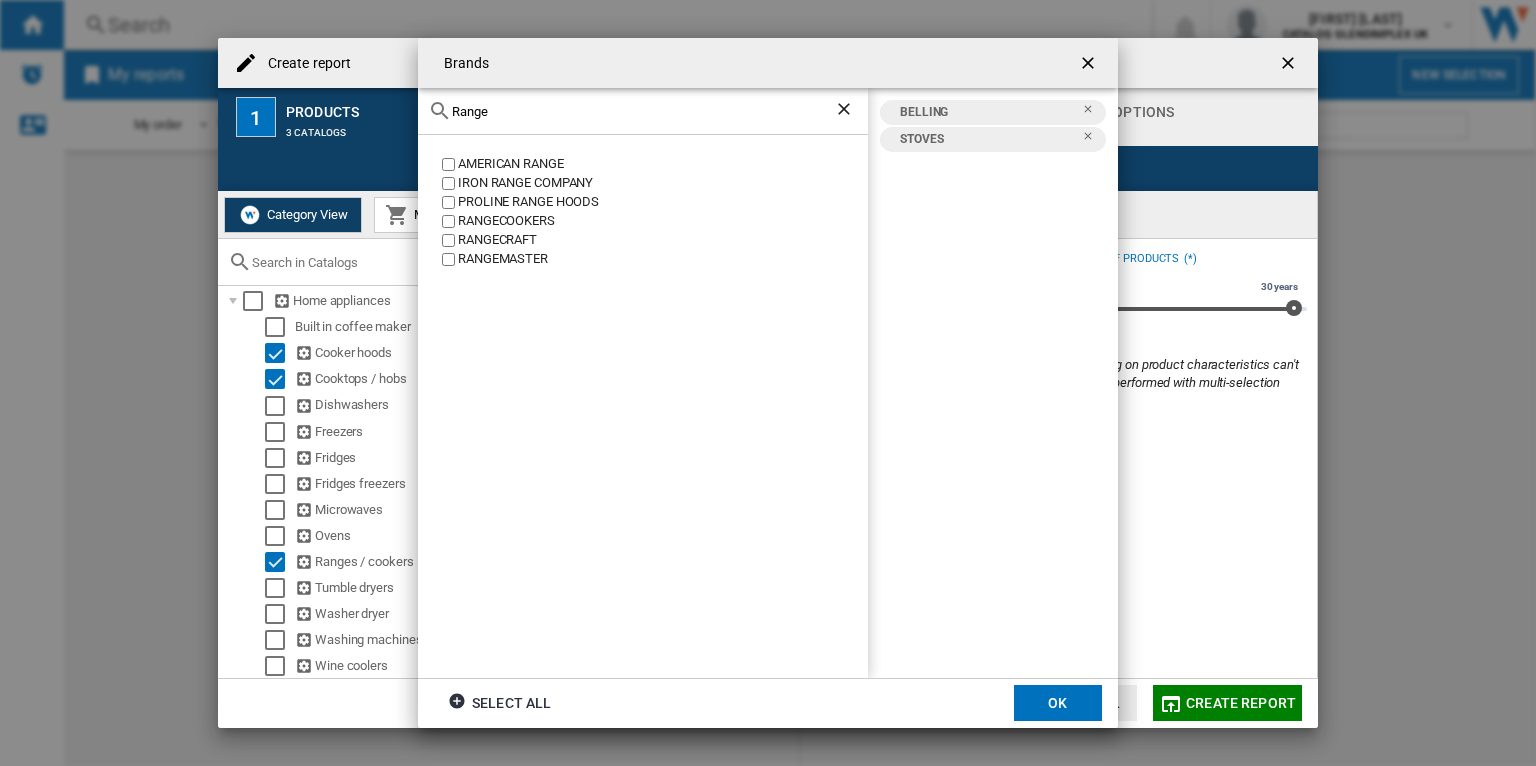 click on "RANGEMASTER" 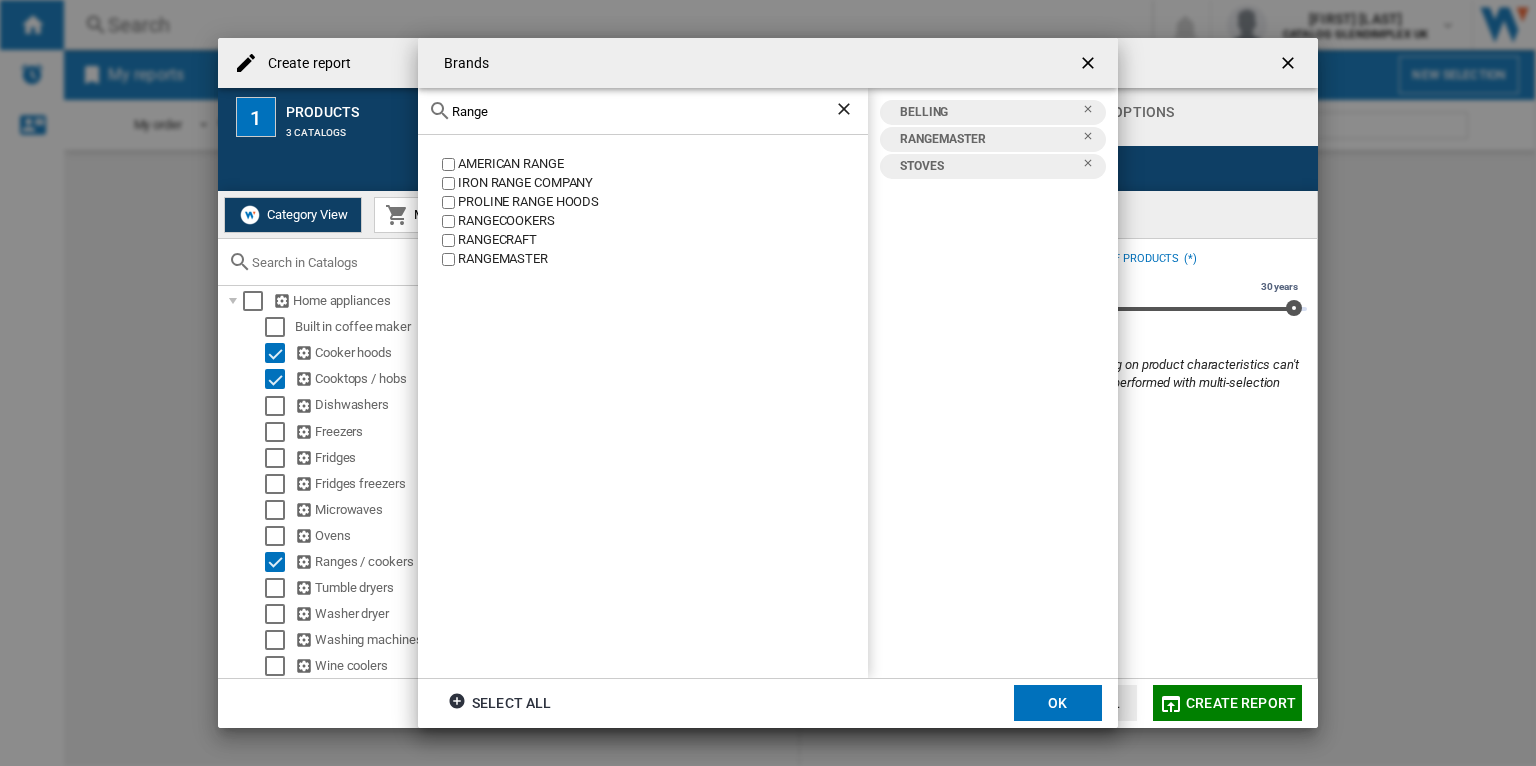 click on "Range" 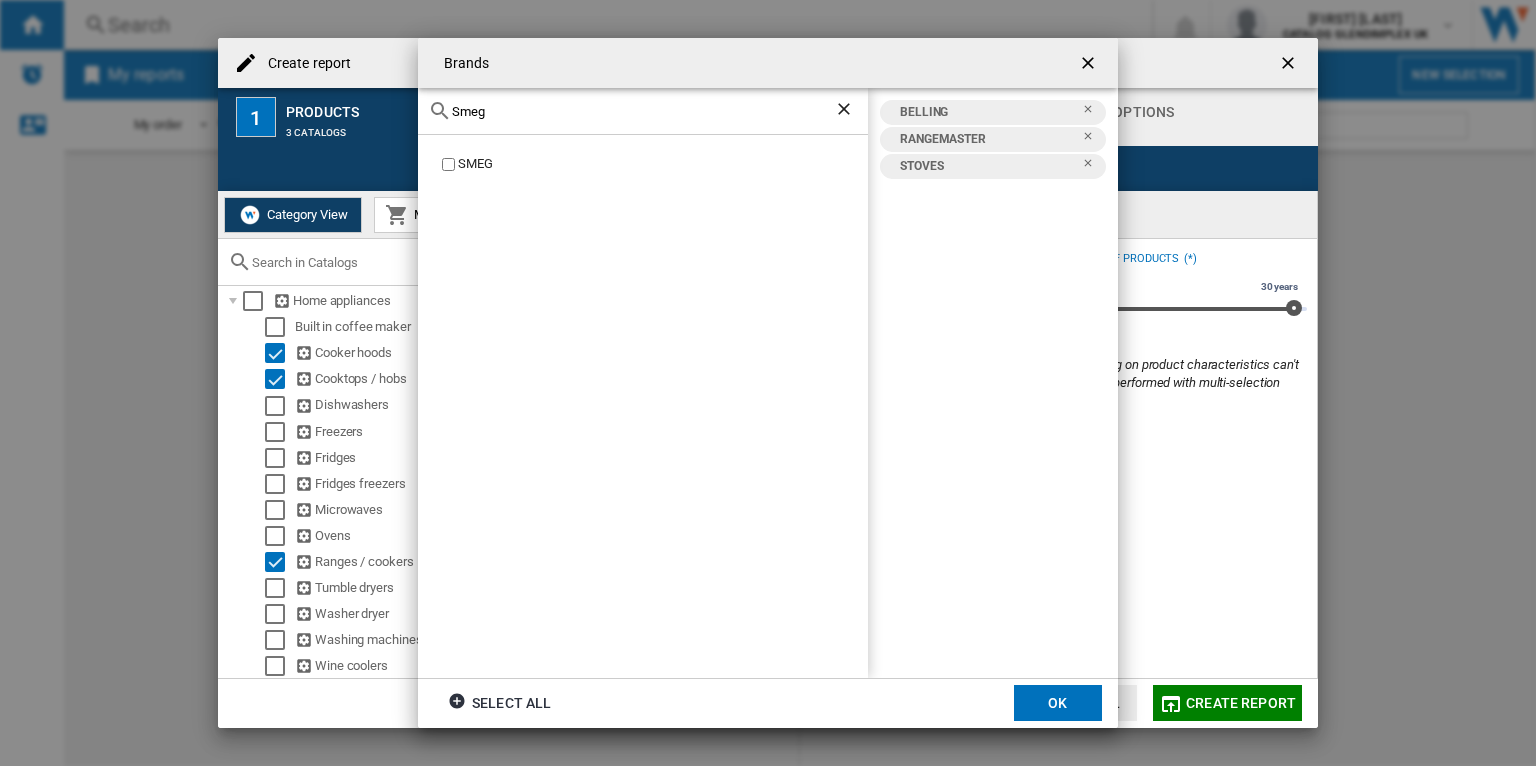 type on "Smeg" 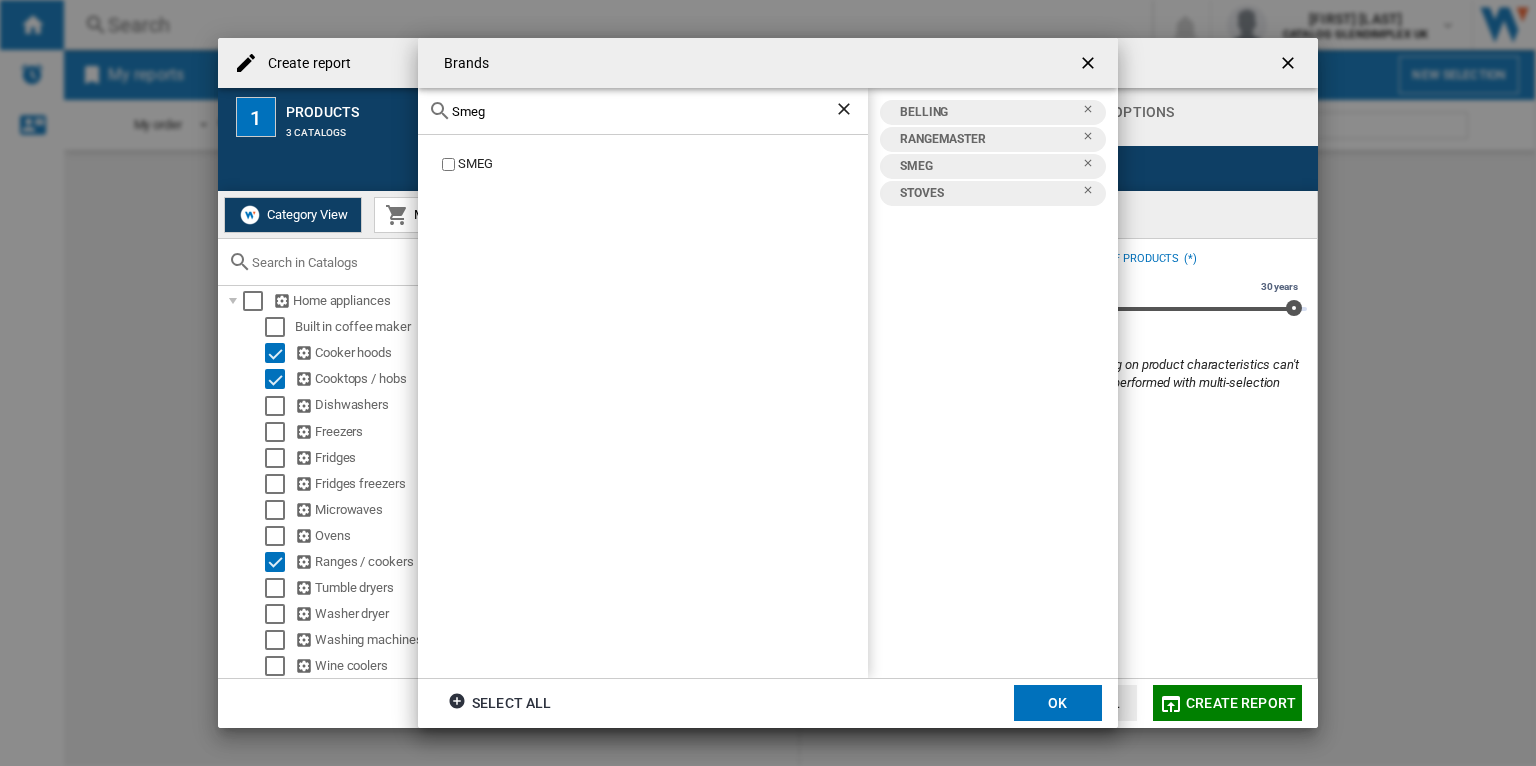 click on "OK" 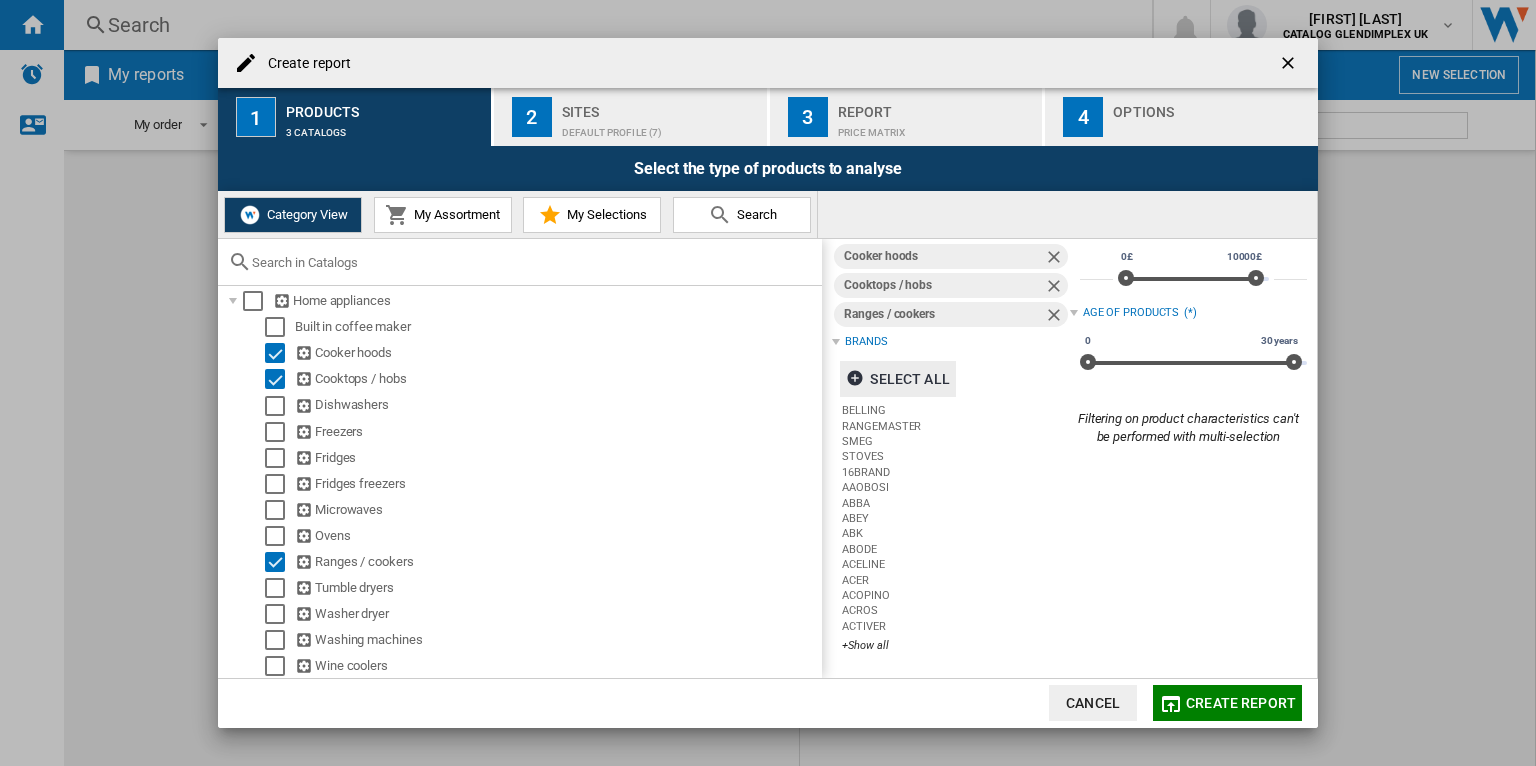 scroll, scrollTop: 87, scrollLeft: 0, axis: vertical 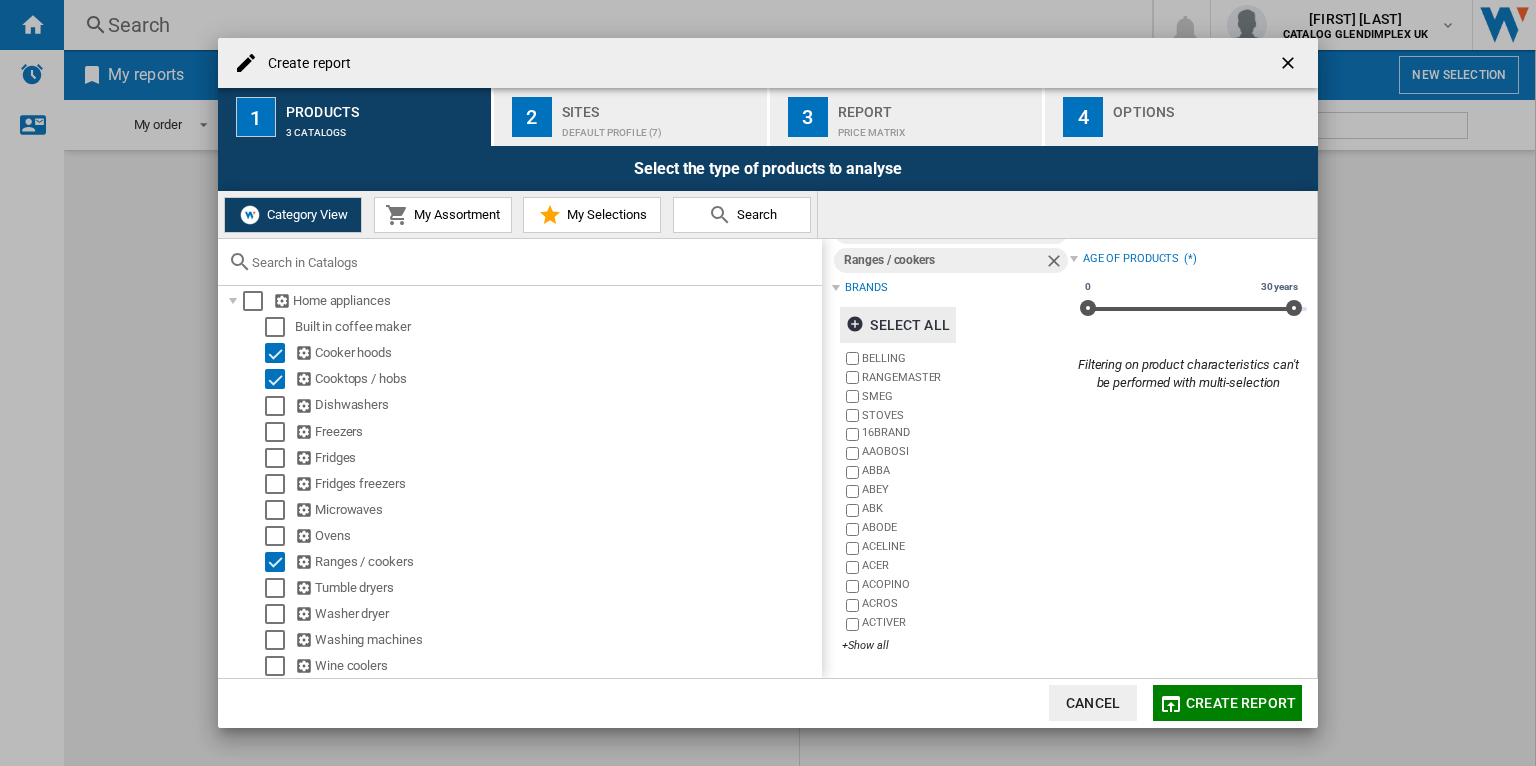 click on "Sites" at bounding box center (660, 106) 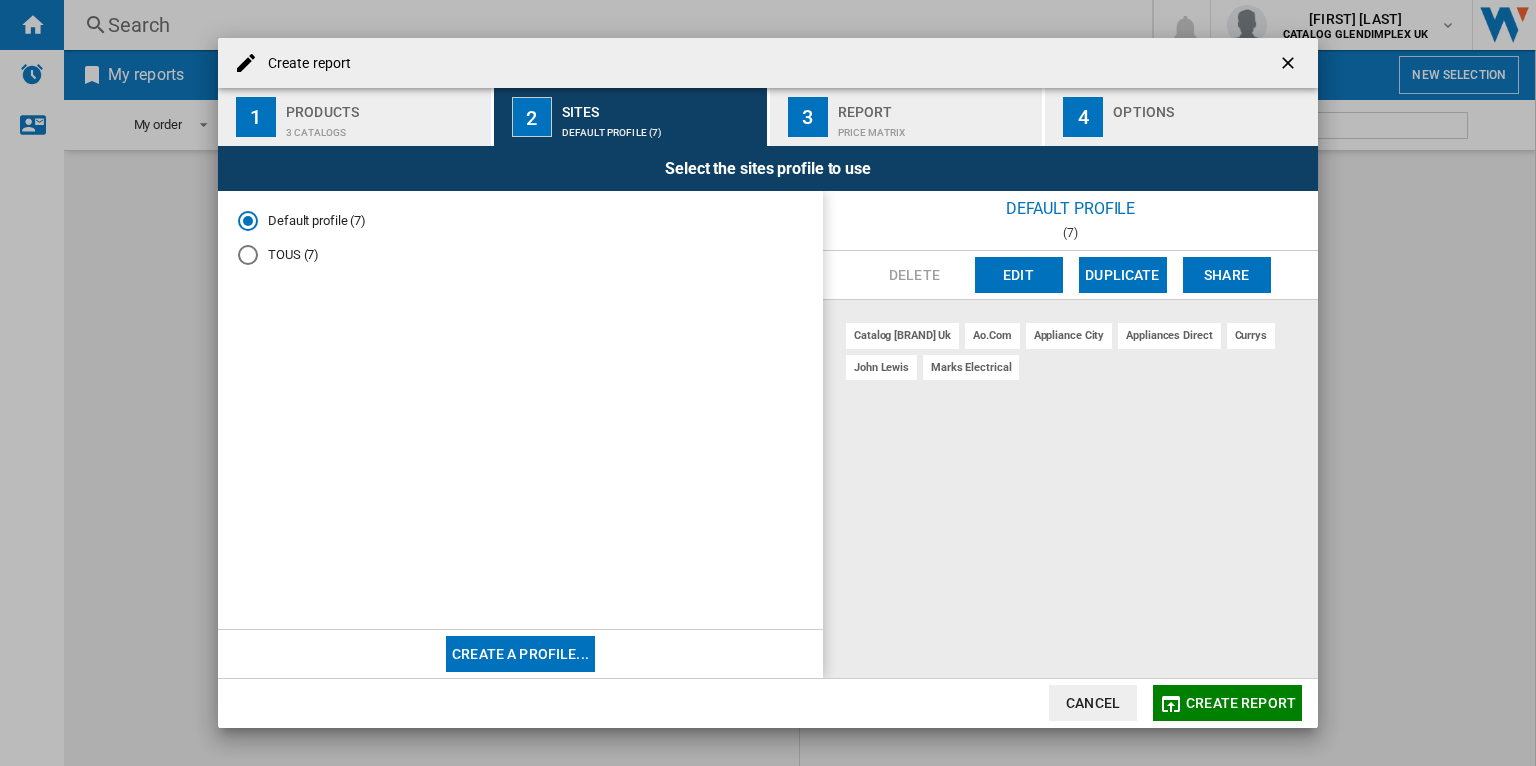 click on "Products" at bounding box center [384, 106] 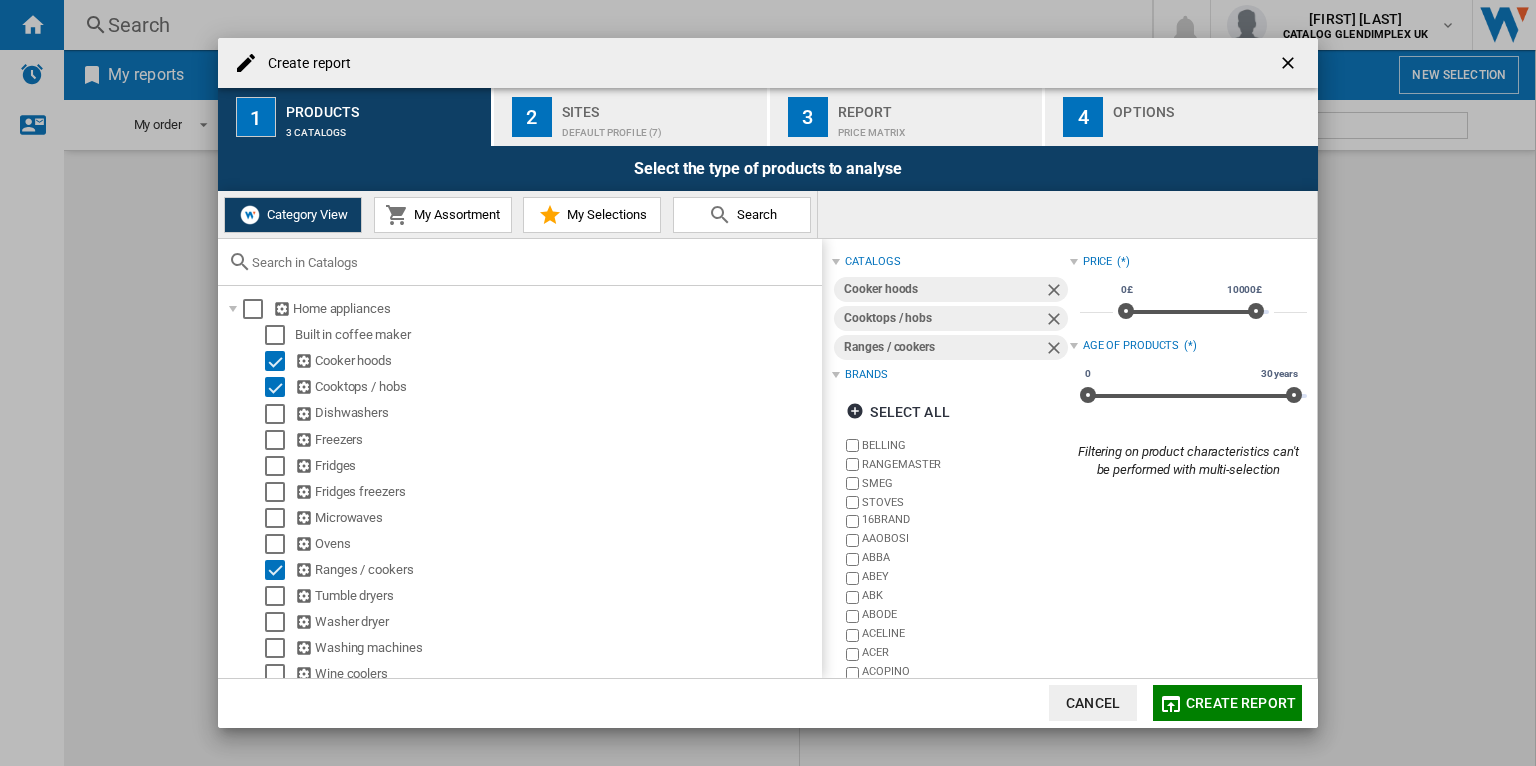 click on "Default profile (7)" at bounding box center [660, 127] 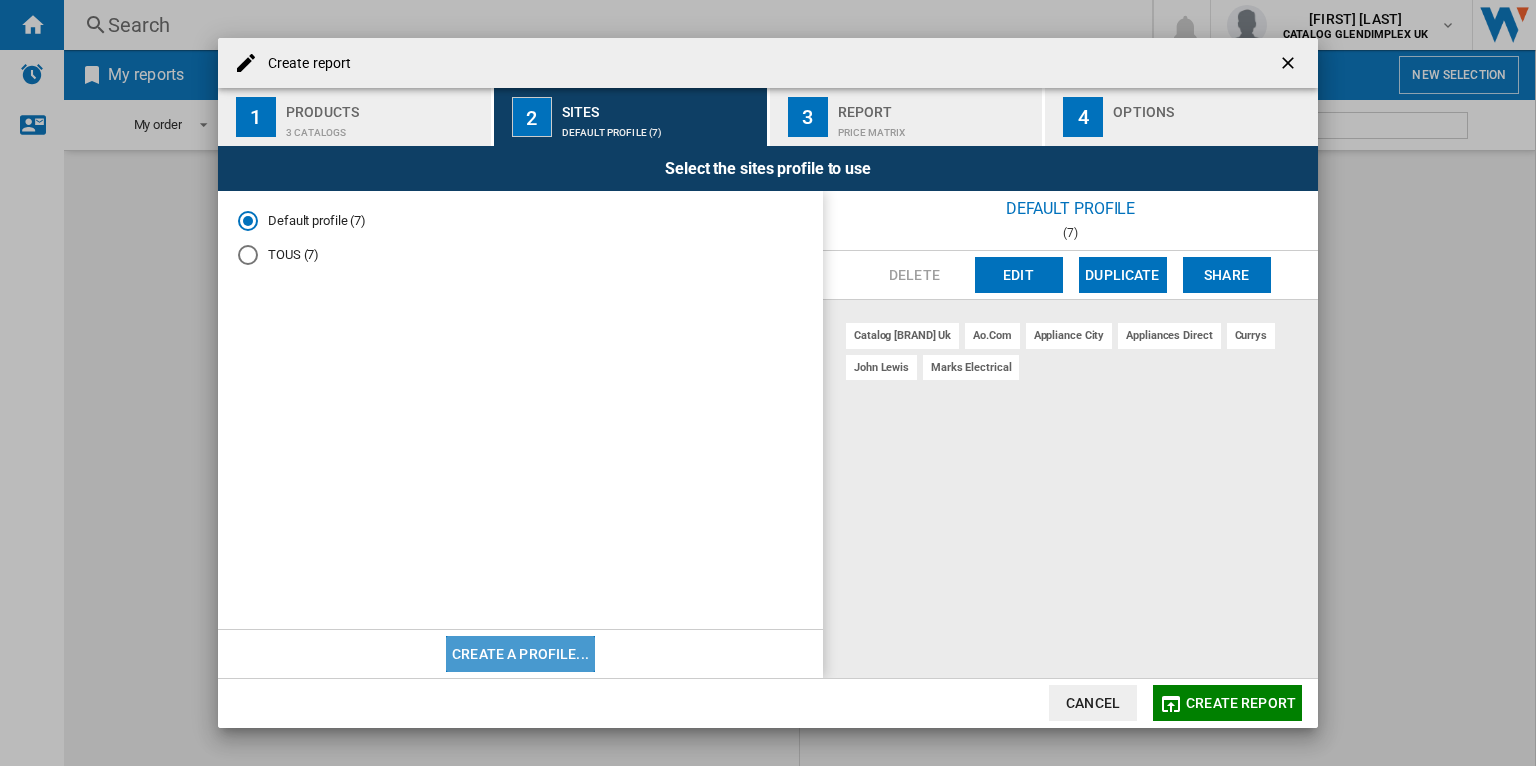 click on "Create a profile..." at bounding box center [520, 654] 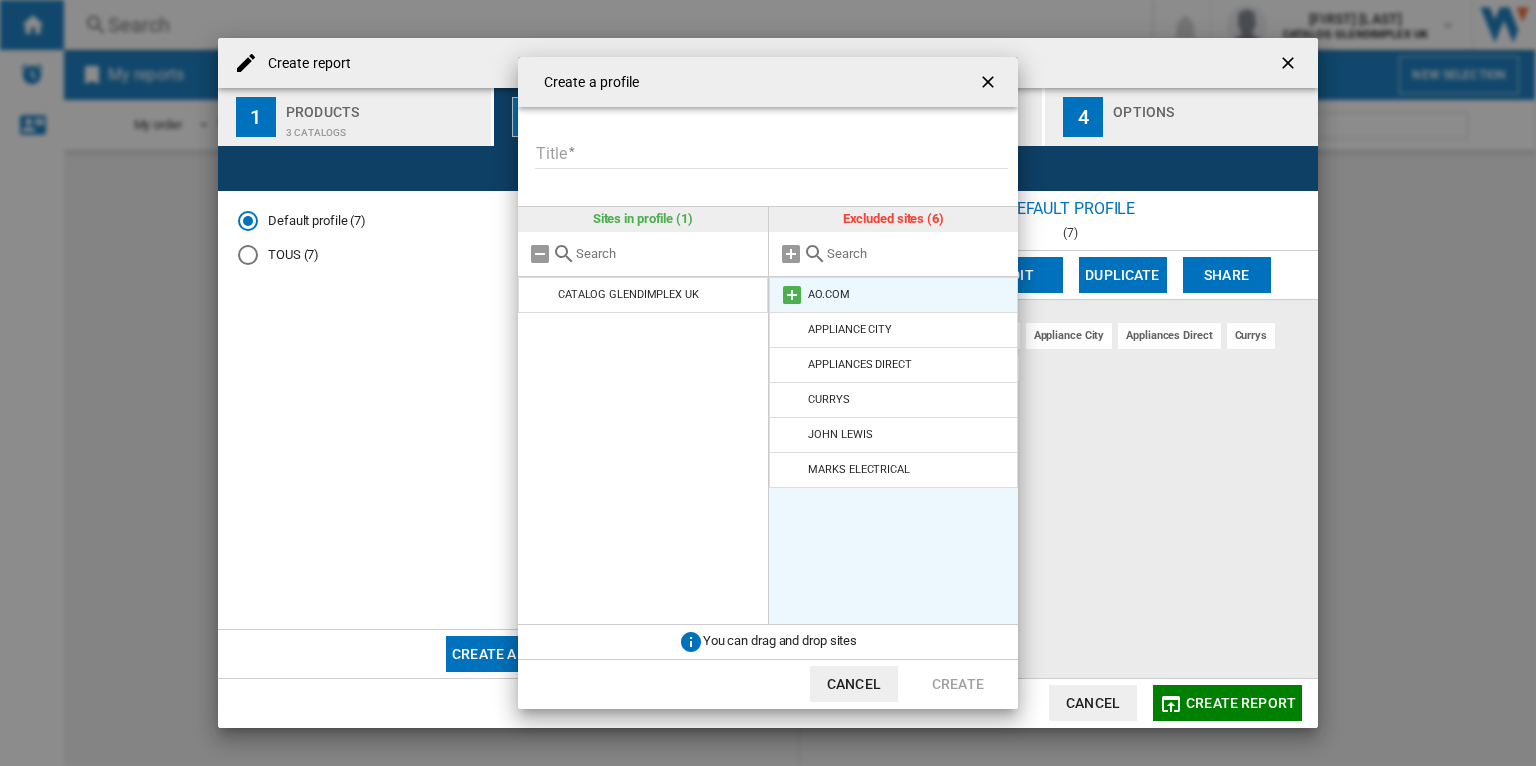 click at bounding box center [792, 295] 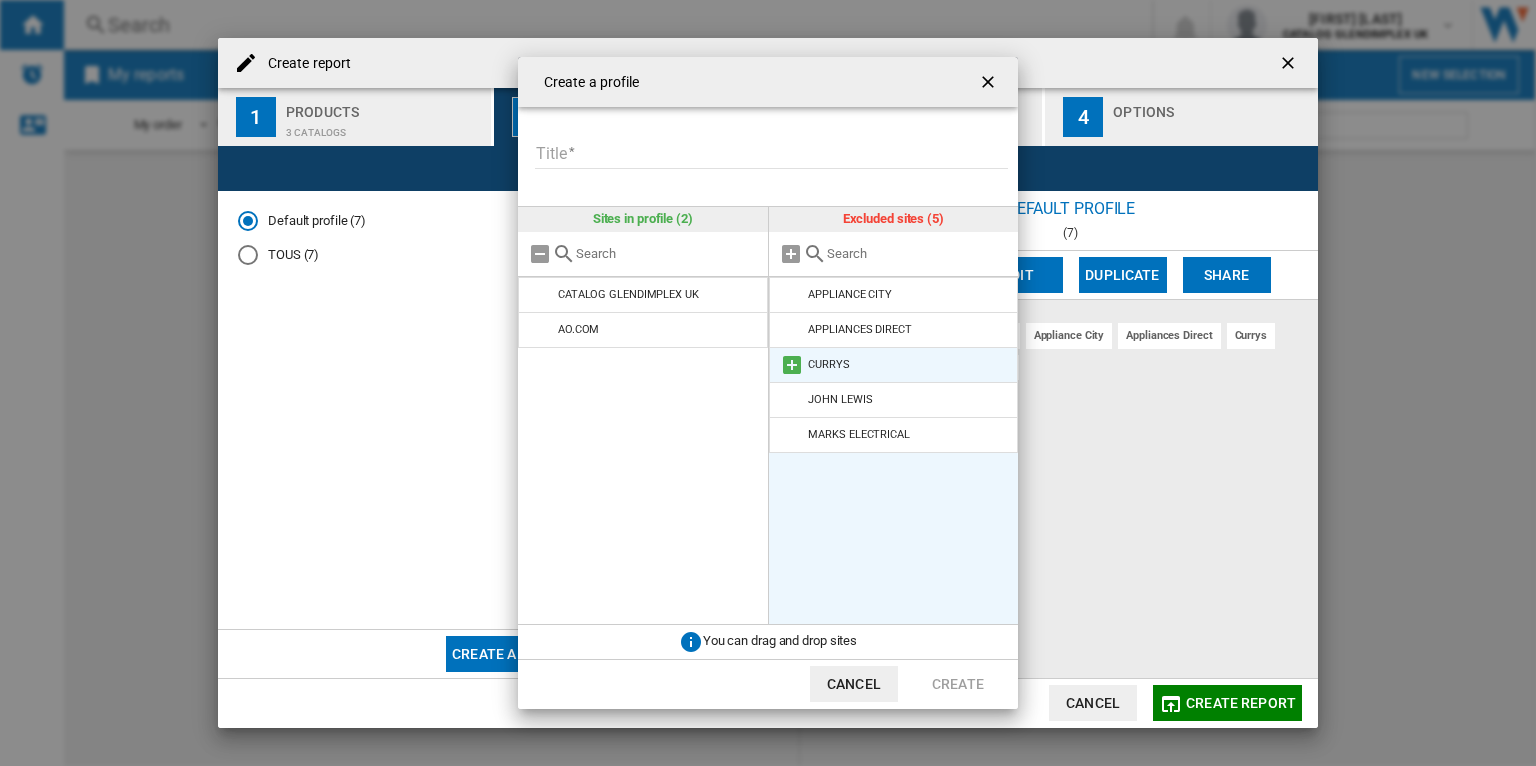 click at bounding box center [792, 365] 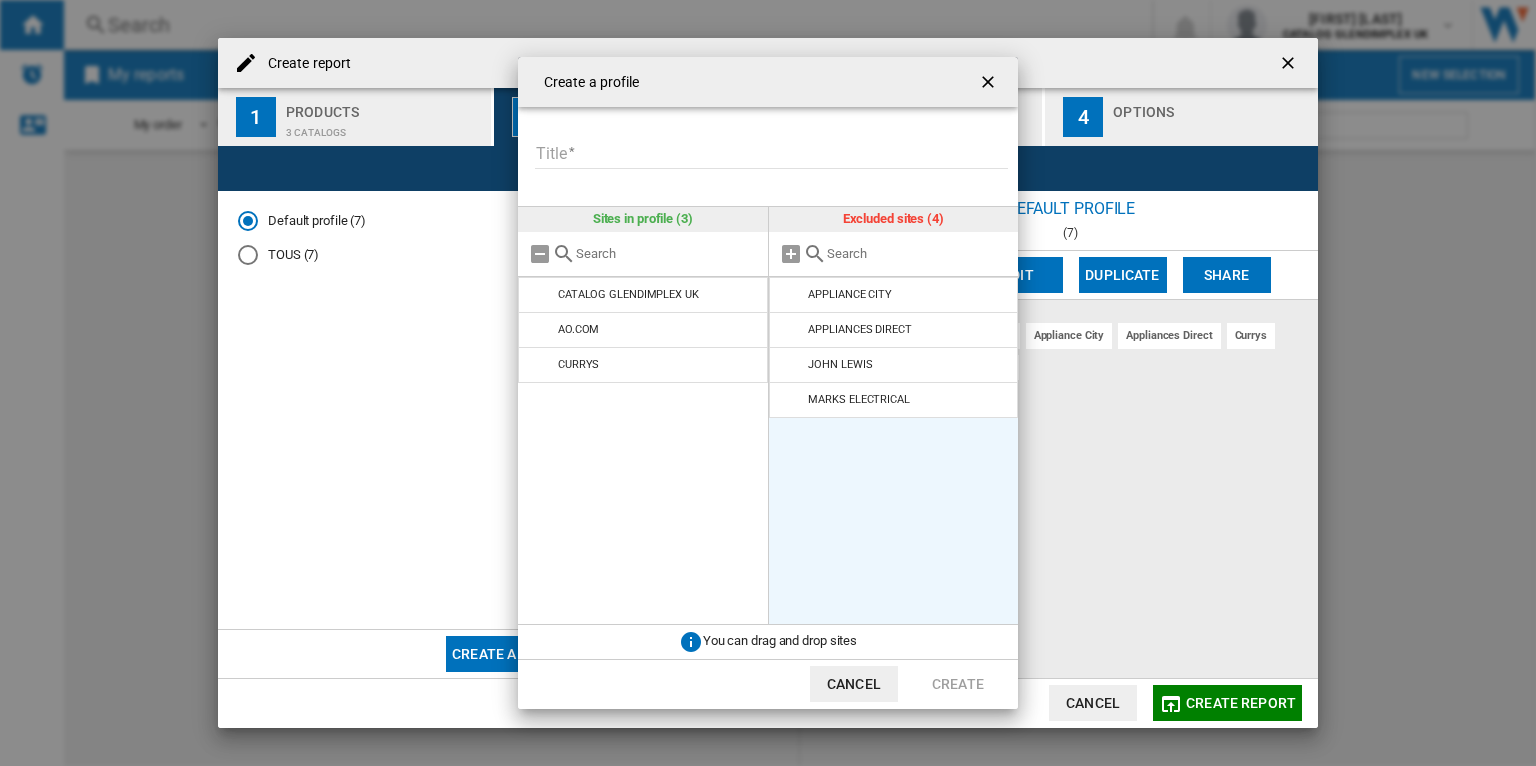 click on "Title" at bounding box center (771, 154) 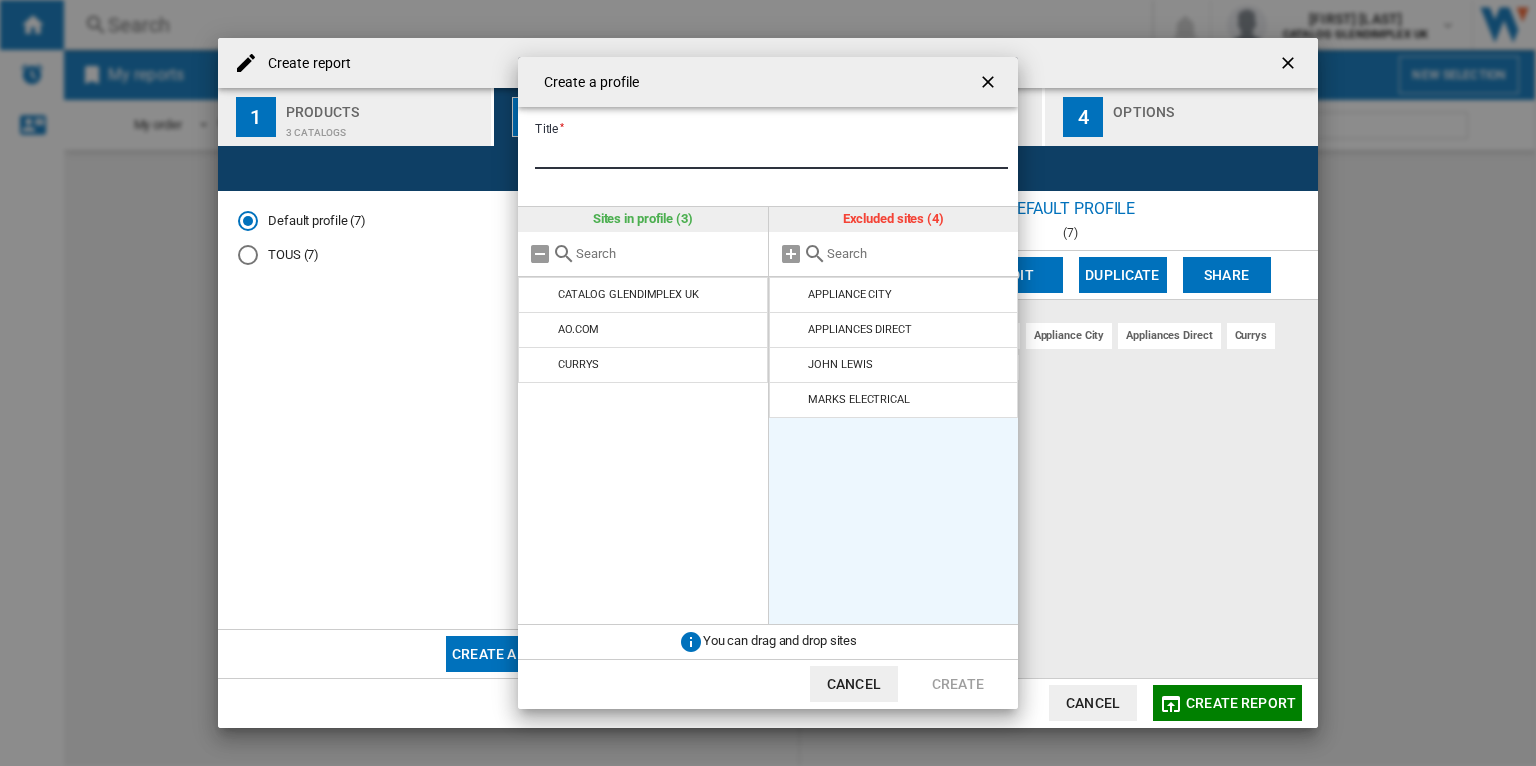 click at bounding box center (990, 84) 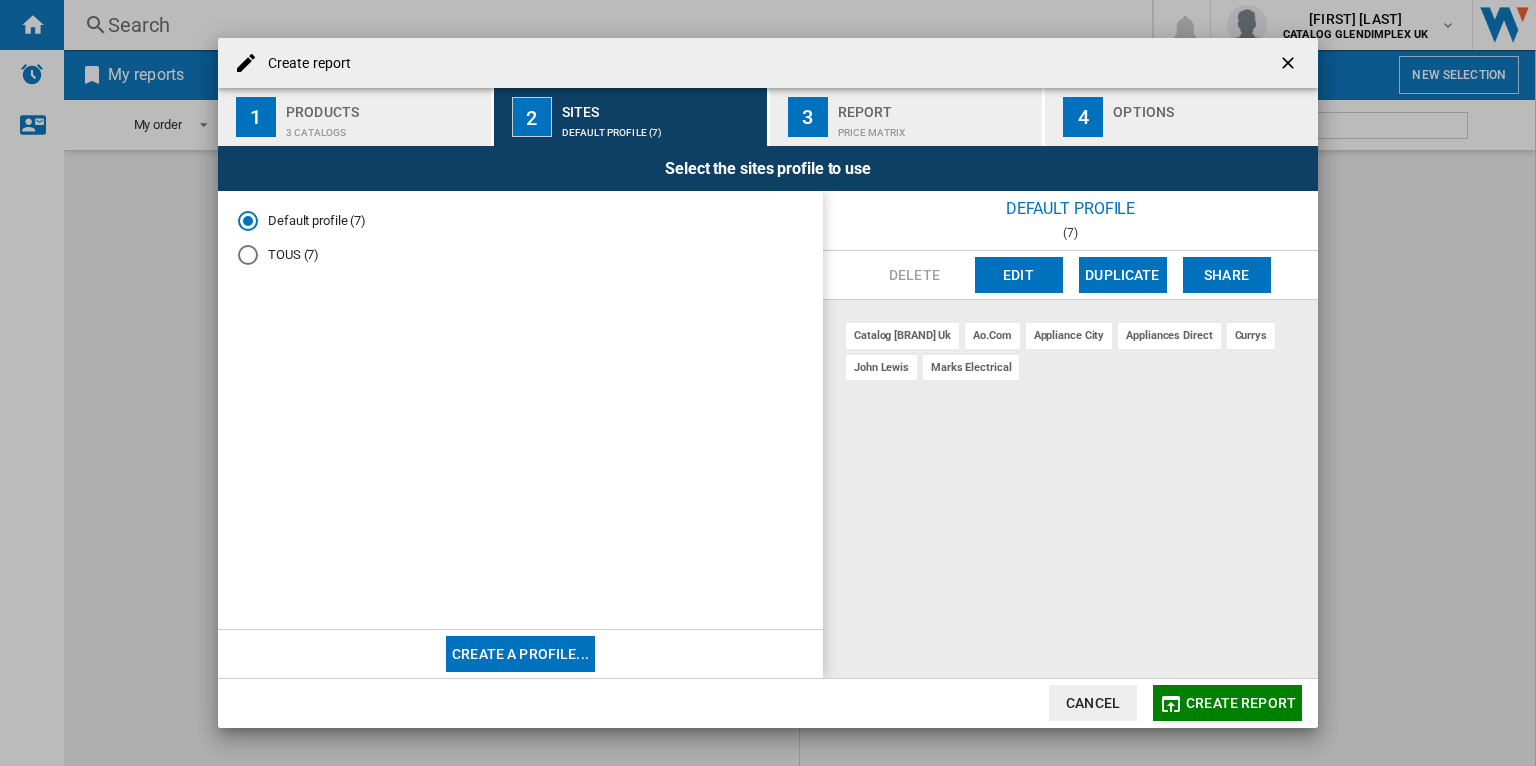 click on "Price Matrix" at bounding box center (936, 127) 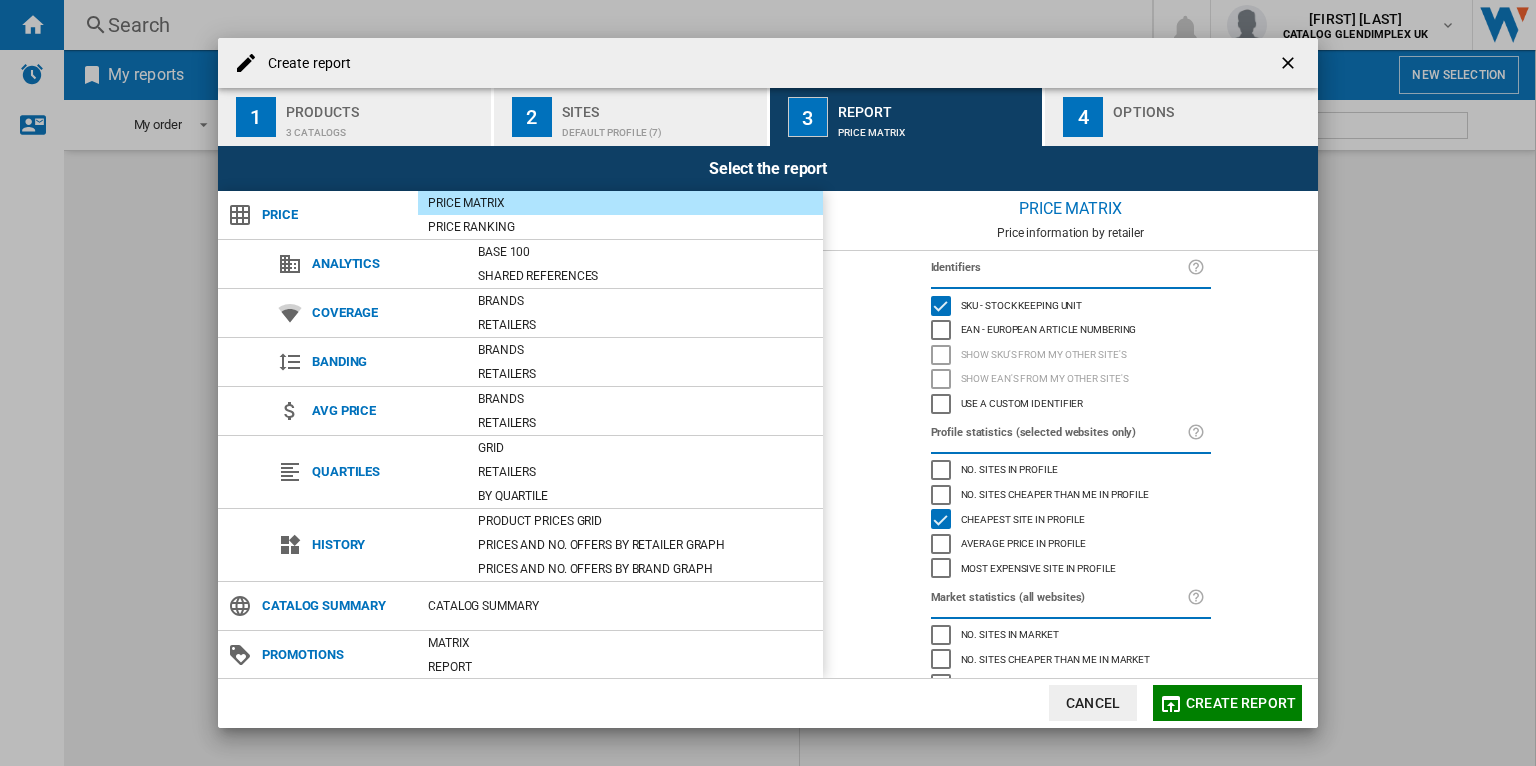 click on "Price Matrix" at bounding box center [620, 203] 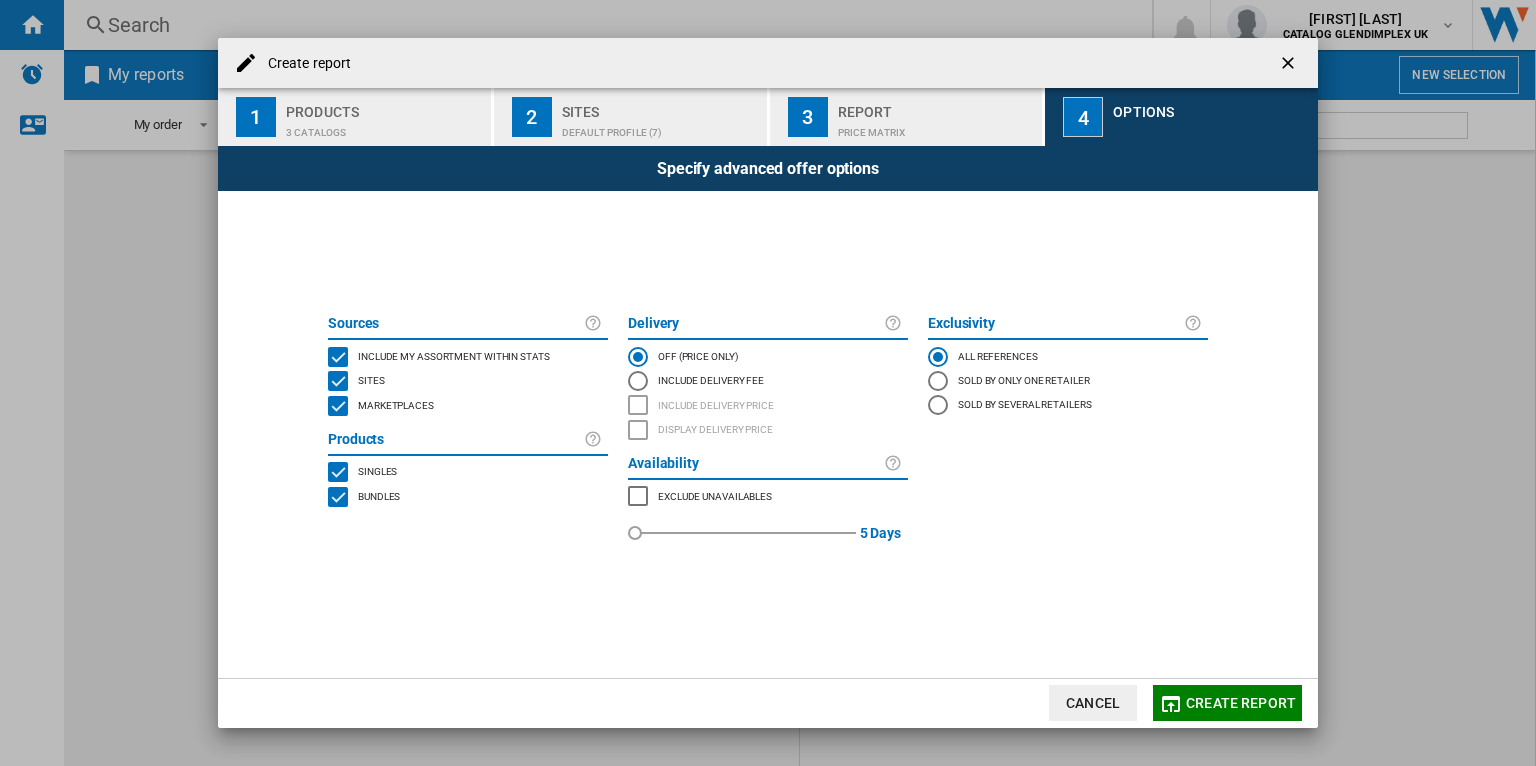 click on "Create report" 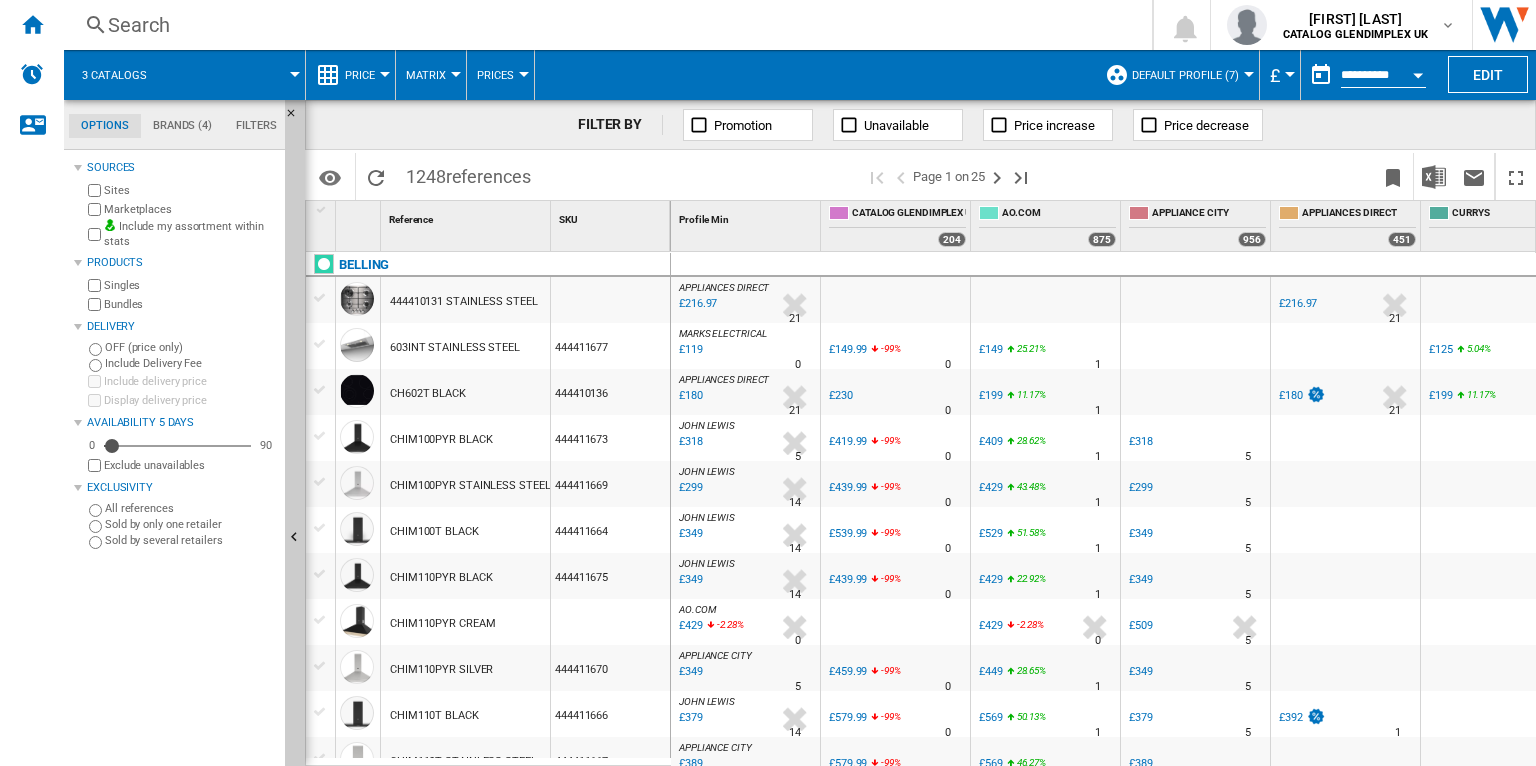 click on "Promotion" at bounding box center [743, 125] 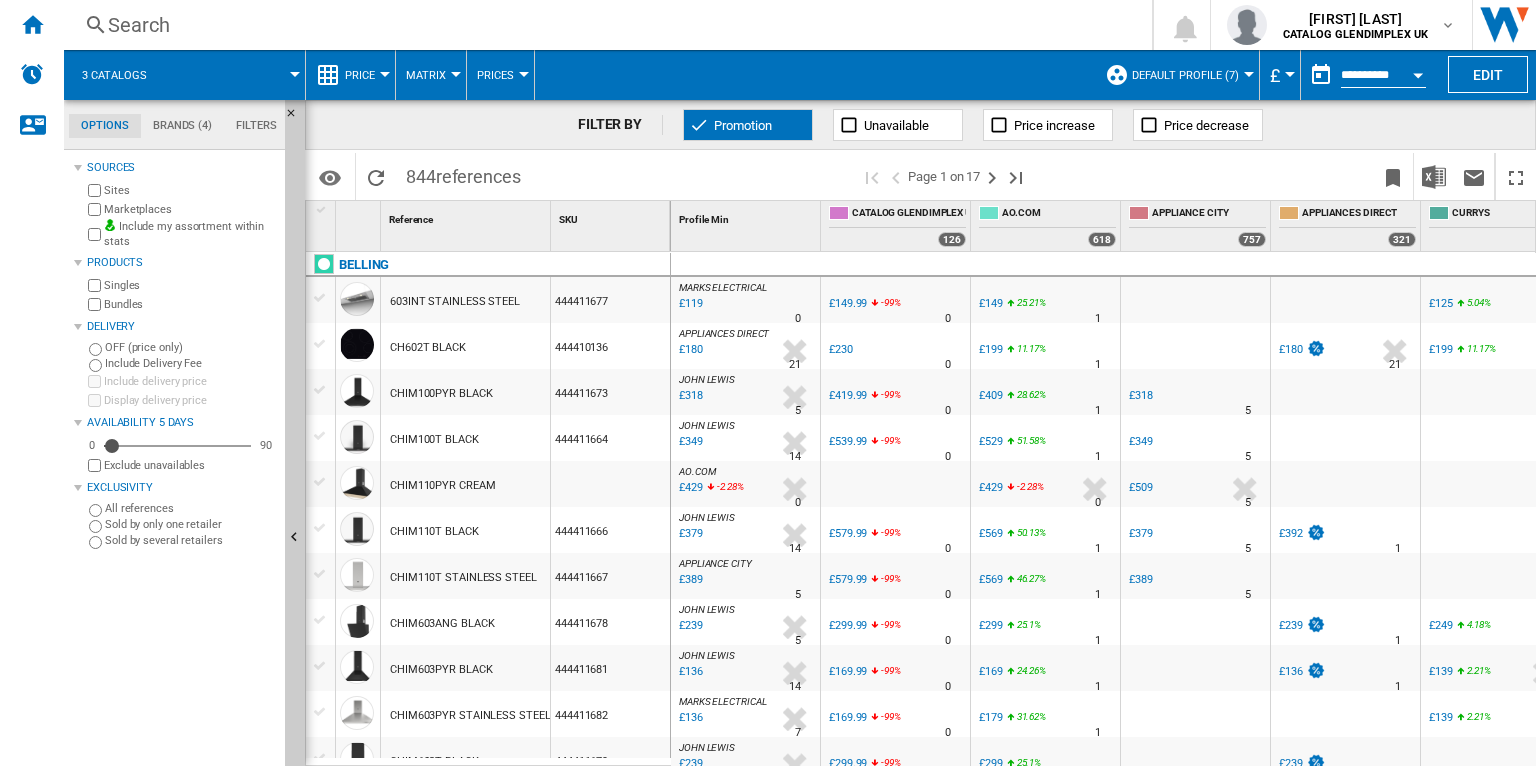 scroll, scrollTop: 40, scrollLeft: 0, axis: vertical 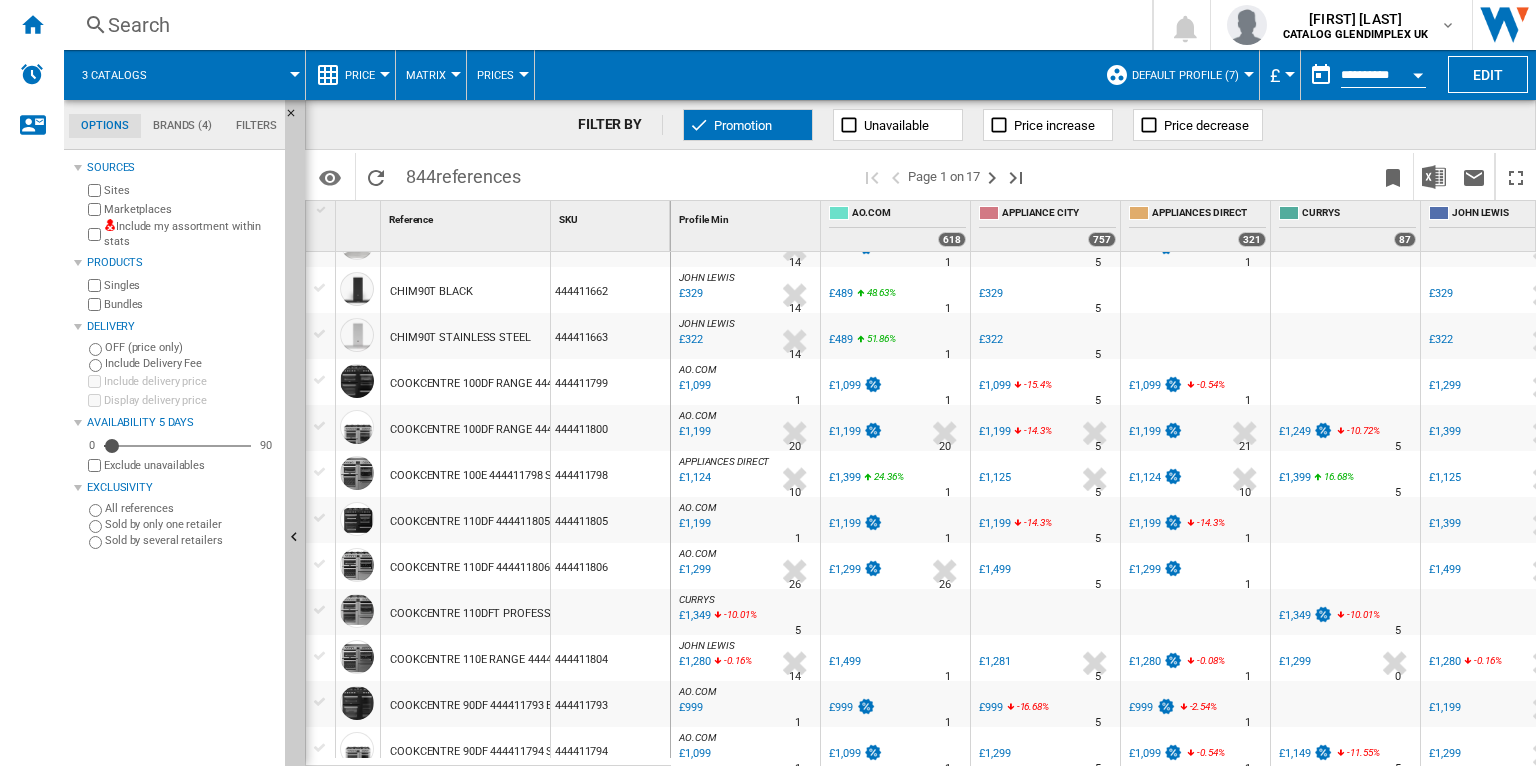 click on "Price" at bounding box center [360, 75] 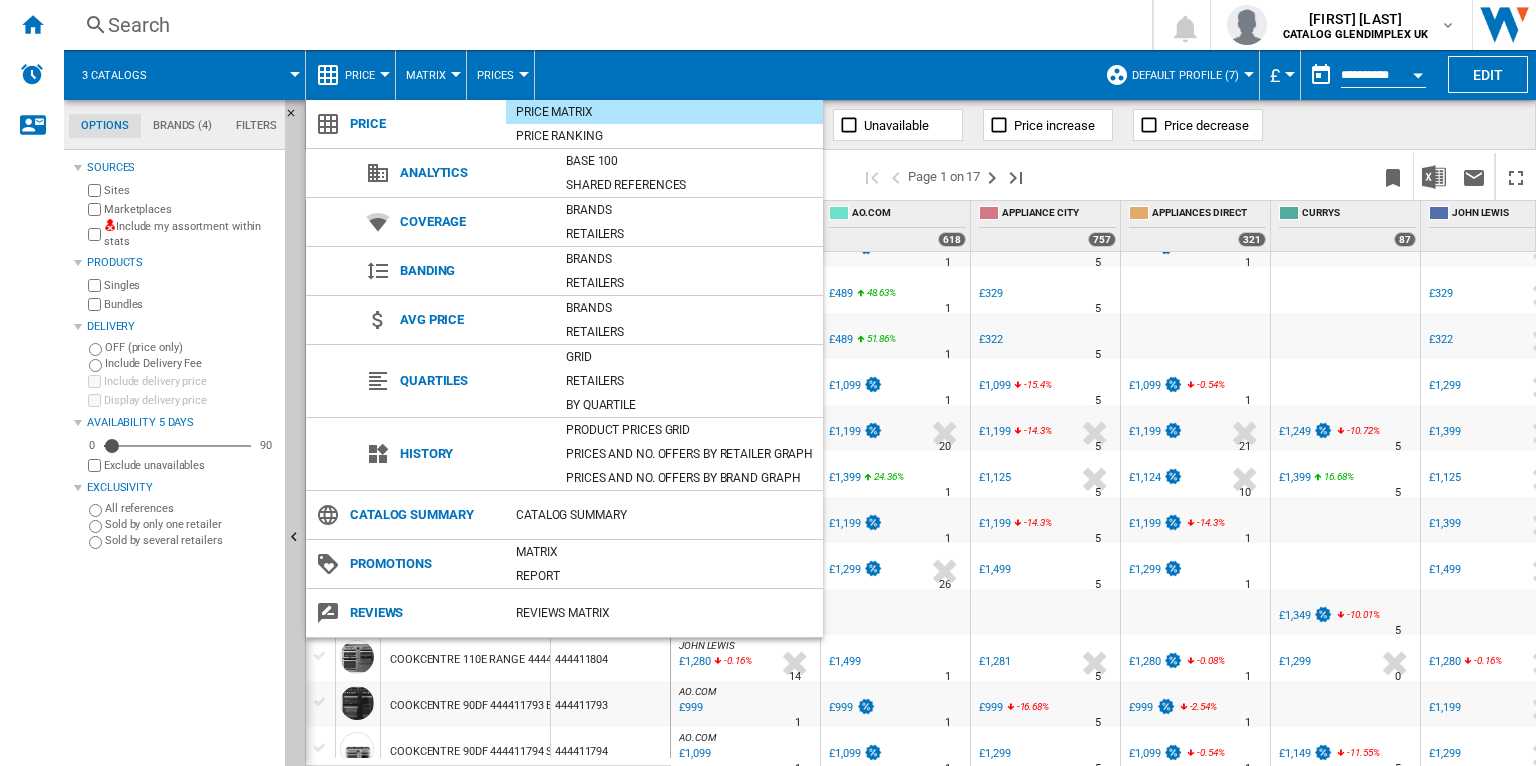 click at bounding box center [768, 383] 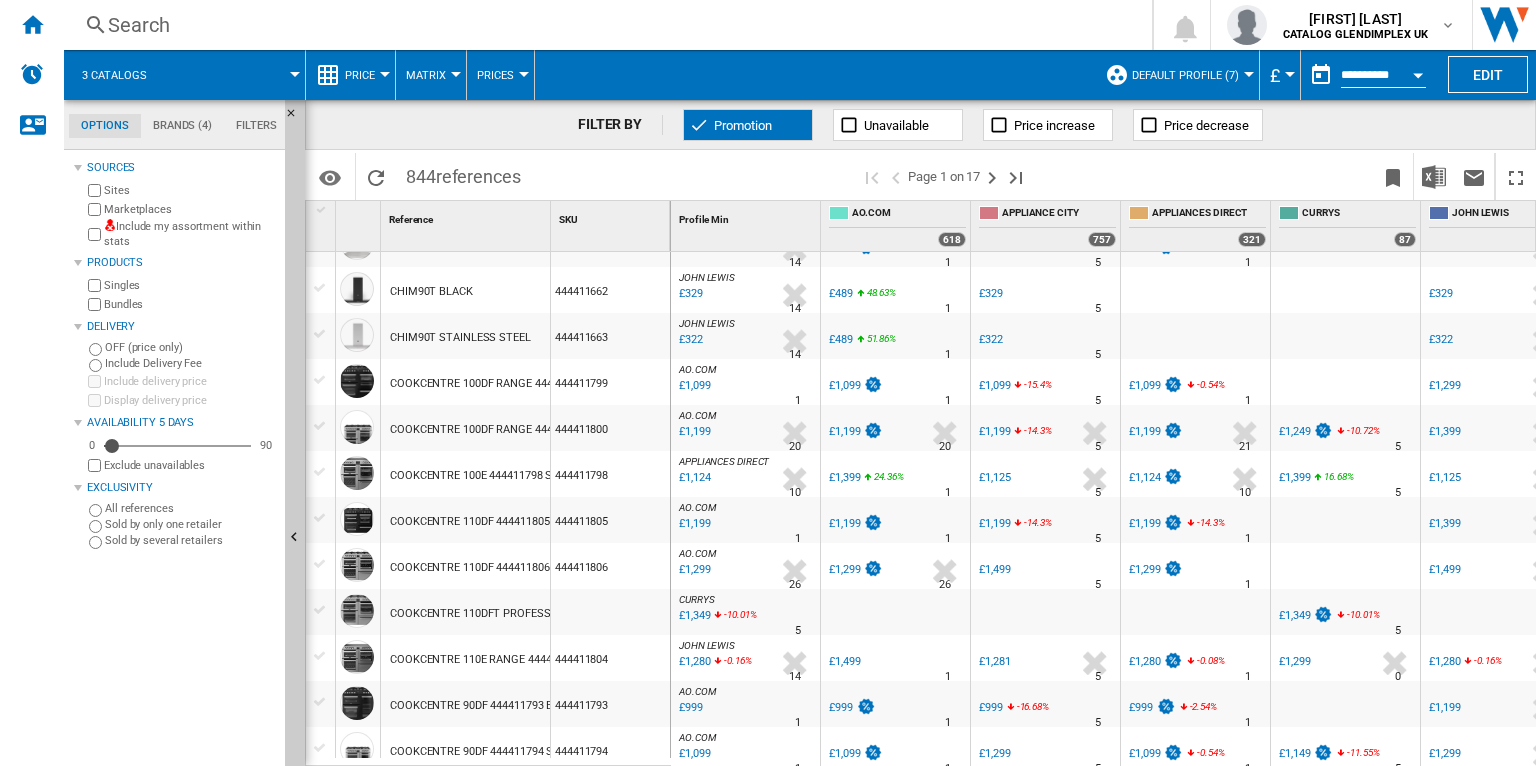 click on "Price" at bounding box center (365, 75) 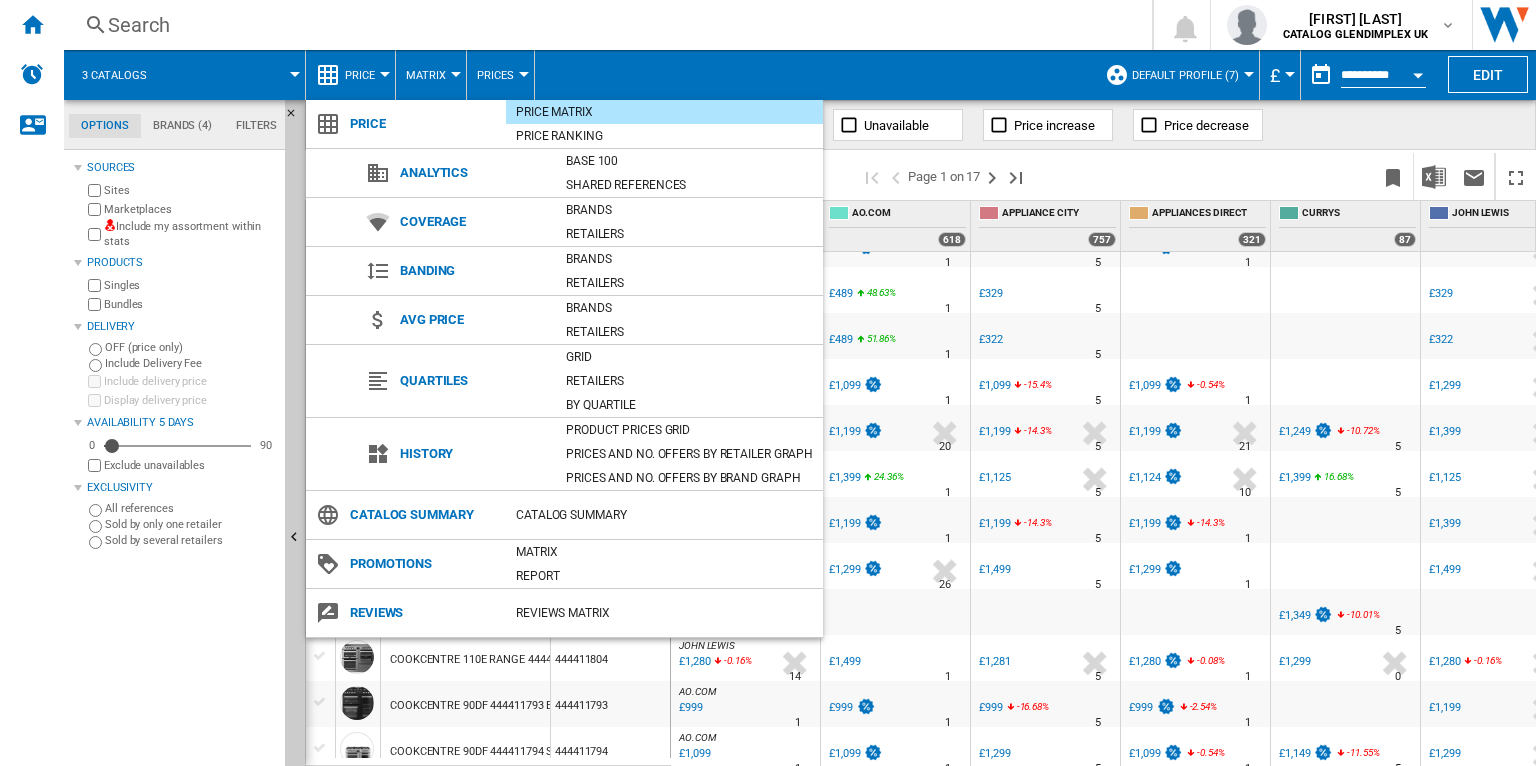 click at bounding box center [768, 383] 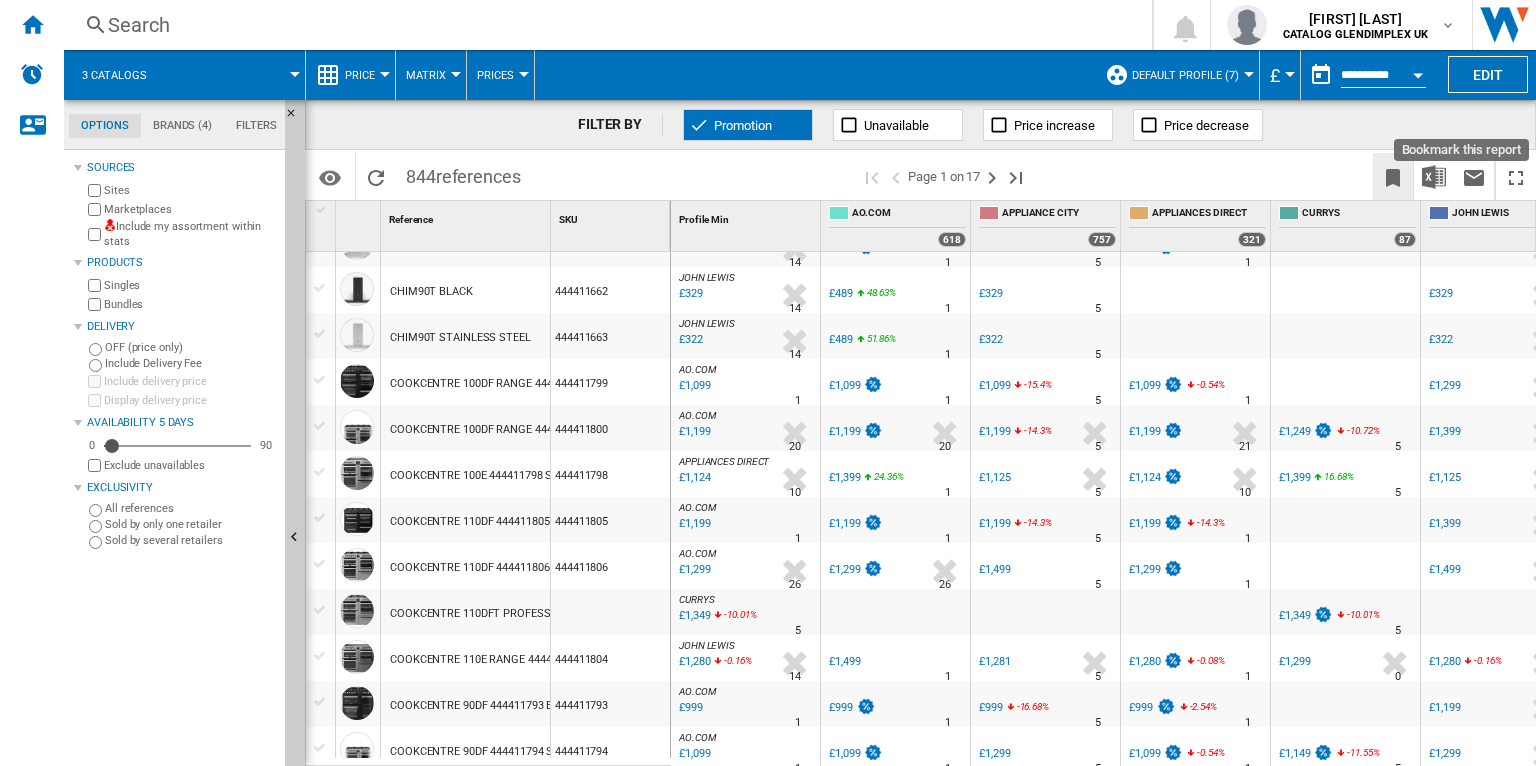 click at bounding box center (1393, 178) 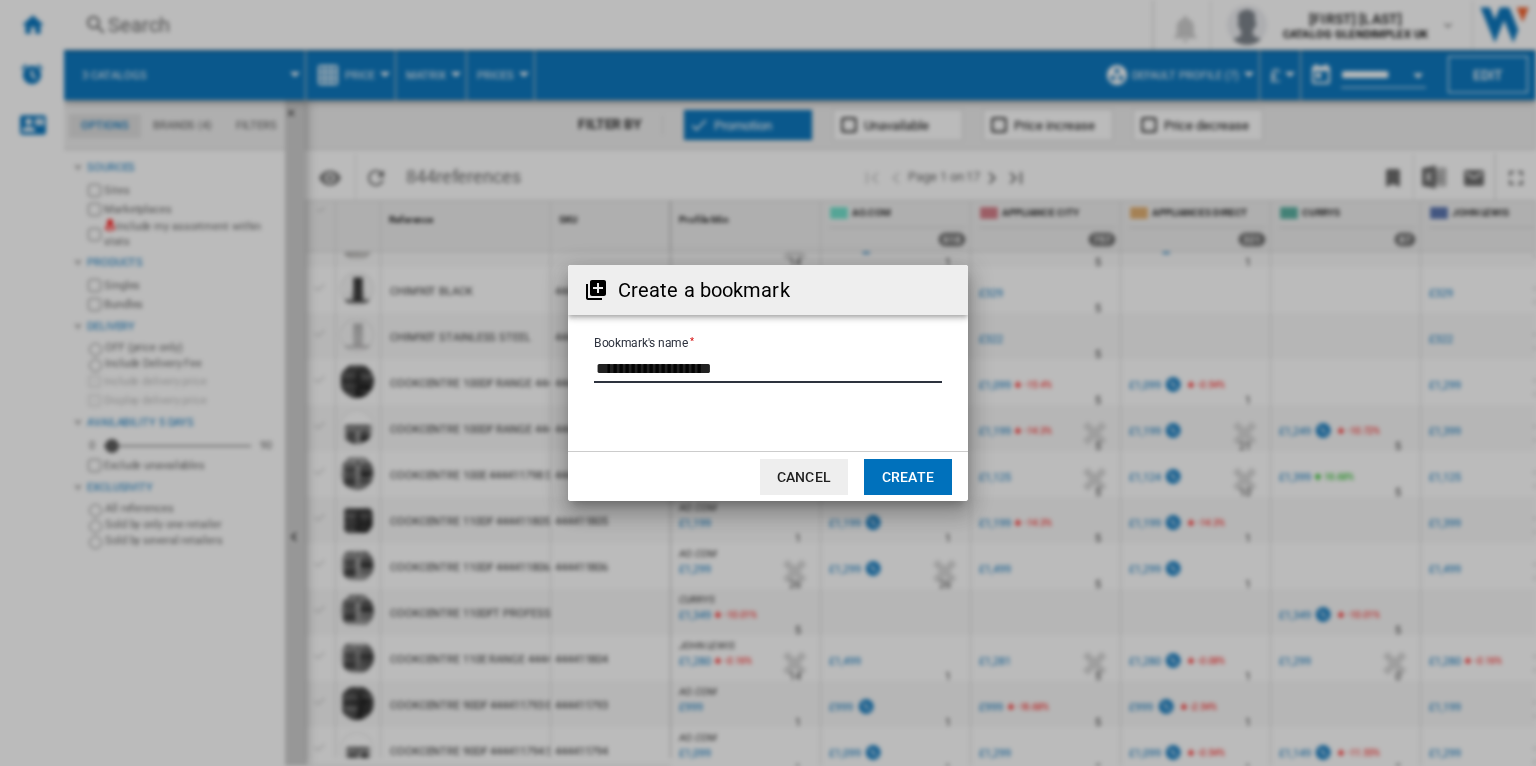 click on "Bookmark's name" at bounding box center [768, 368] 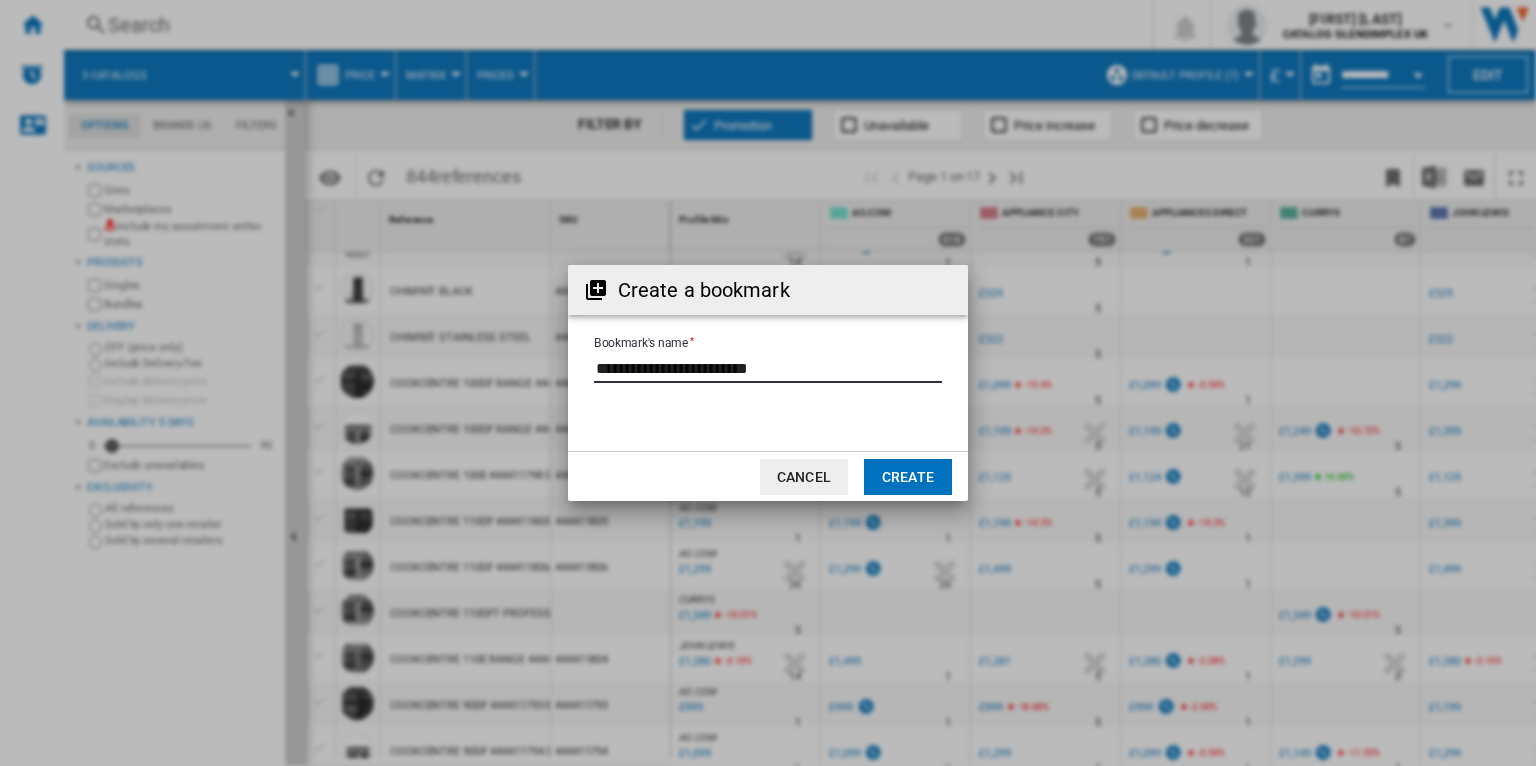 type on "**********" 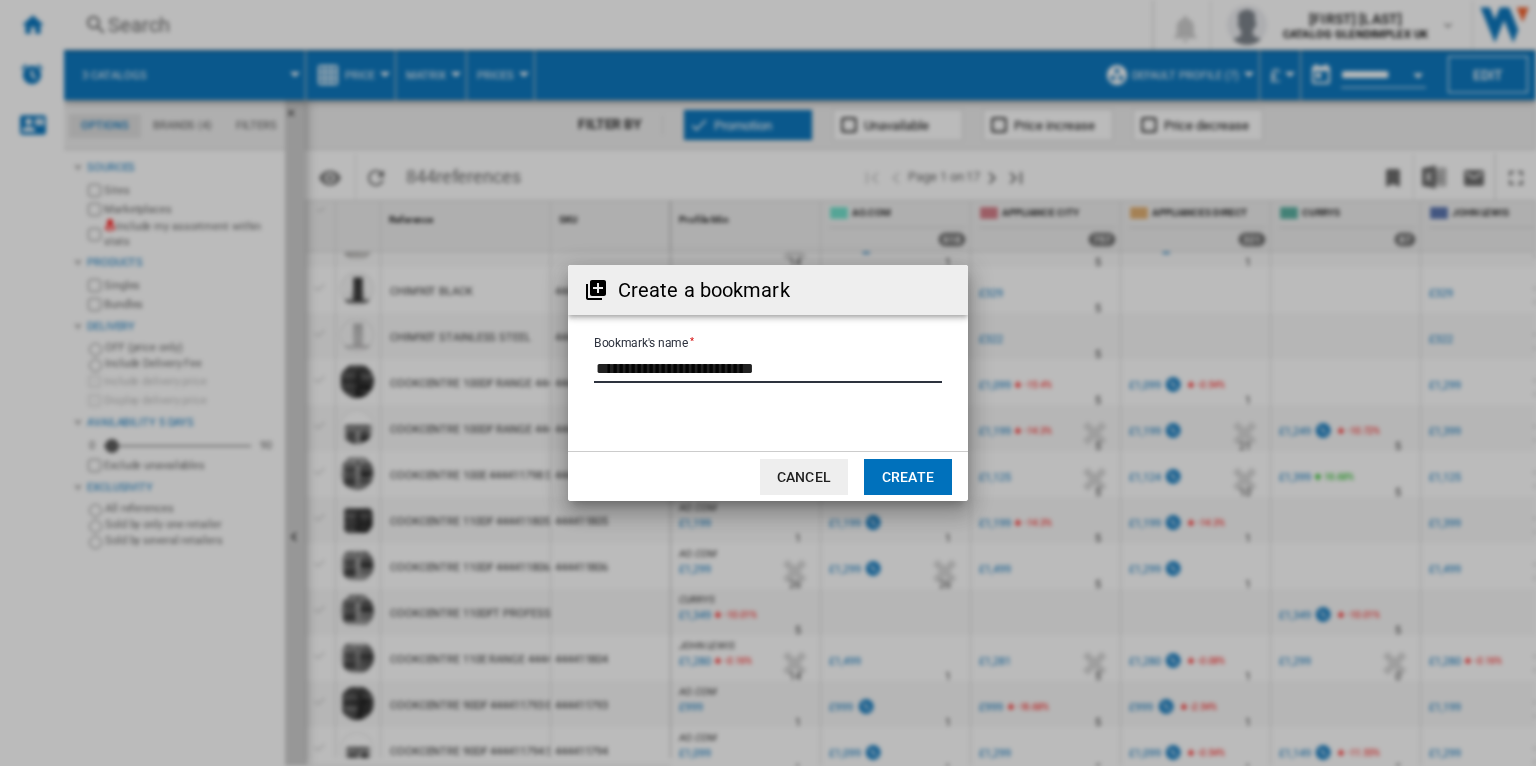 click on "Create" 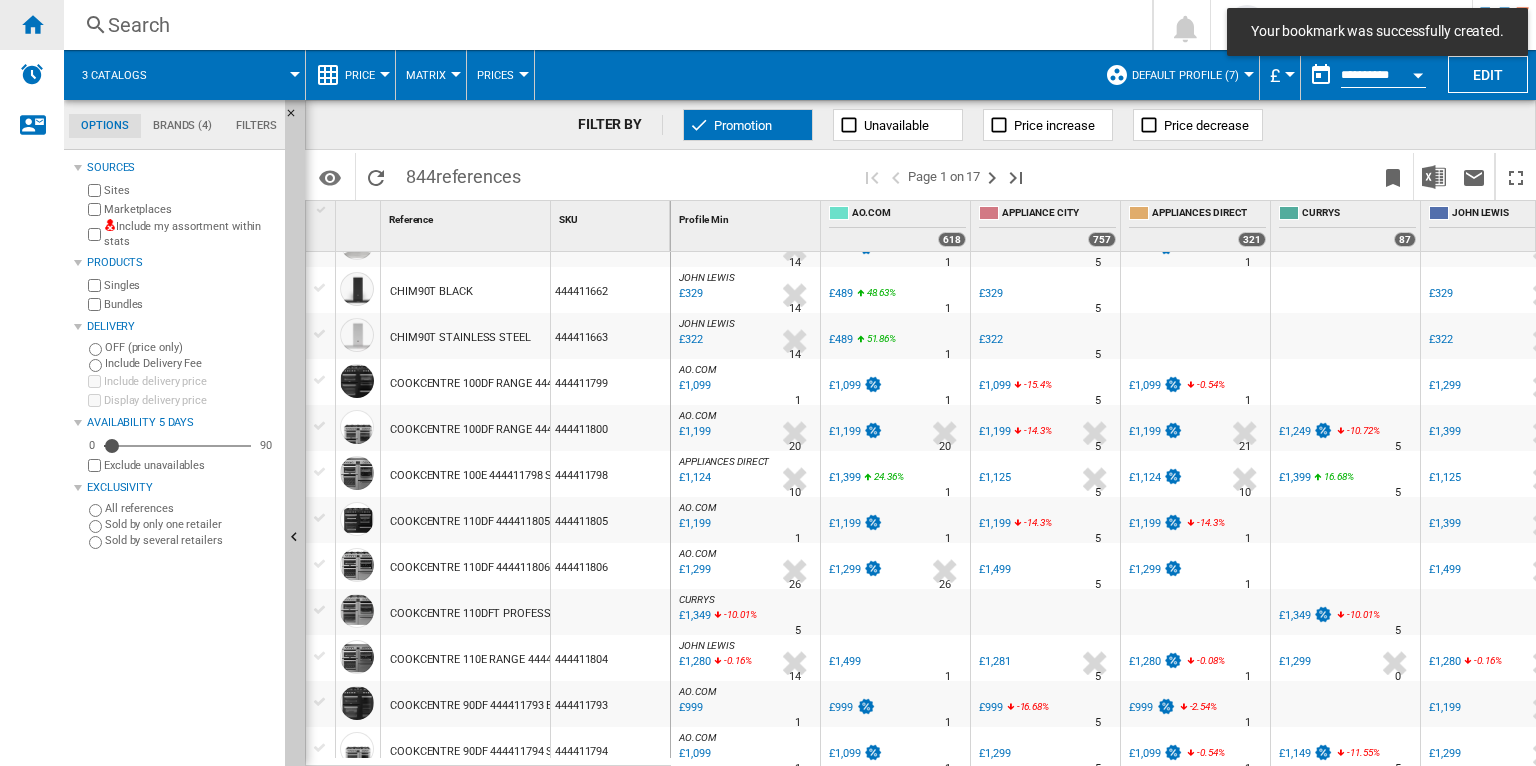 click at bounding box center (32, 25) 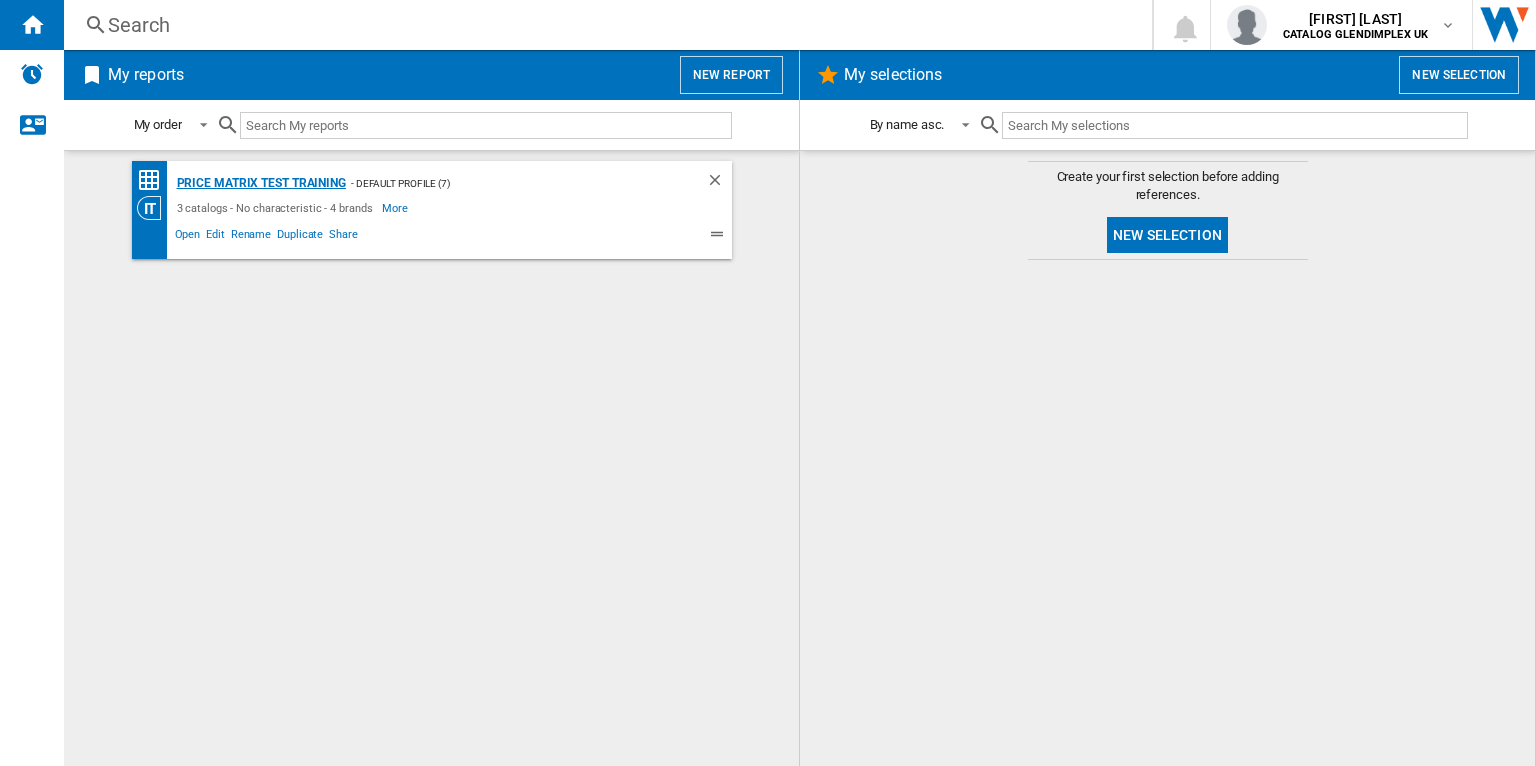 click on "Price Matrix Test Training" 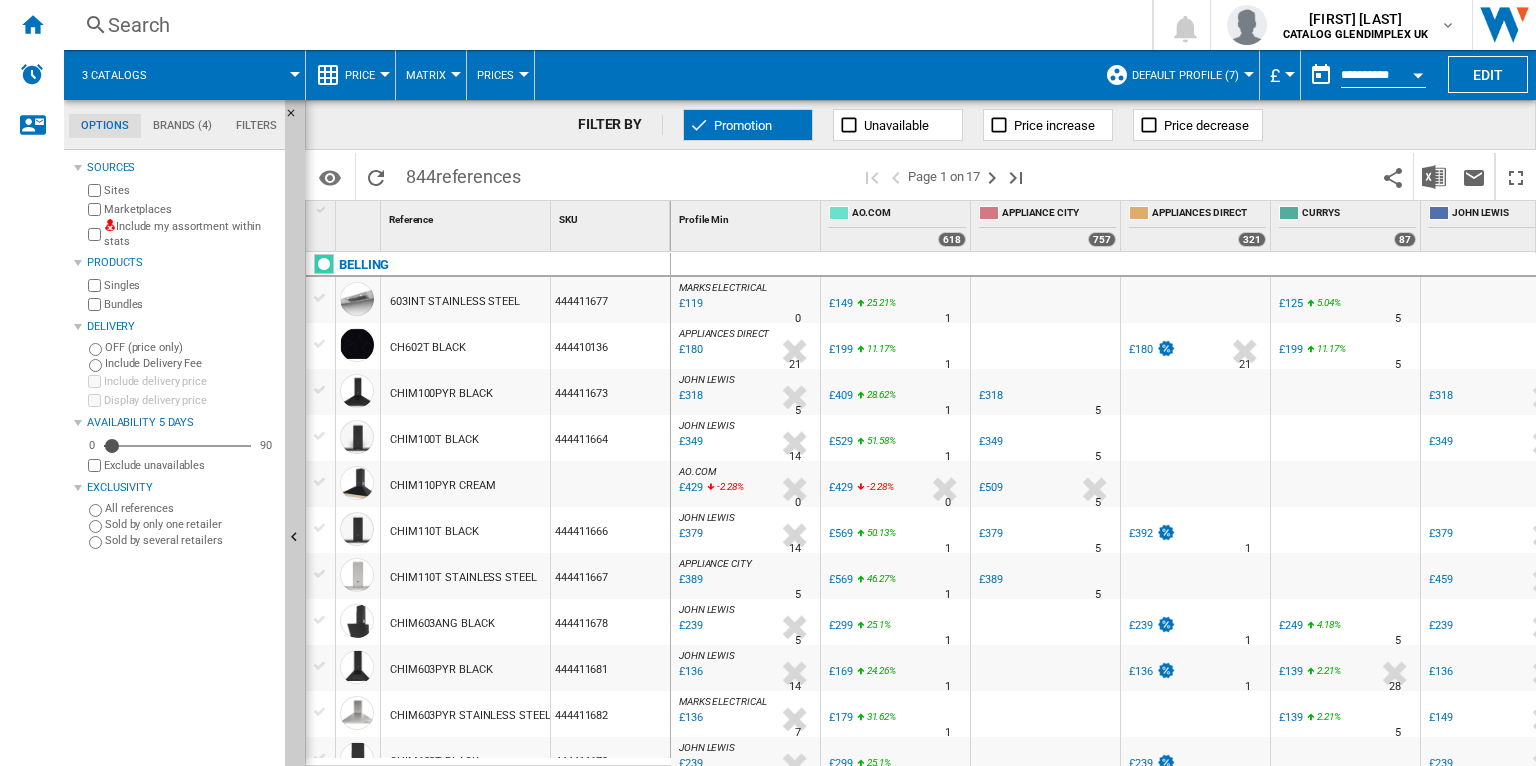 click on "Price" at bounding box center [365, 75] 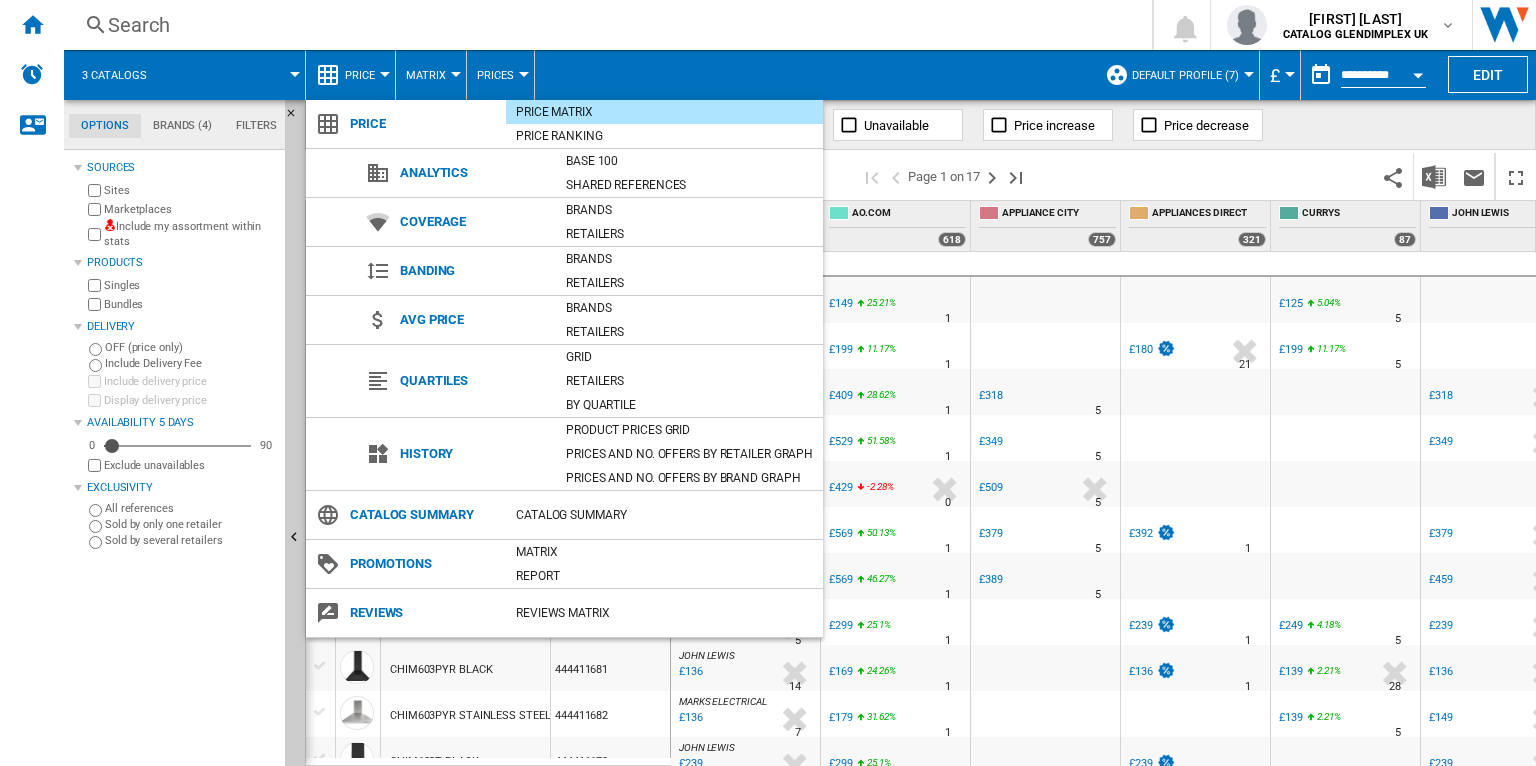 click at bounding box center (768, 383) 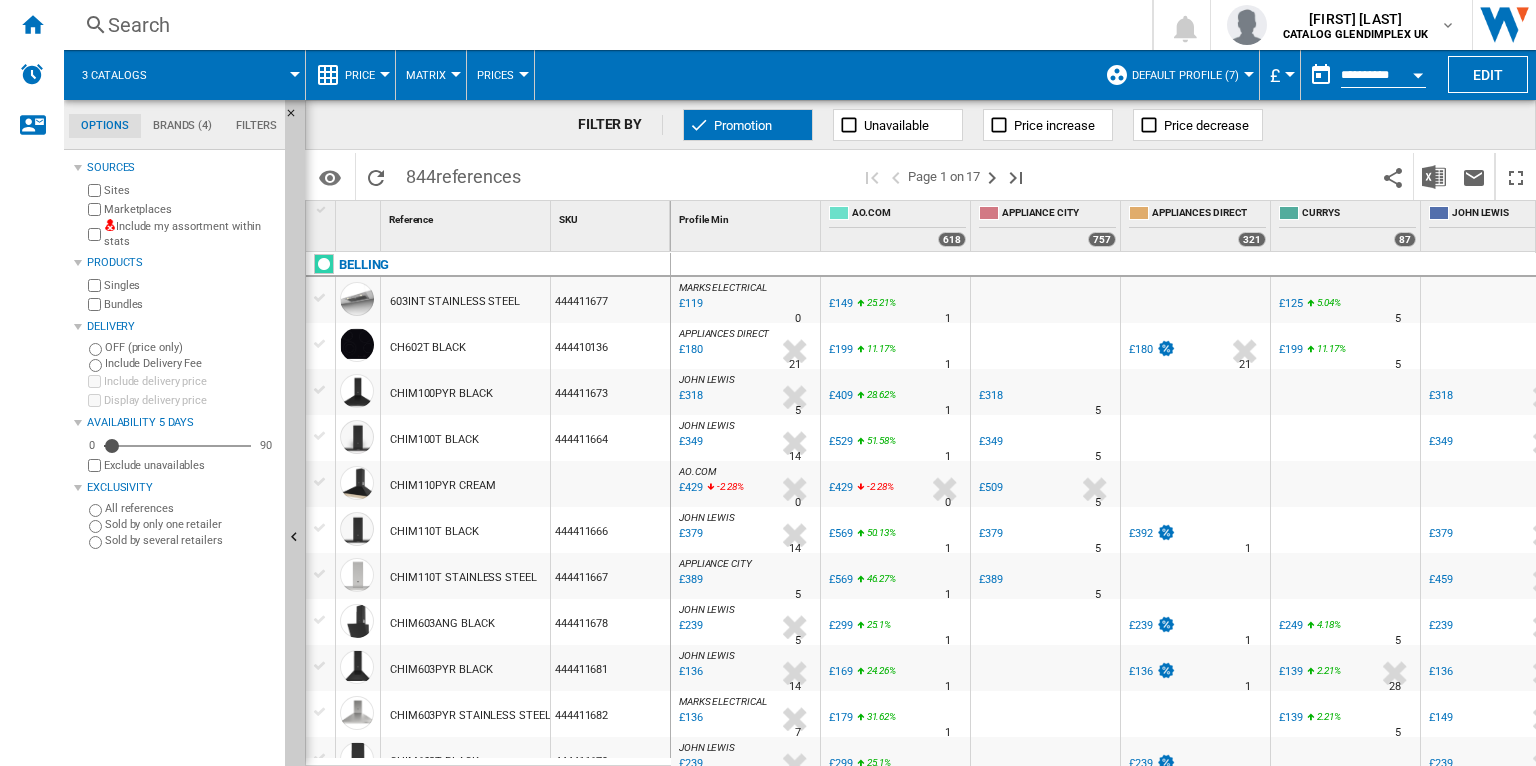 click on "Price" at bounding box center [365, 75] 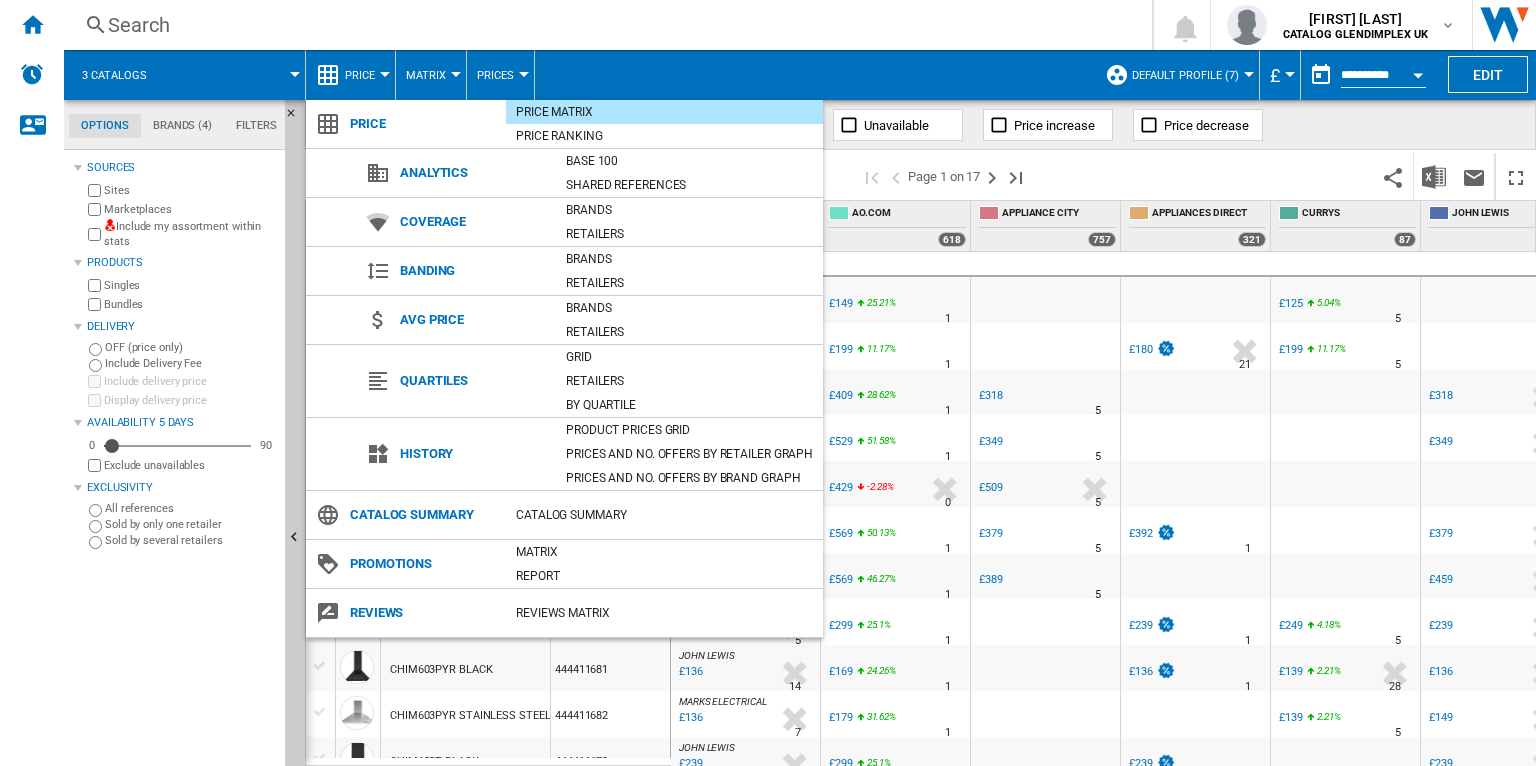 click at bounding box center [768, 383] 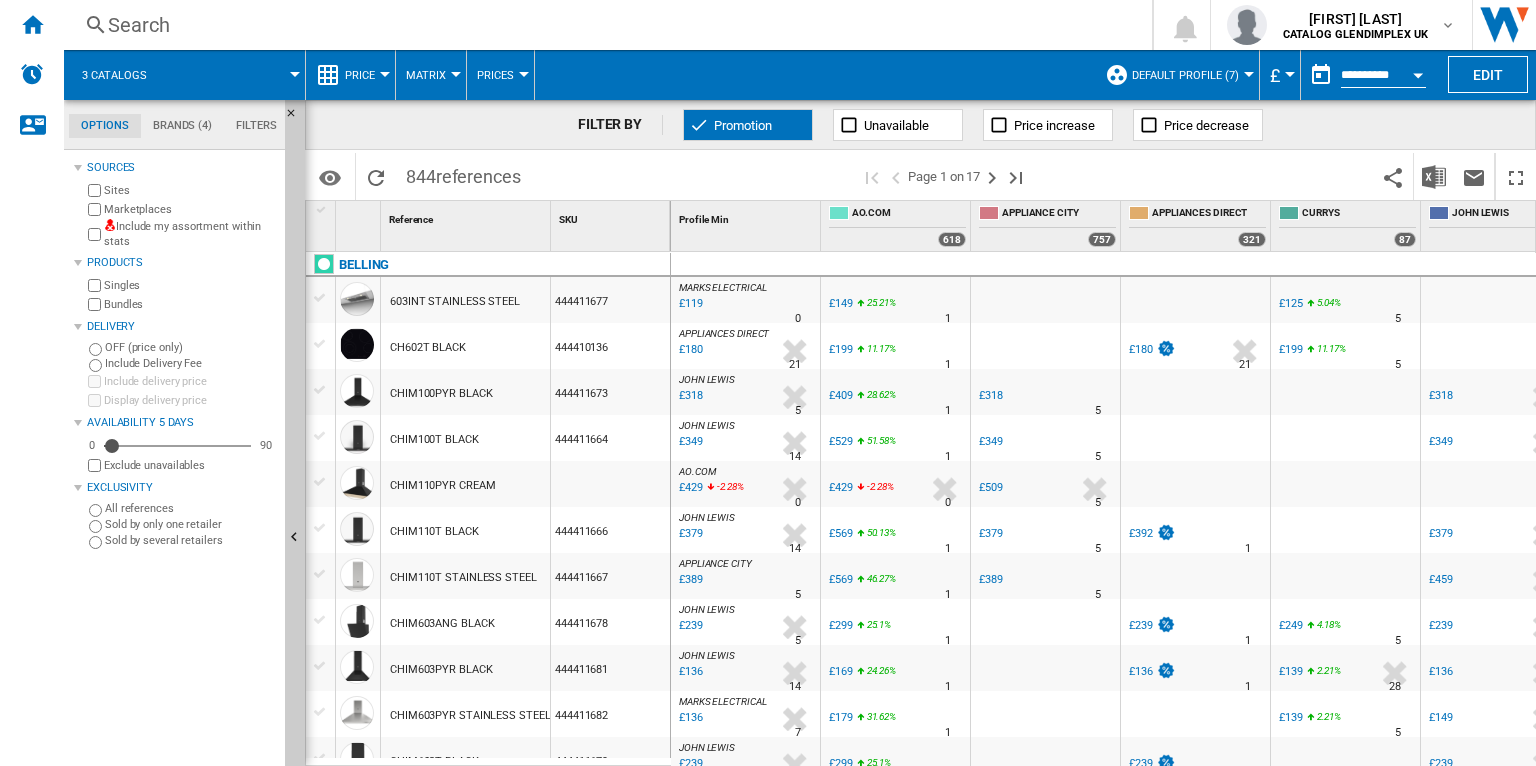 click on "Edit" at bounding box center [1488, 74] 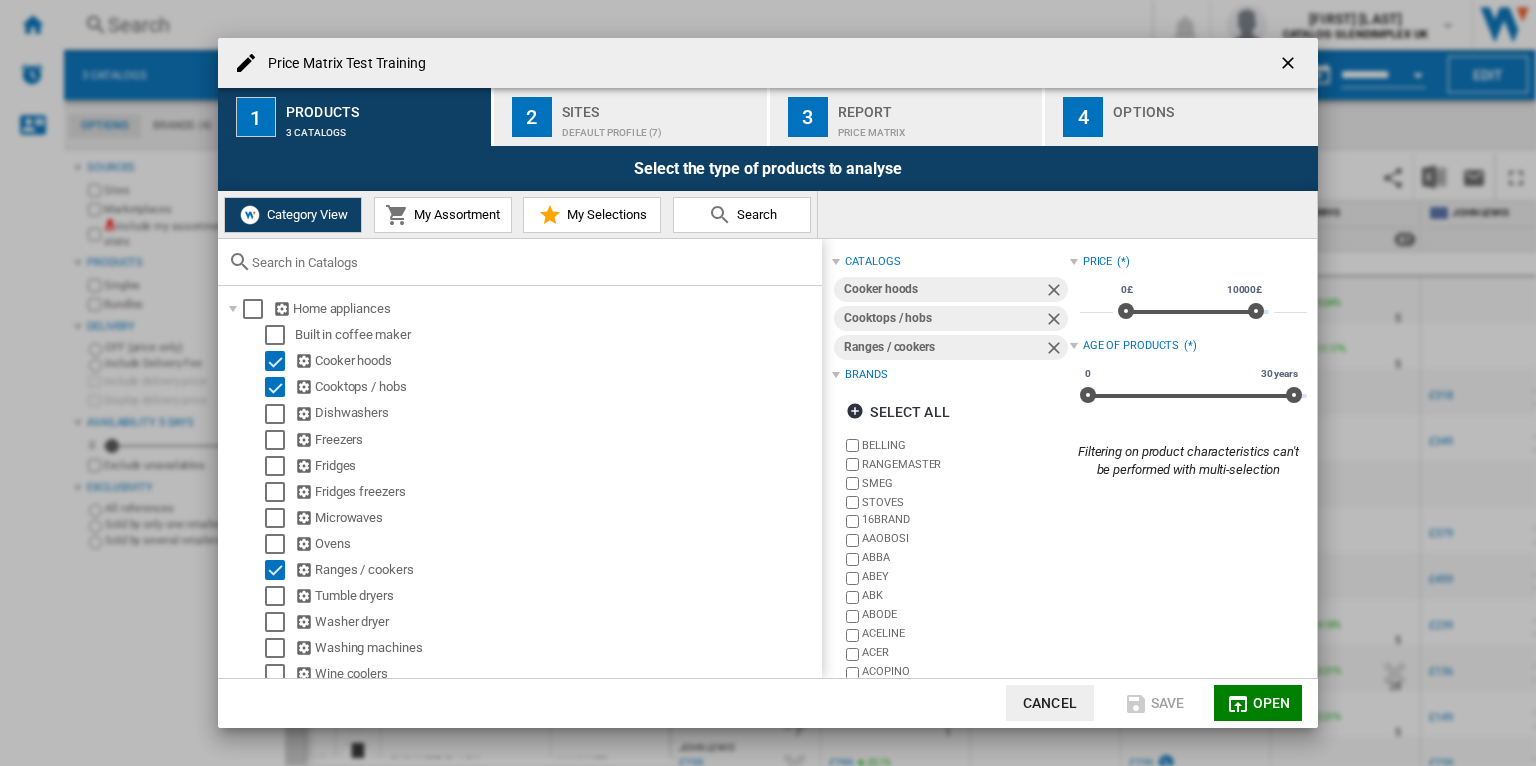 click on "Price Matrix" at bounding box center [936, 127] 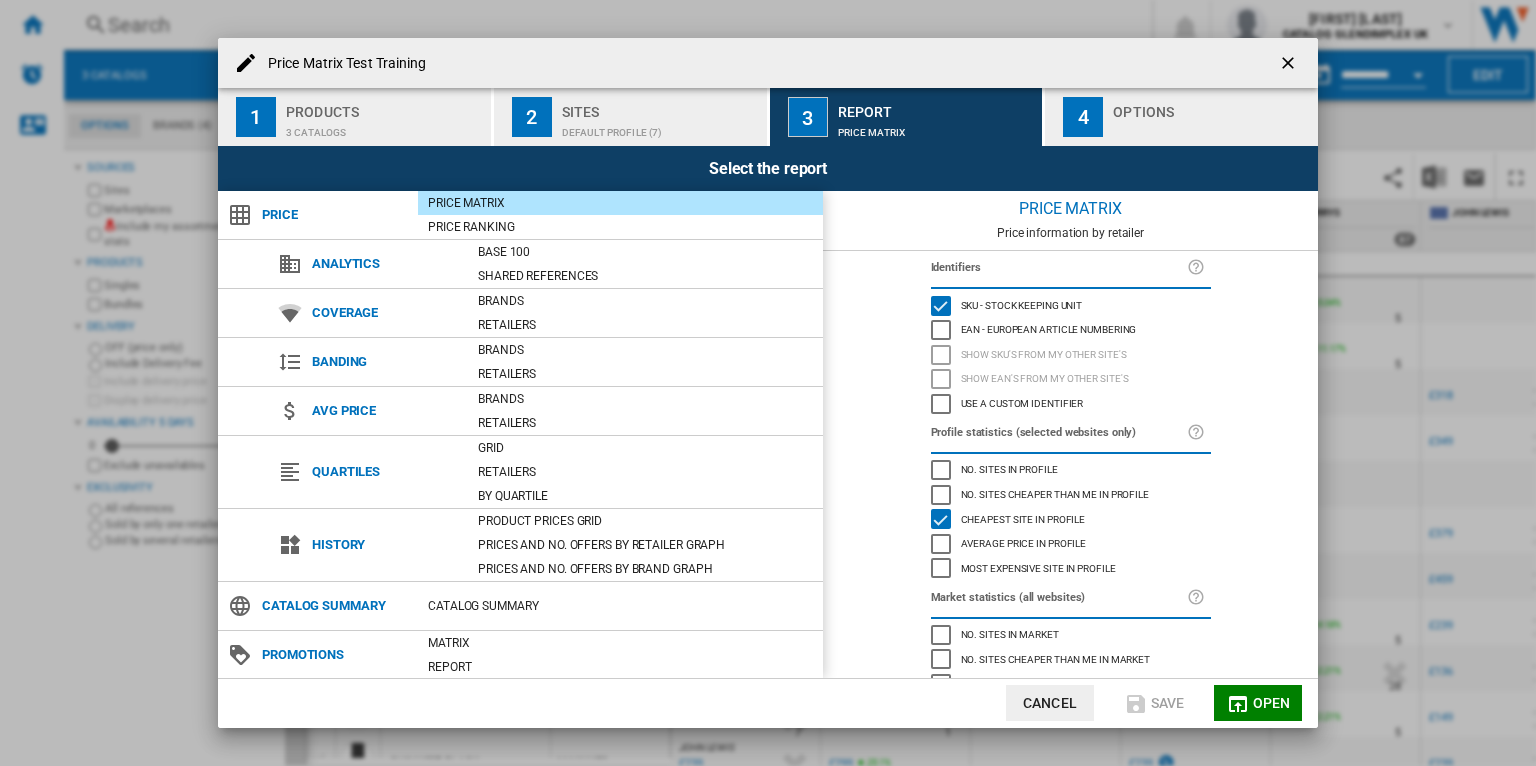 click at bounding box center (1290, 65) 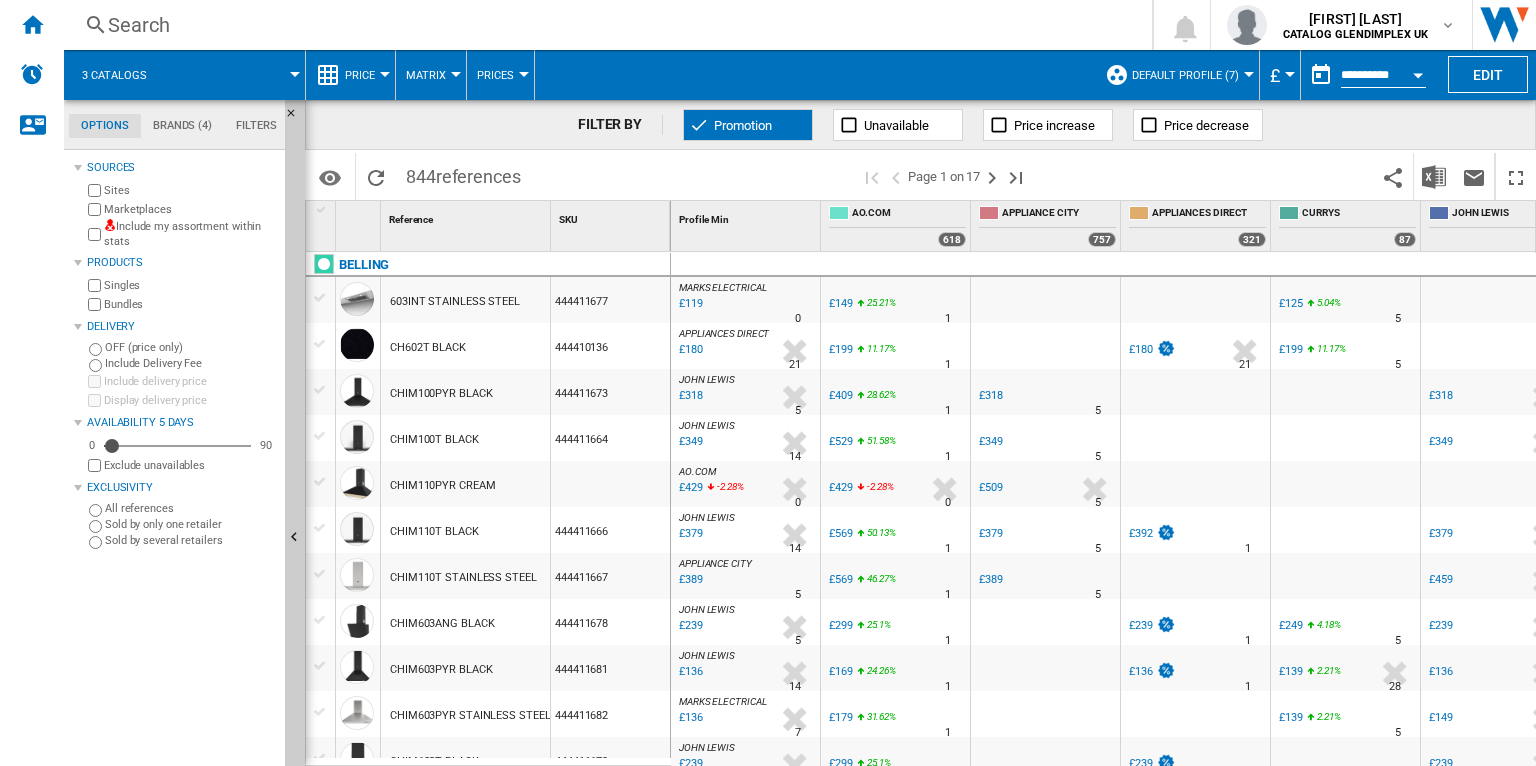 click on "Price" at bounding box center (365, 75) 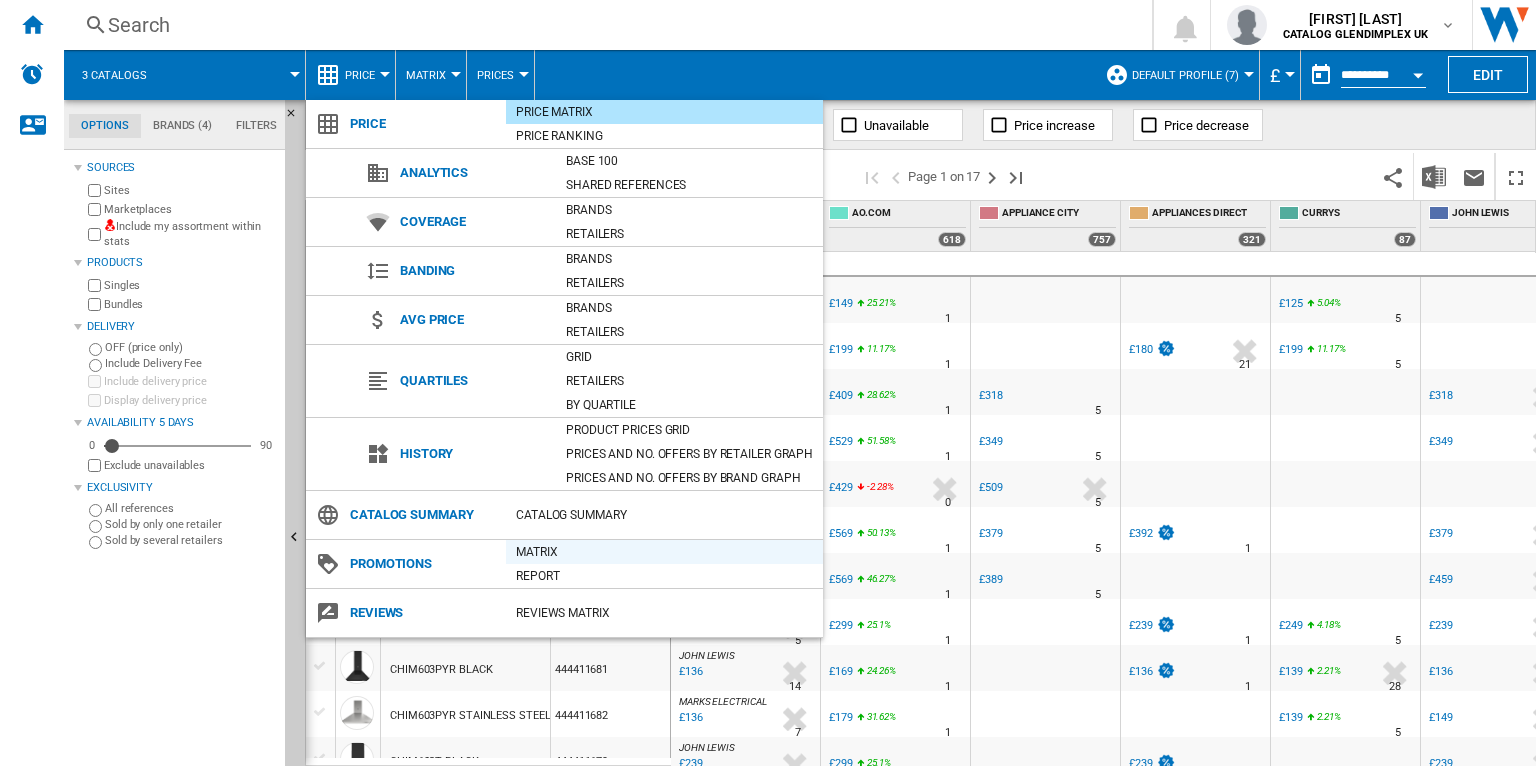 click on "Matrix" at bounding box center (664, 552) 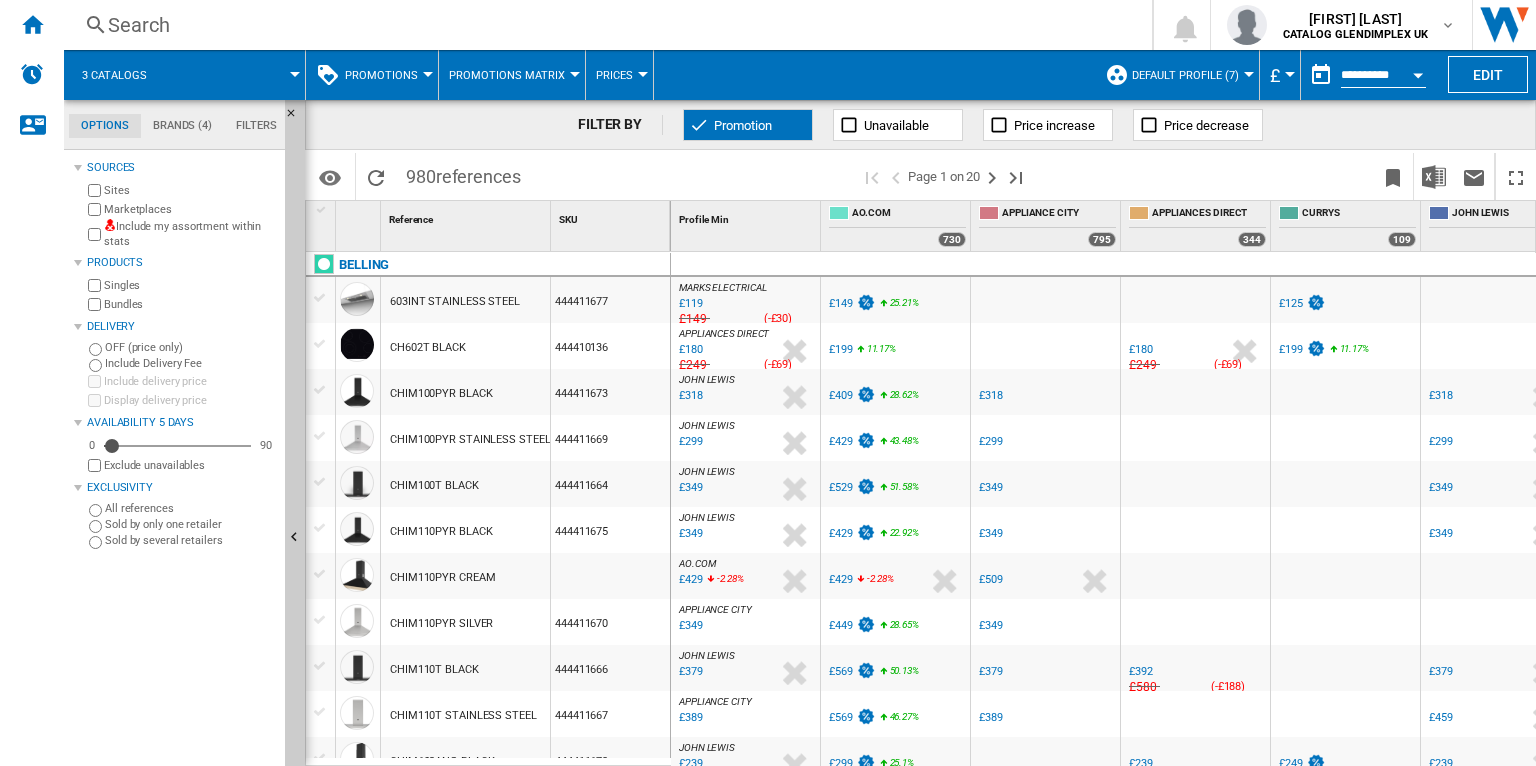 scroll, scrollTop: 0, scrollLeft: 30, axis: horizontal 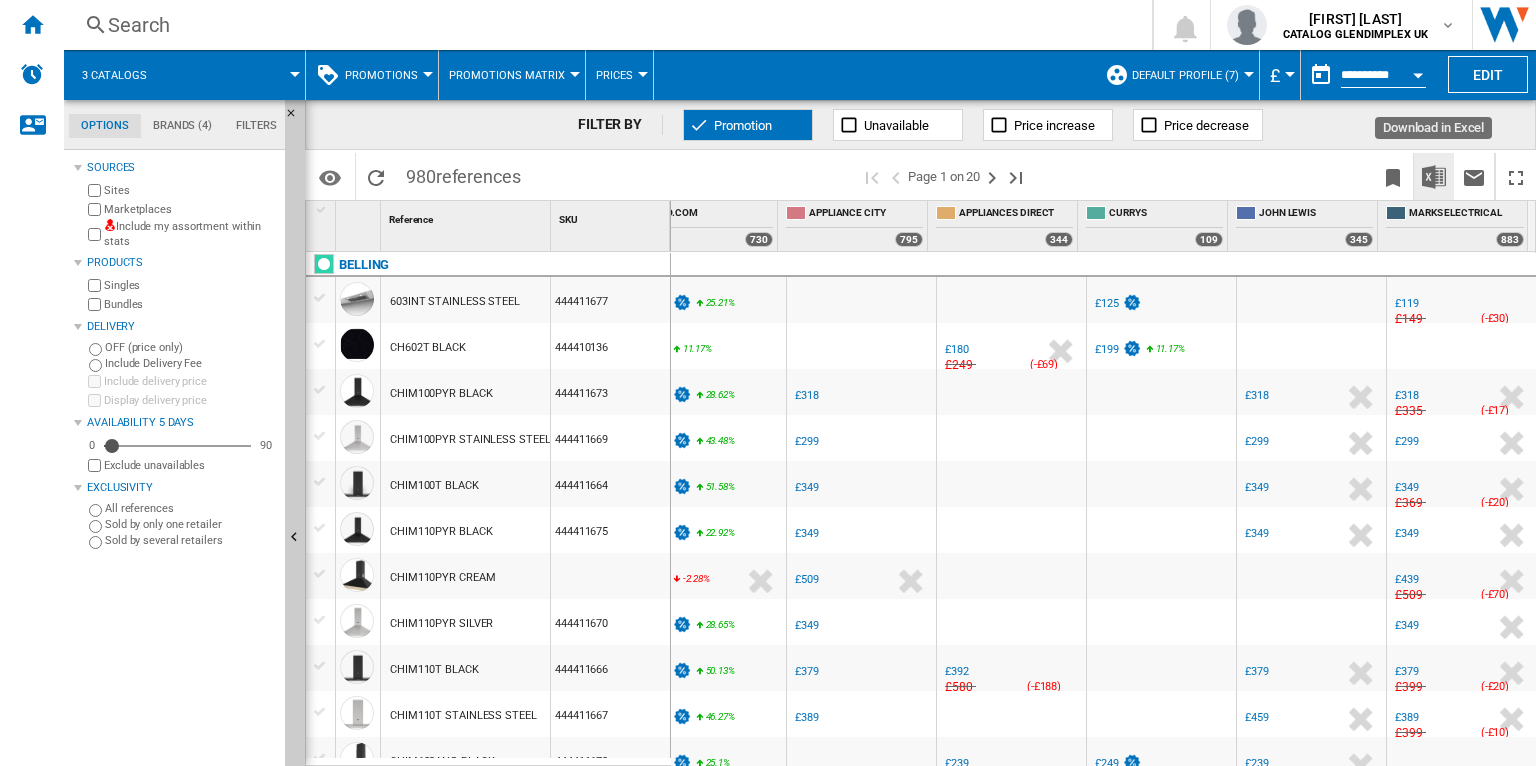 click at bounding box center [1434, 177] 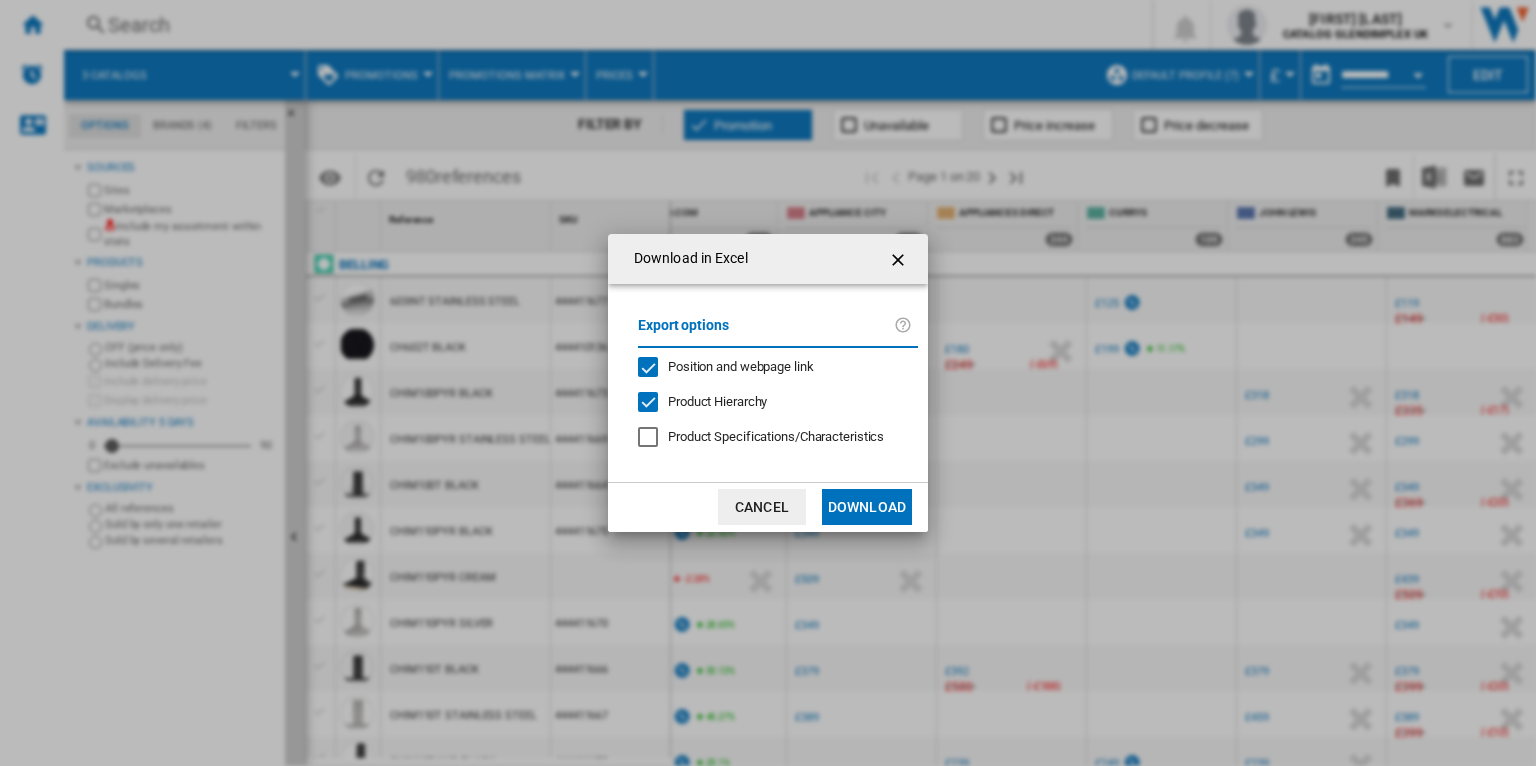 click 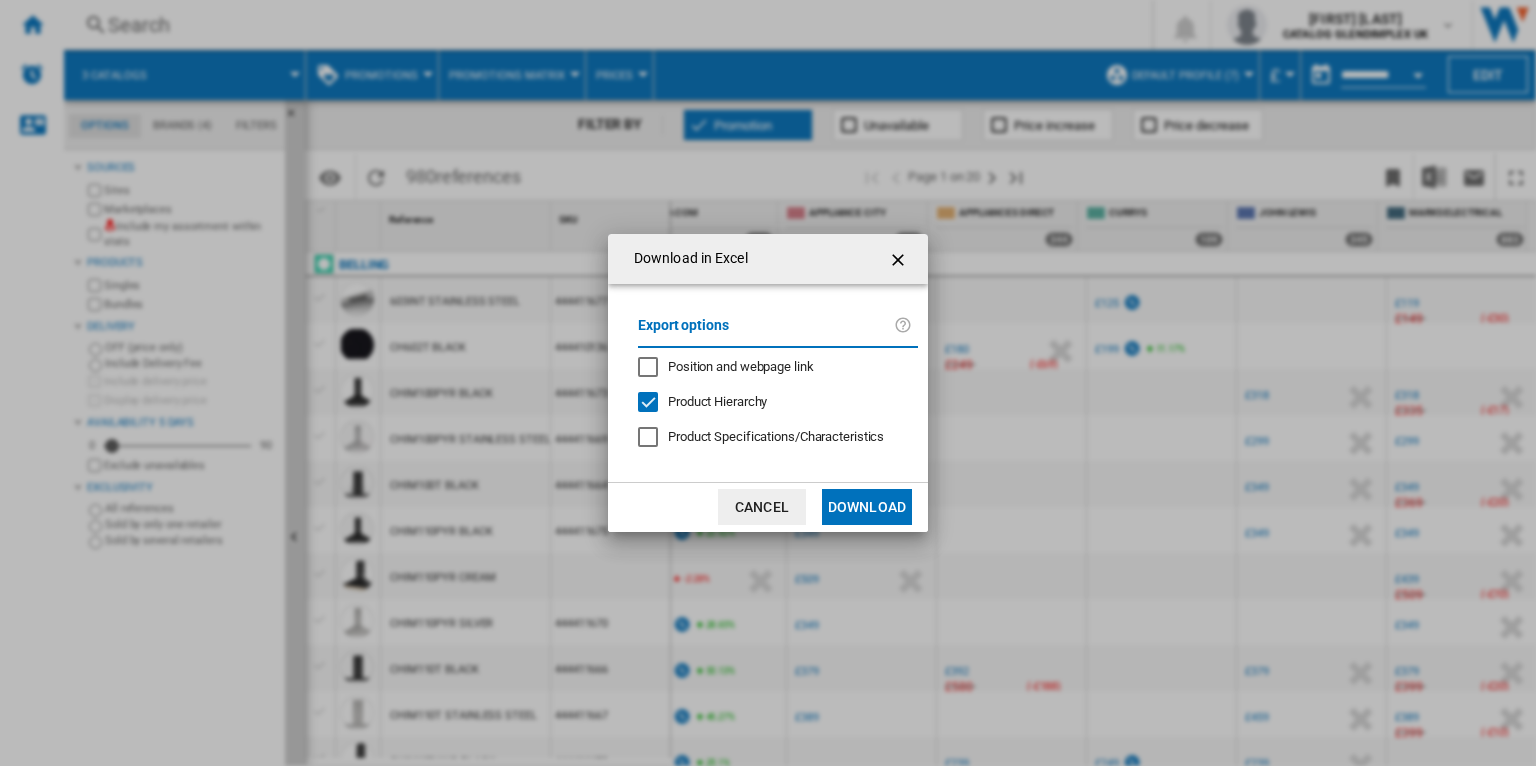 click on "Download" 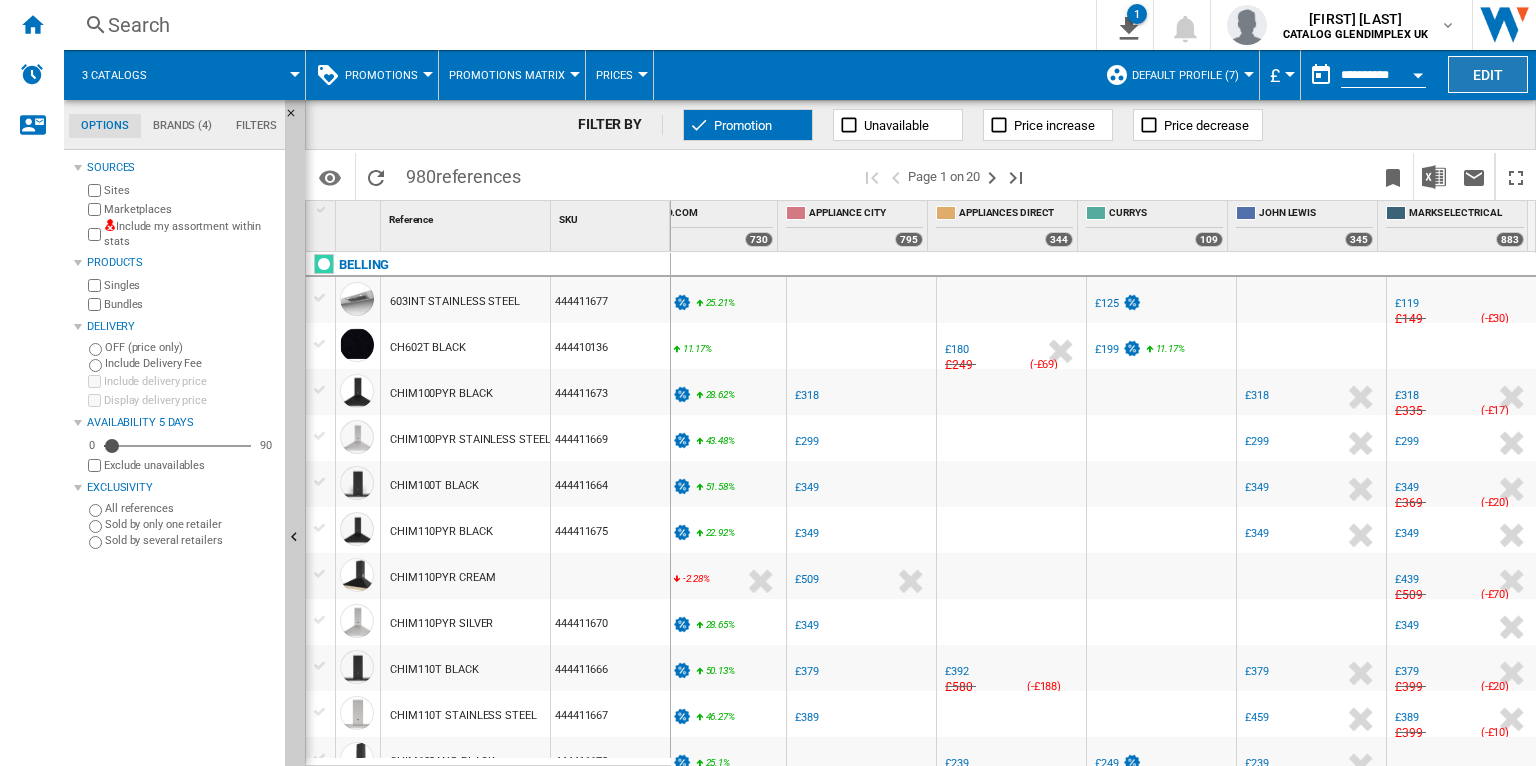 click on "Edit" at bounding box center [1488, 74] 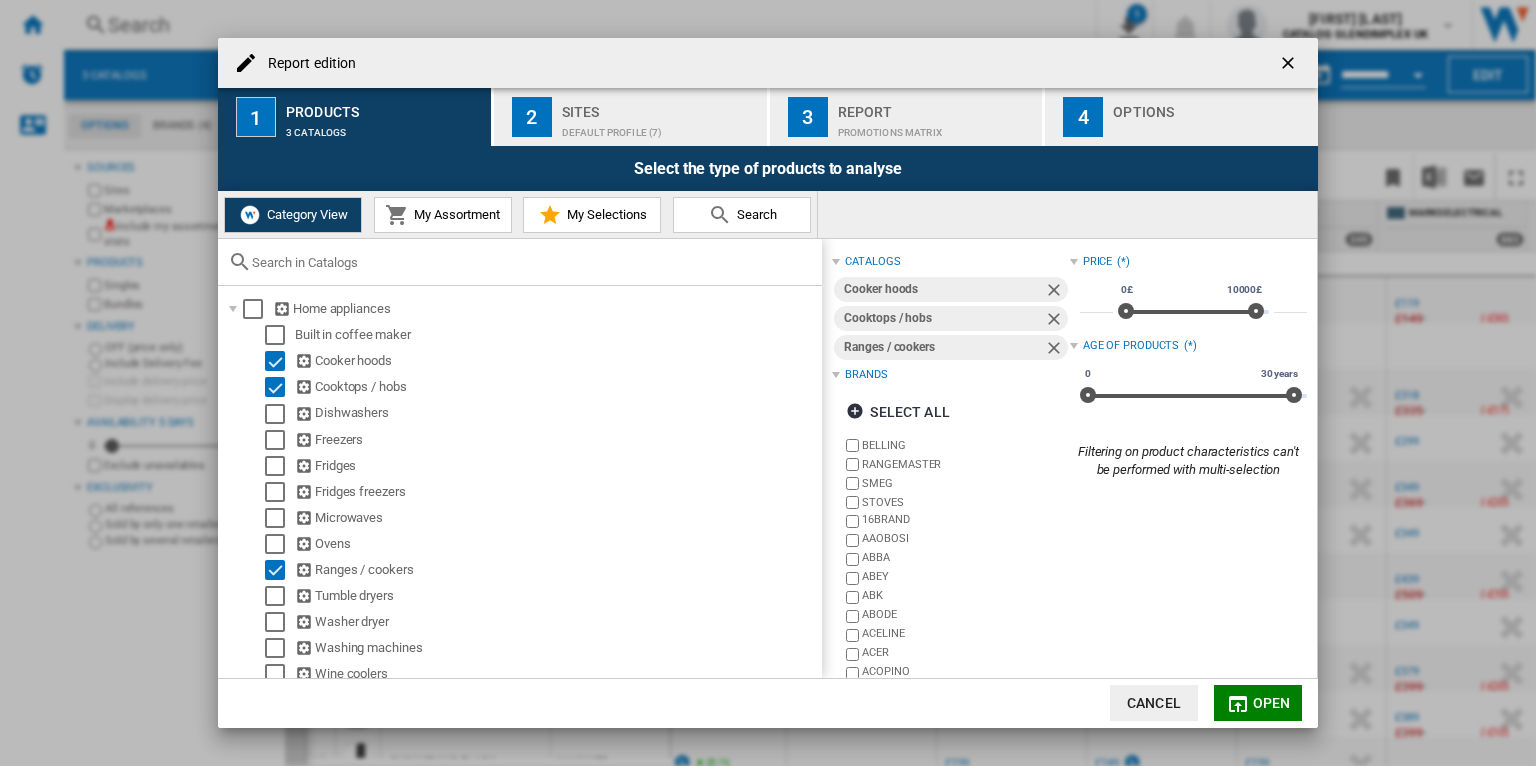 click at bounding box center (1211, 127) 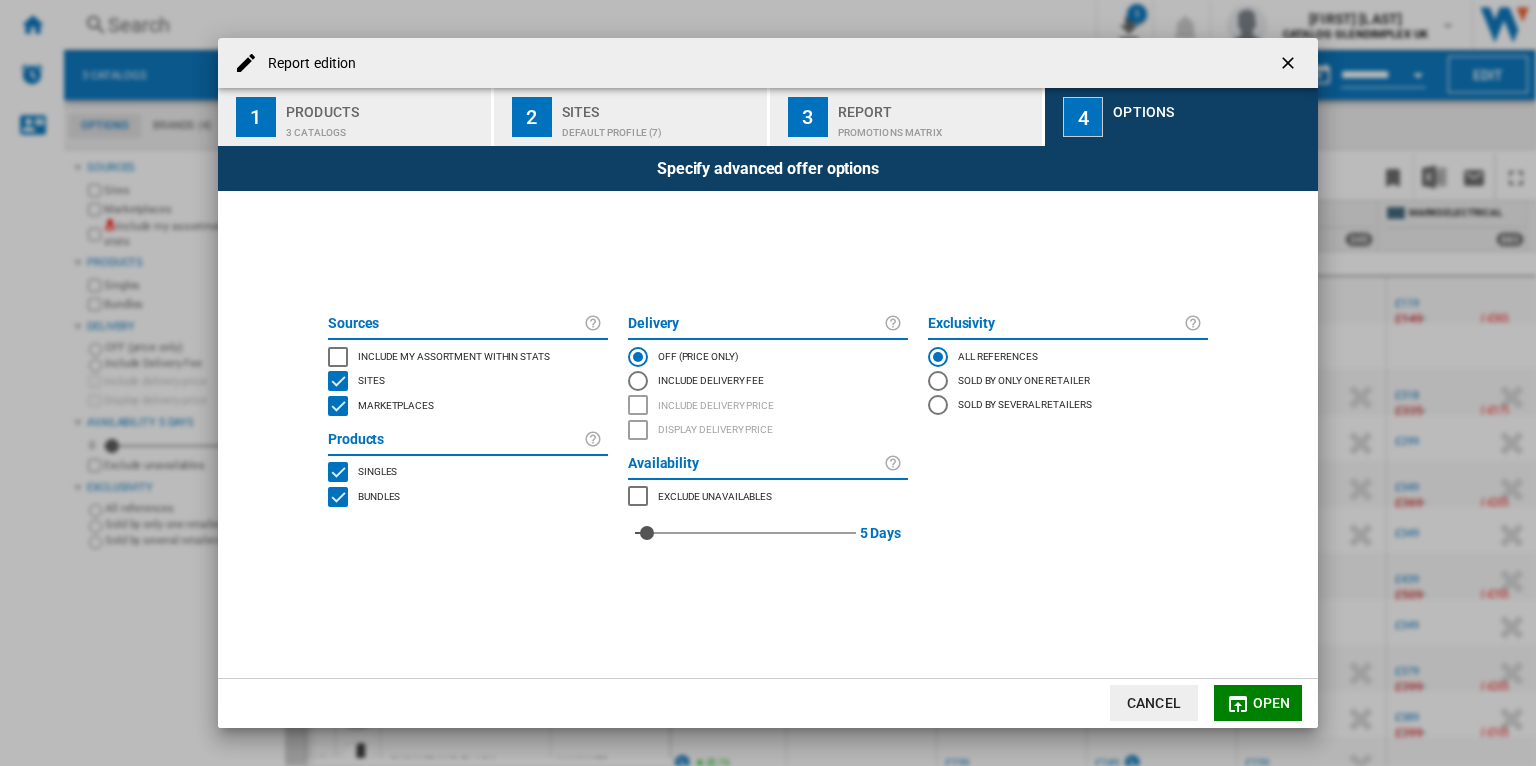 click on "Report" at bounding box center (936, 106) 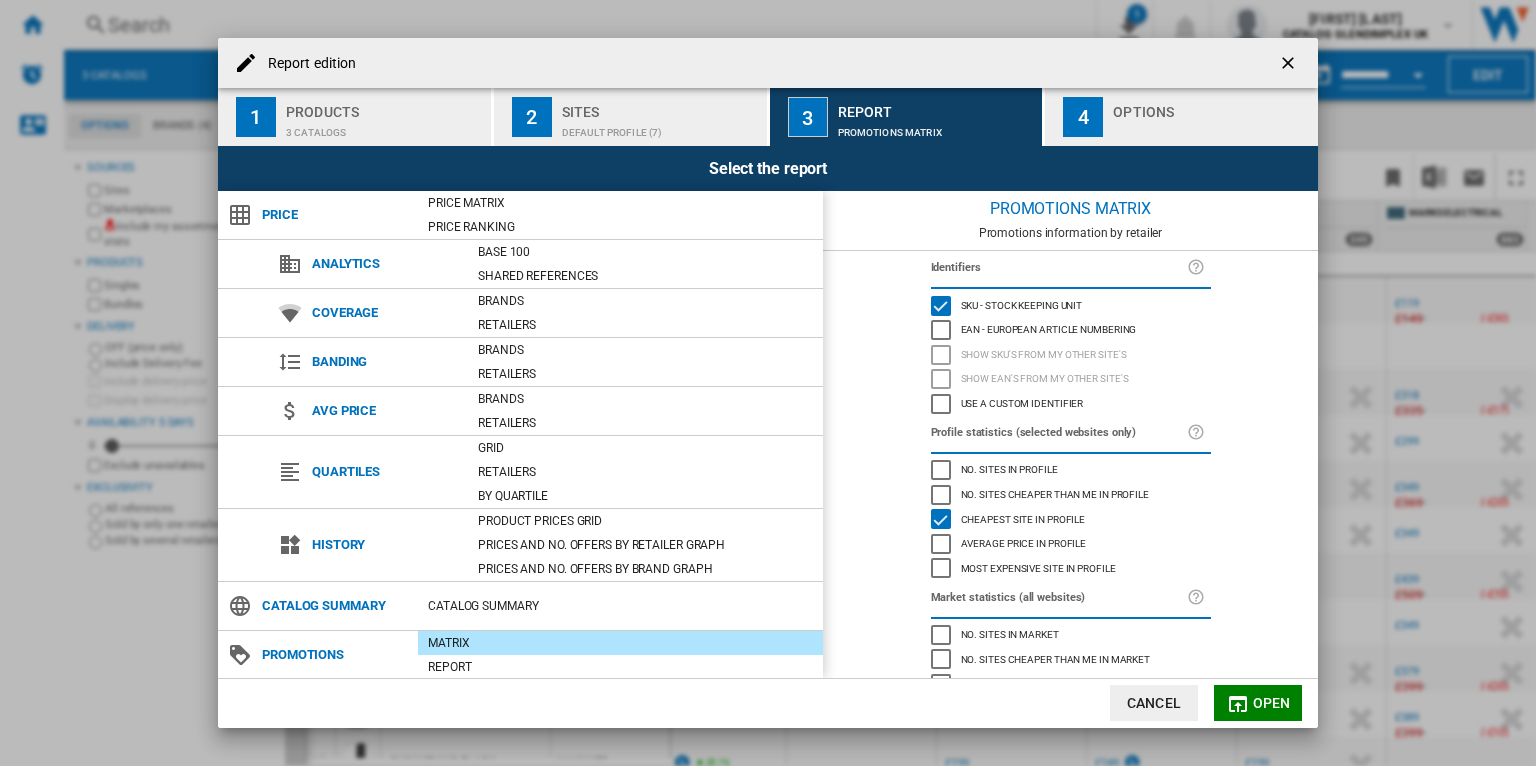 click 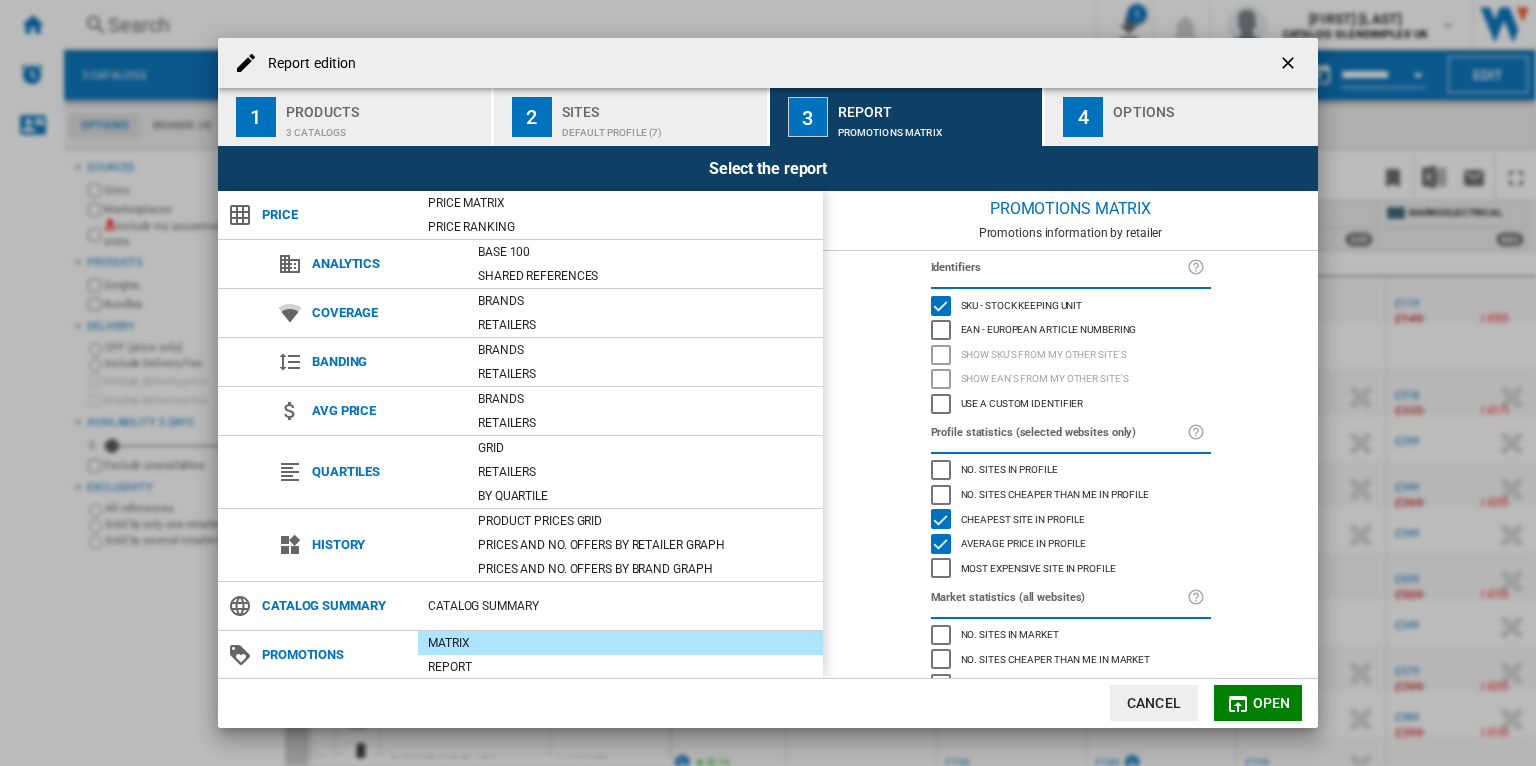 click 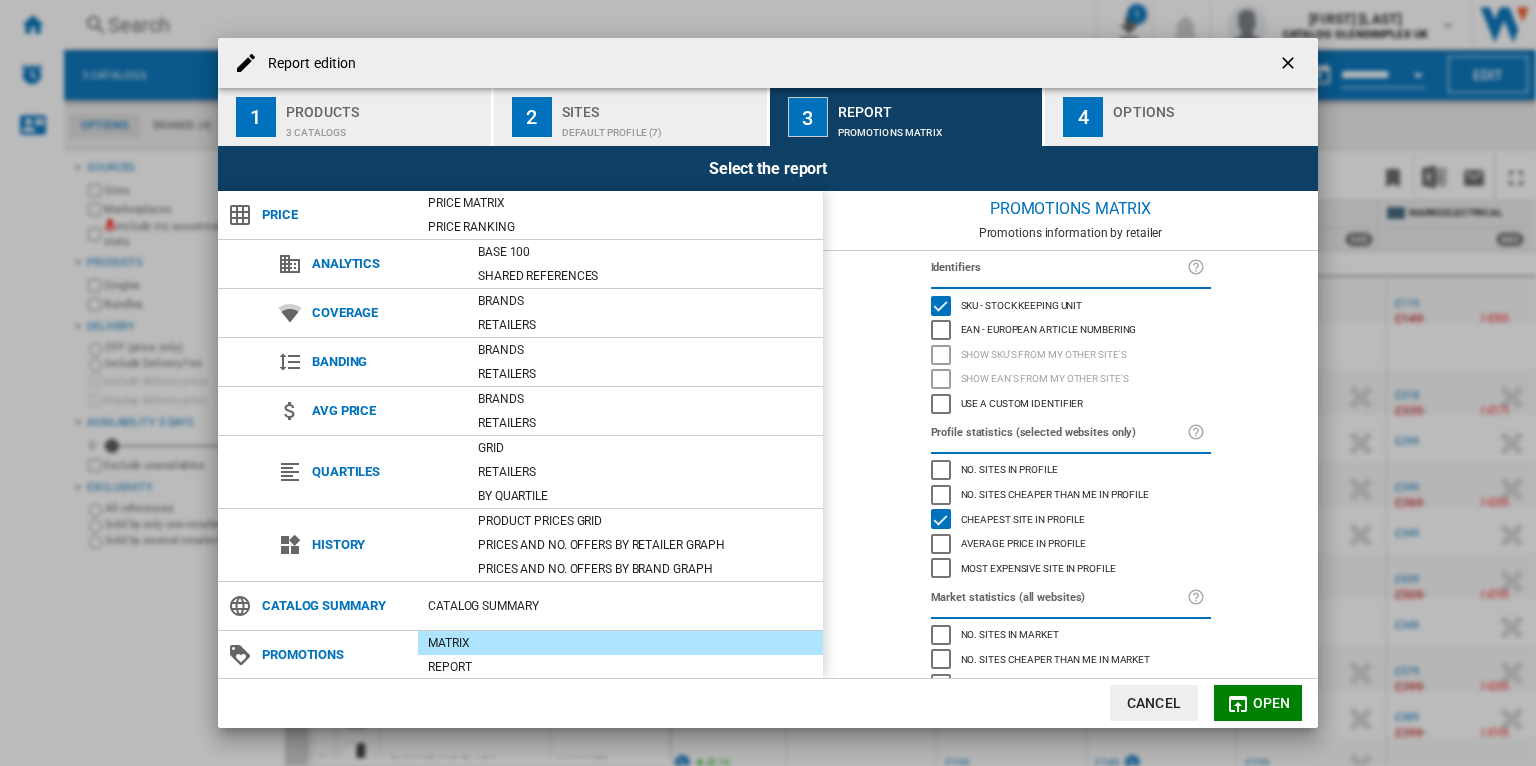 click 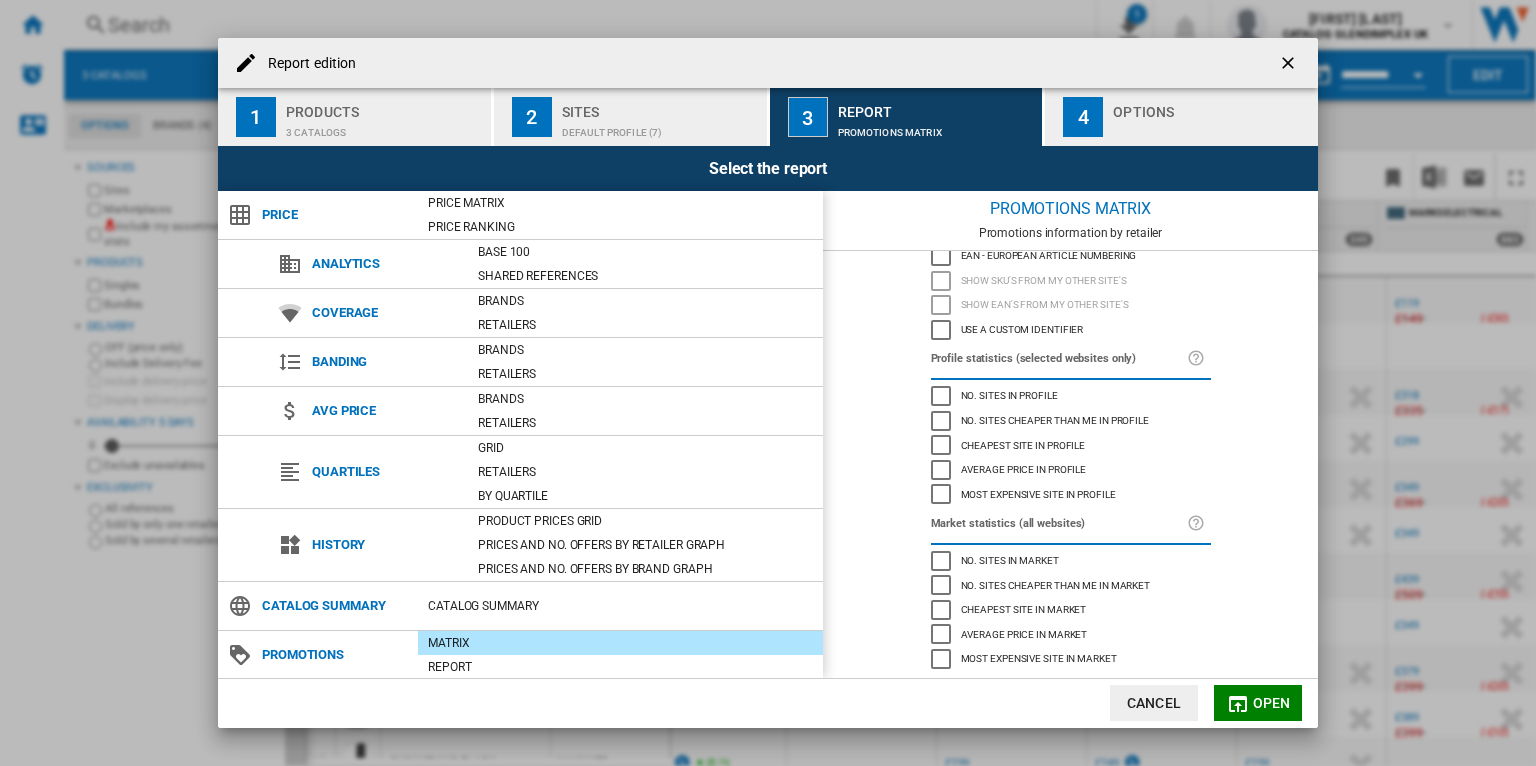 scroll, scrollTop: 0, scrollLeft: 0, axis: both 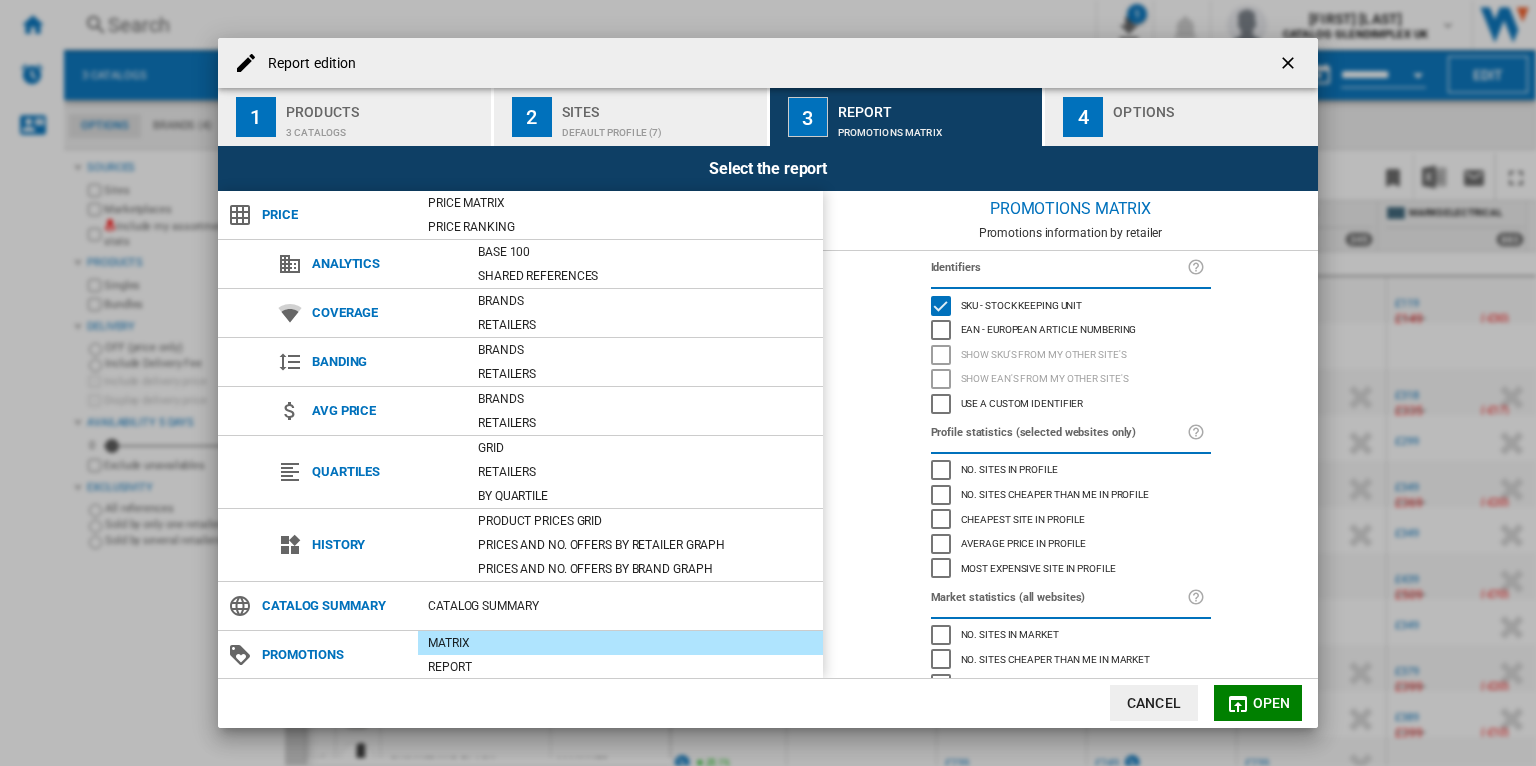 click at bounding box center (1290, 65) 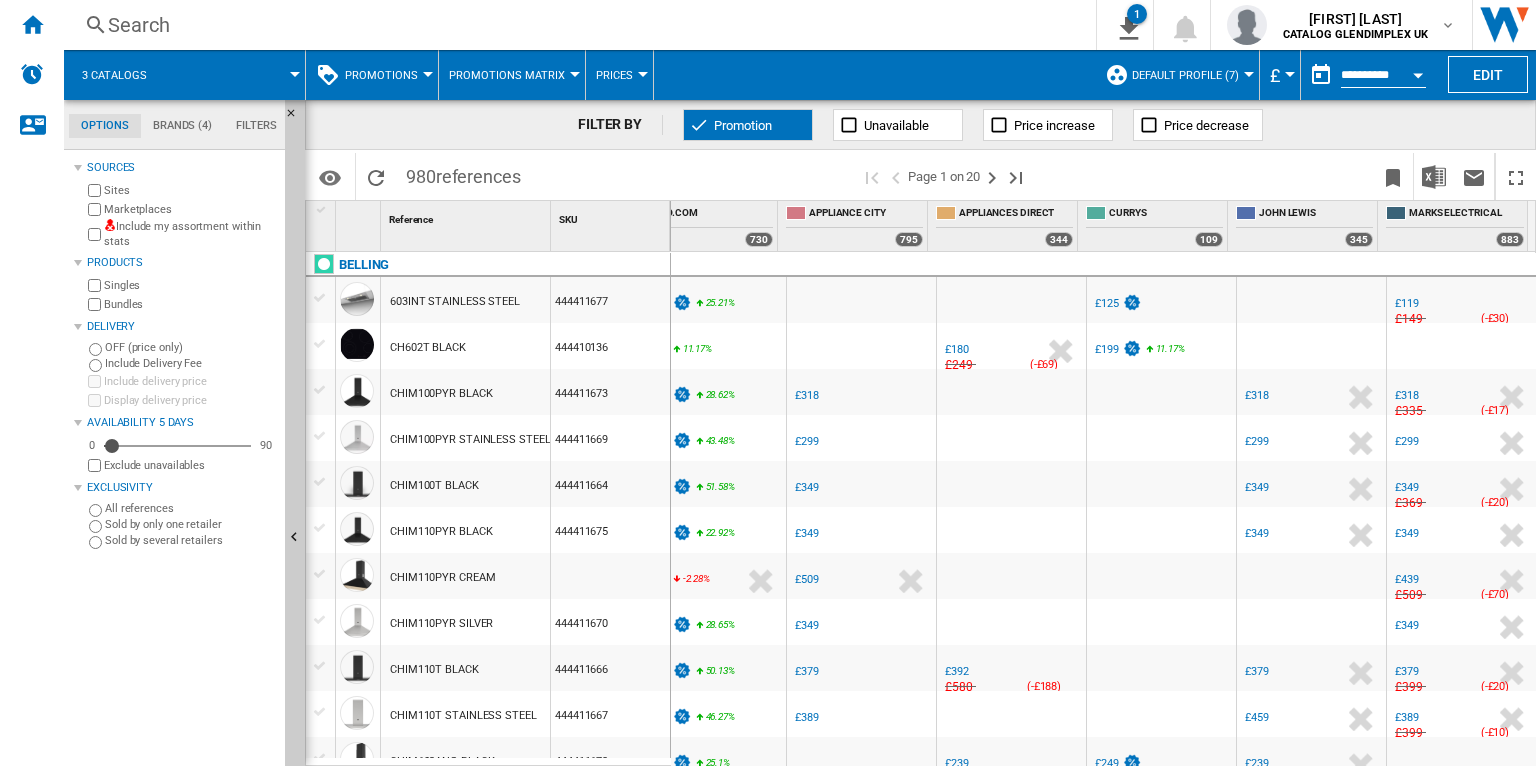 click on "Promotions Matrix" at bounding box center (512, 75) 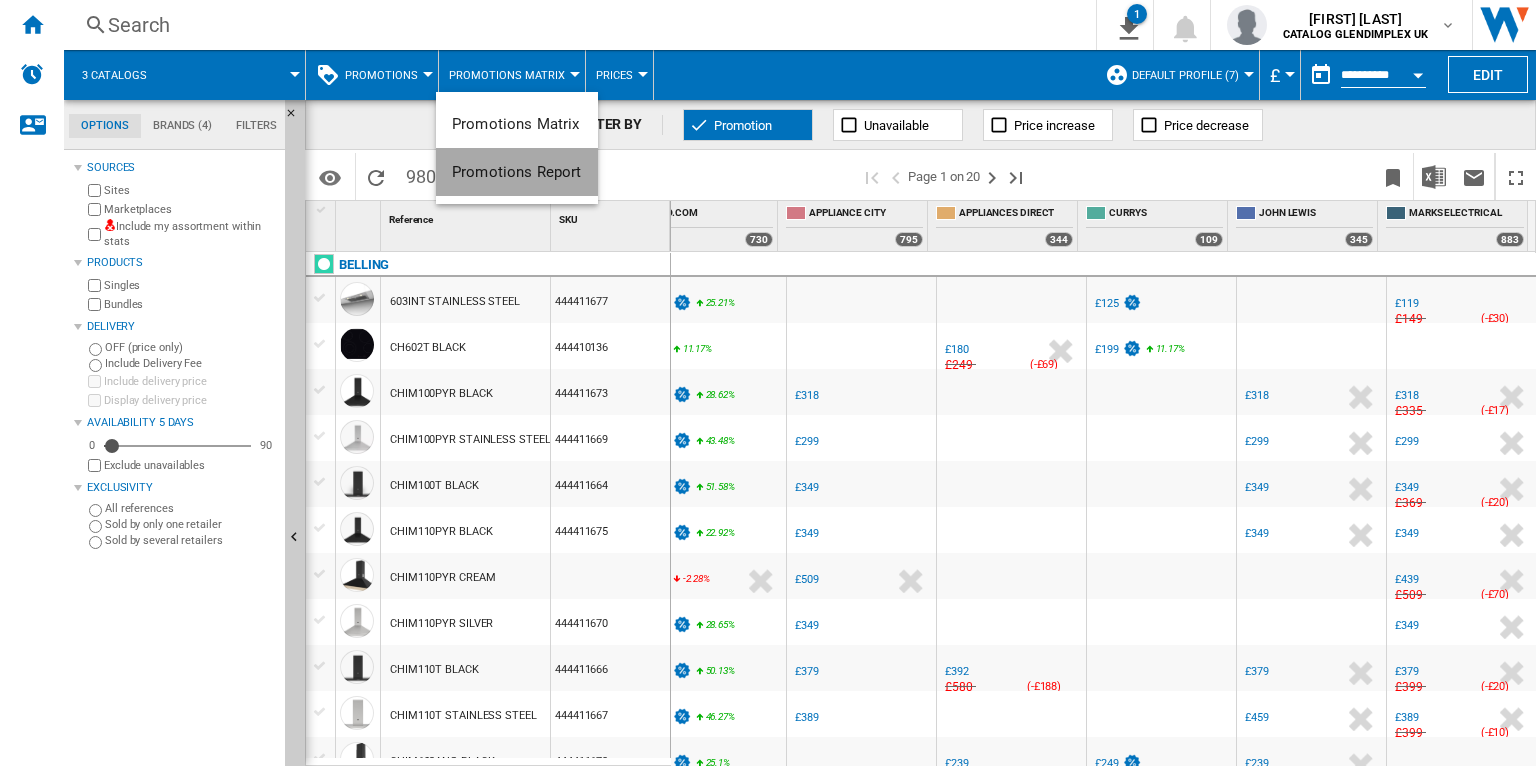 click on "Promotions Report" at bounding box center (517, 172) 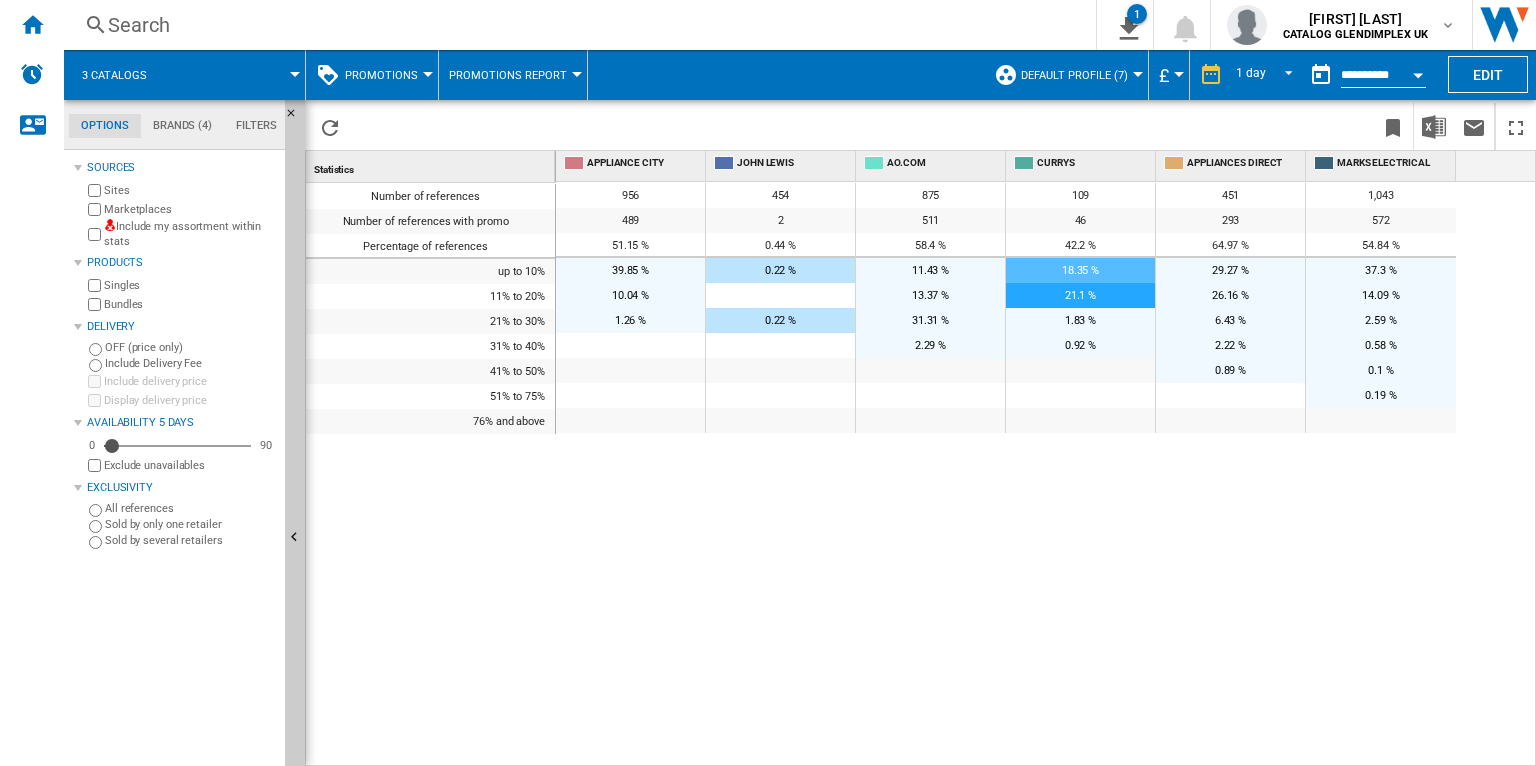 click on "956" at bounding box center [631, 195] 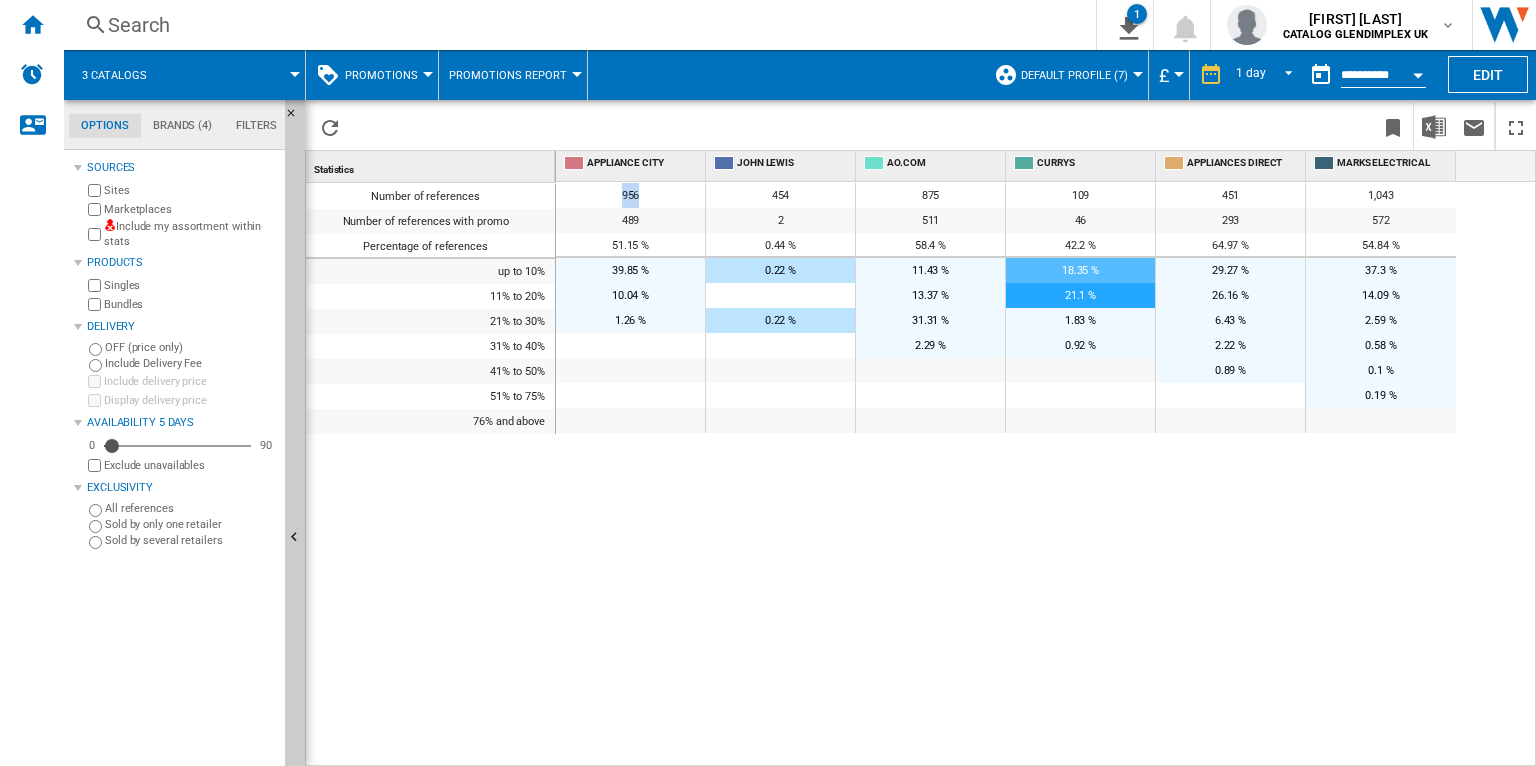 click on "489" at bounding box center [631, 220] 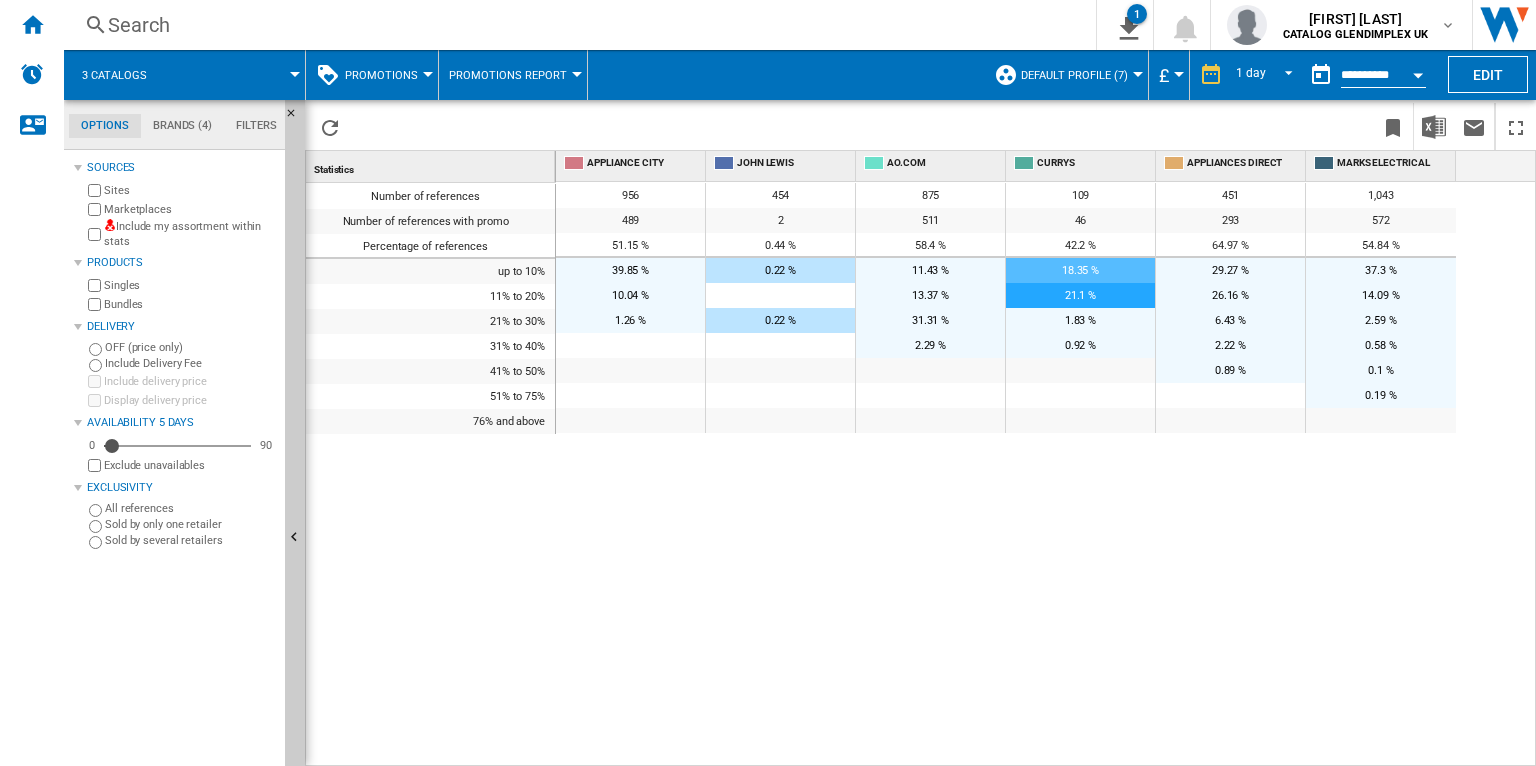 click on "489" at bounding box center [631, 220] 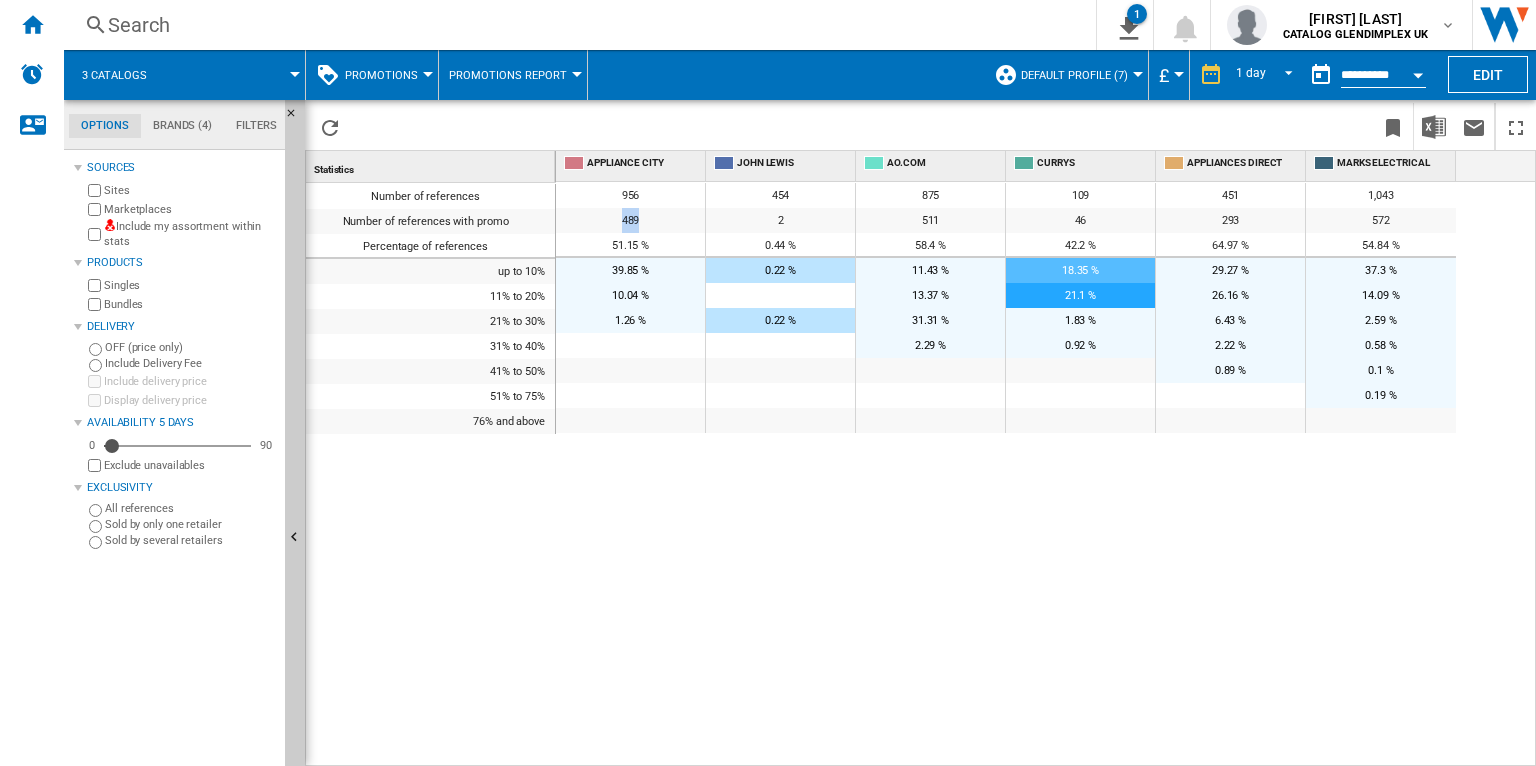 click on "489" at bounding box center (631, 220) 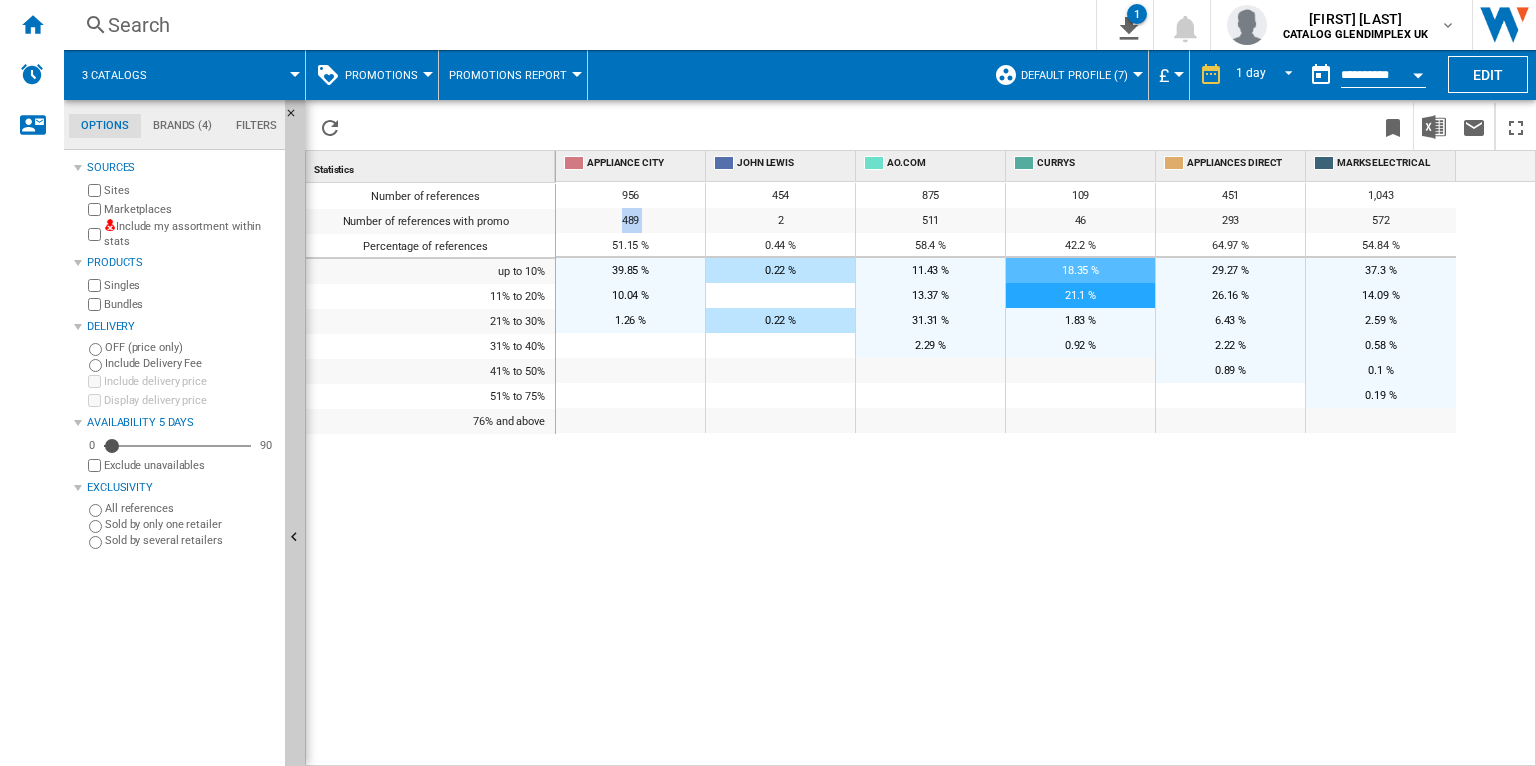 click on "0.19 %" at bounding box center (1380, 395) 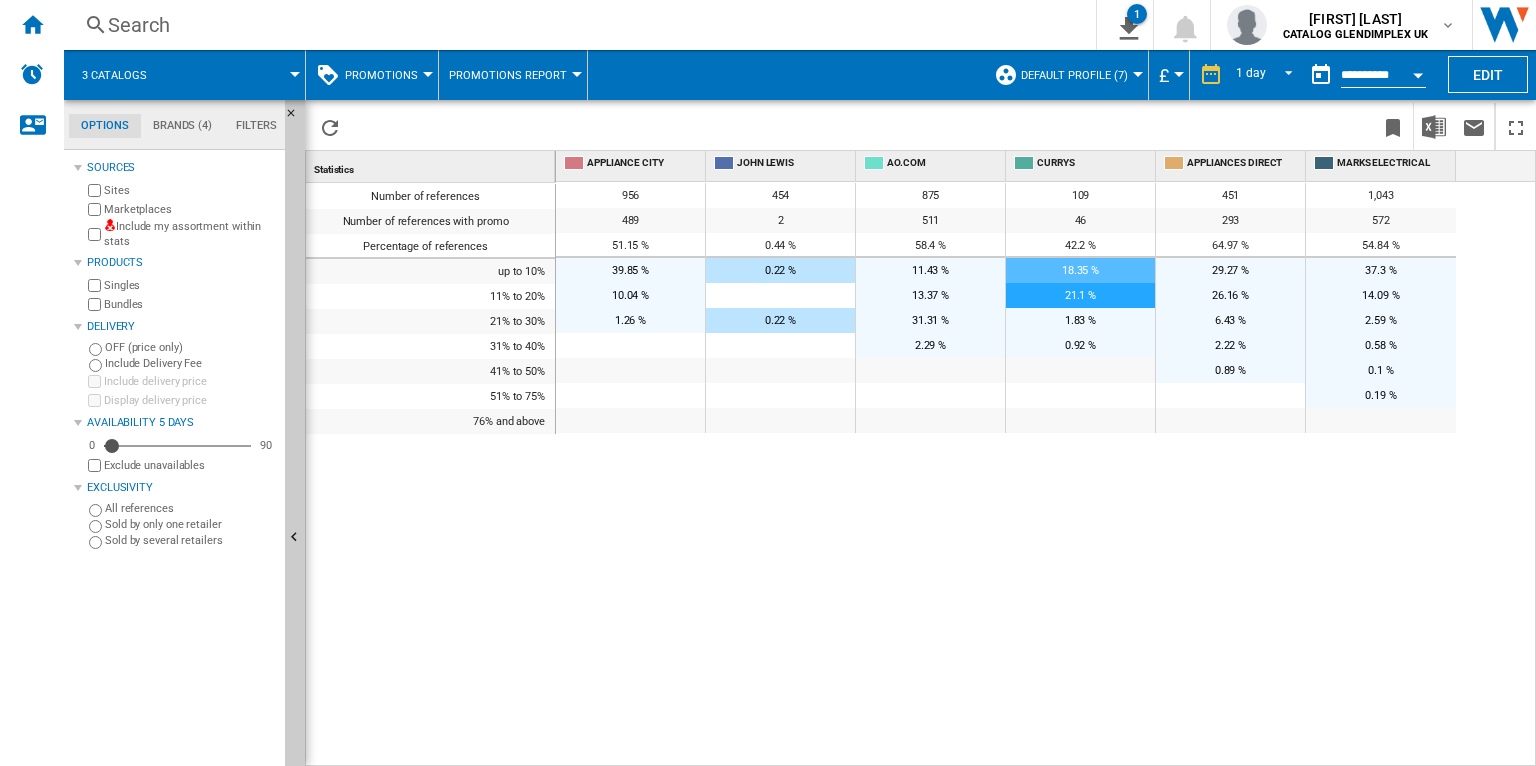 click on "0.19 %" at bounding box center [1380, 395] 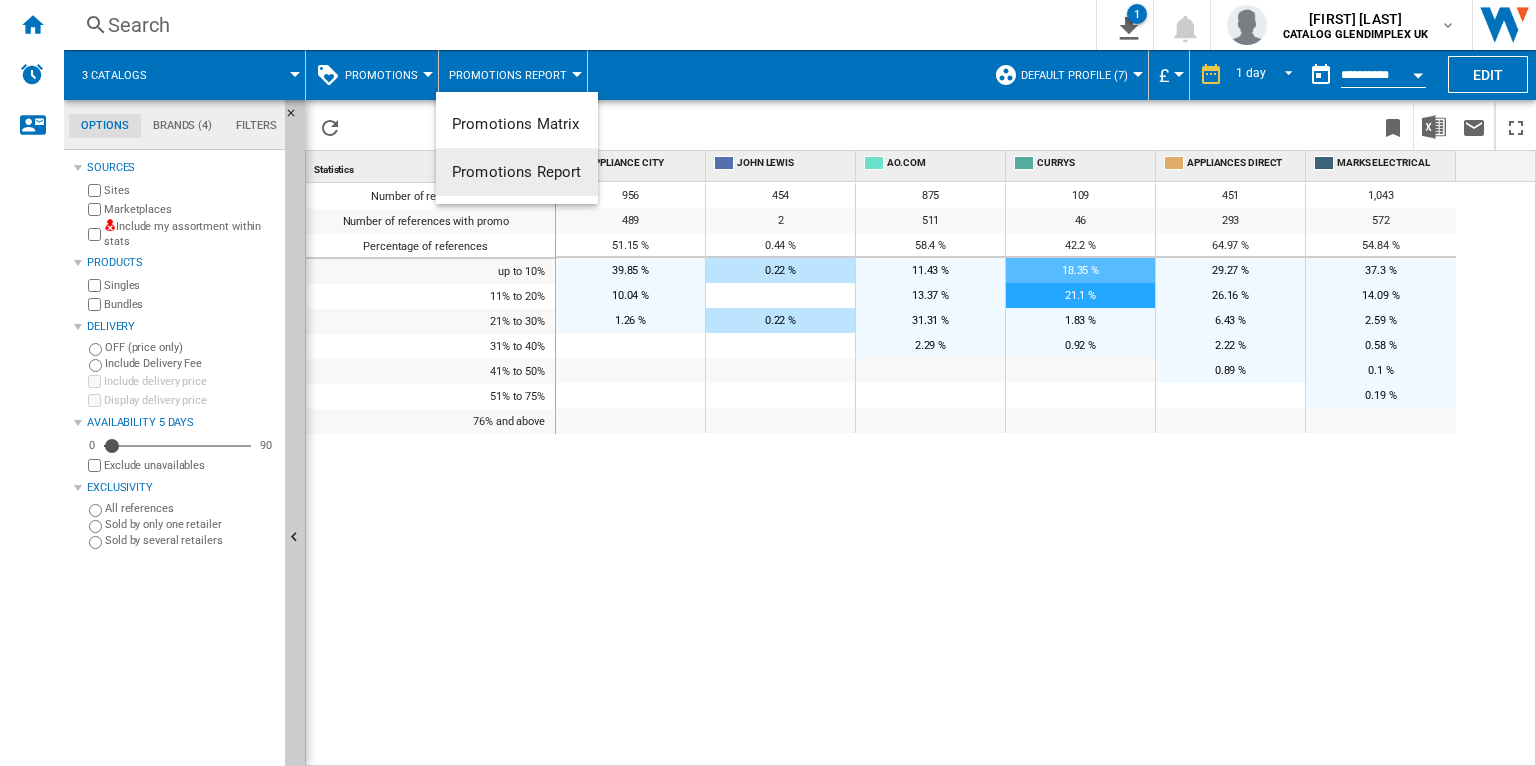 click on "Promotions Report" at bounding box center [517, 172] 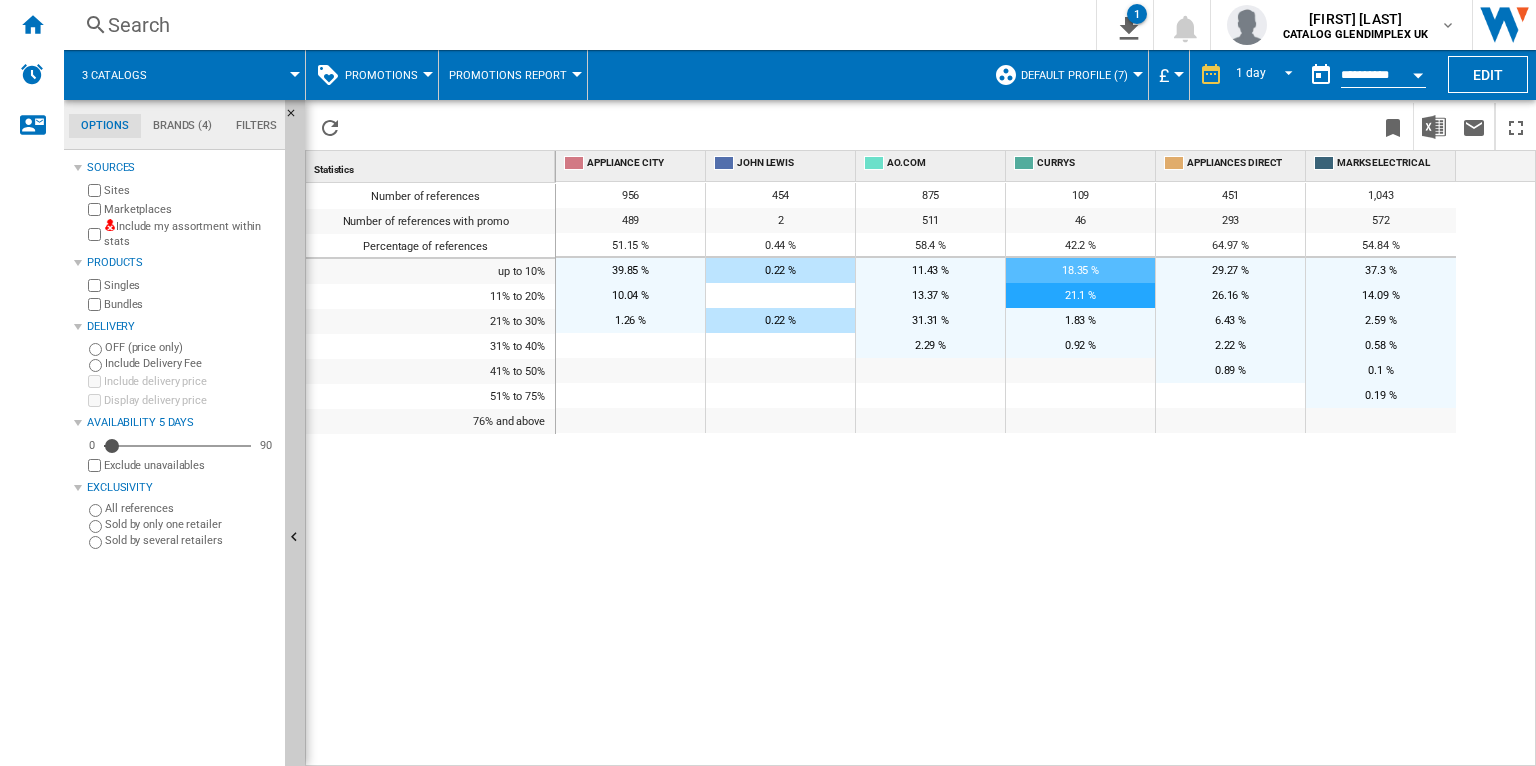 click on "Promotions Report" at bounding box center (508, 75) 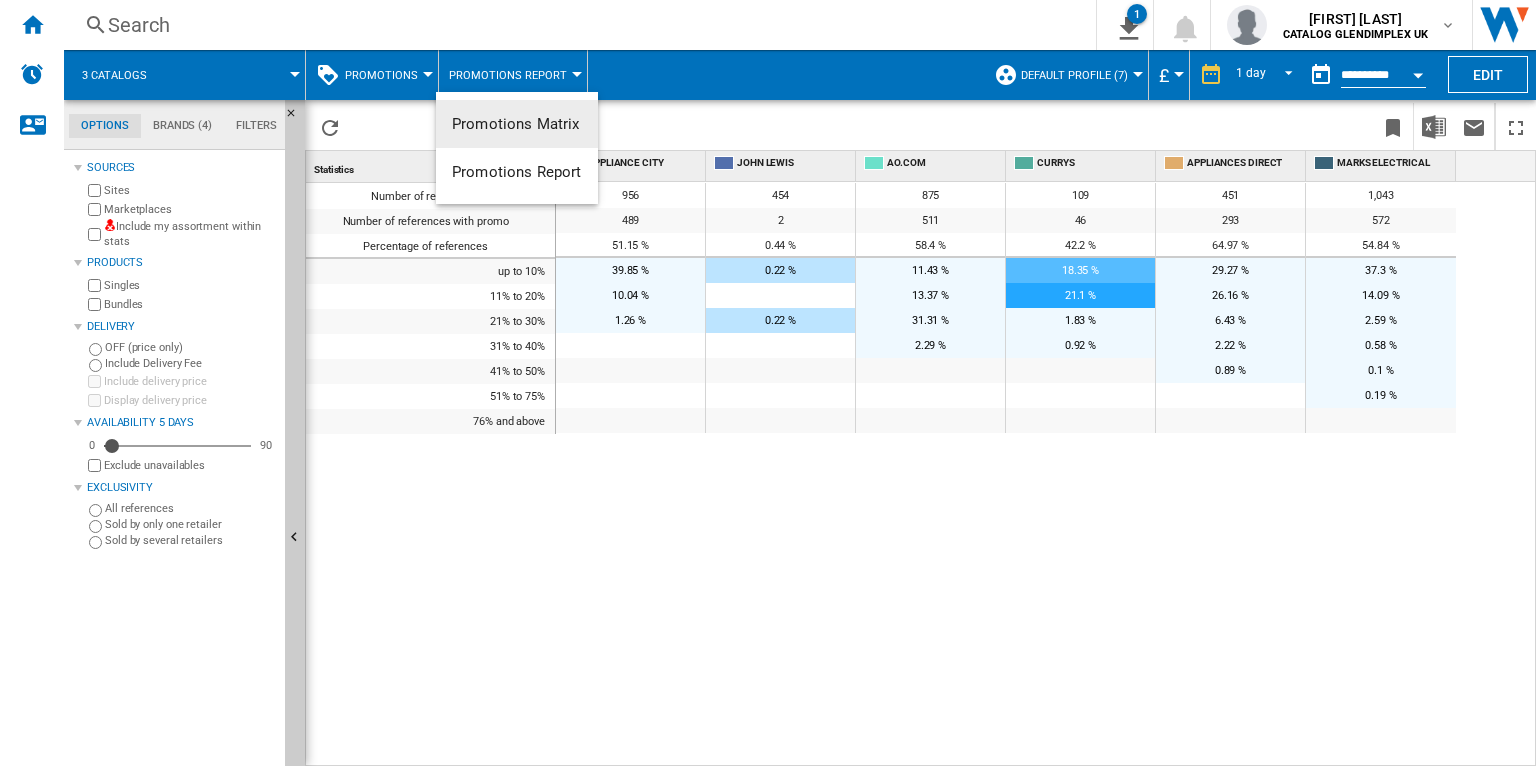 click on "Promotions Matrix" at bounding box center [516, 124] 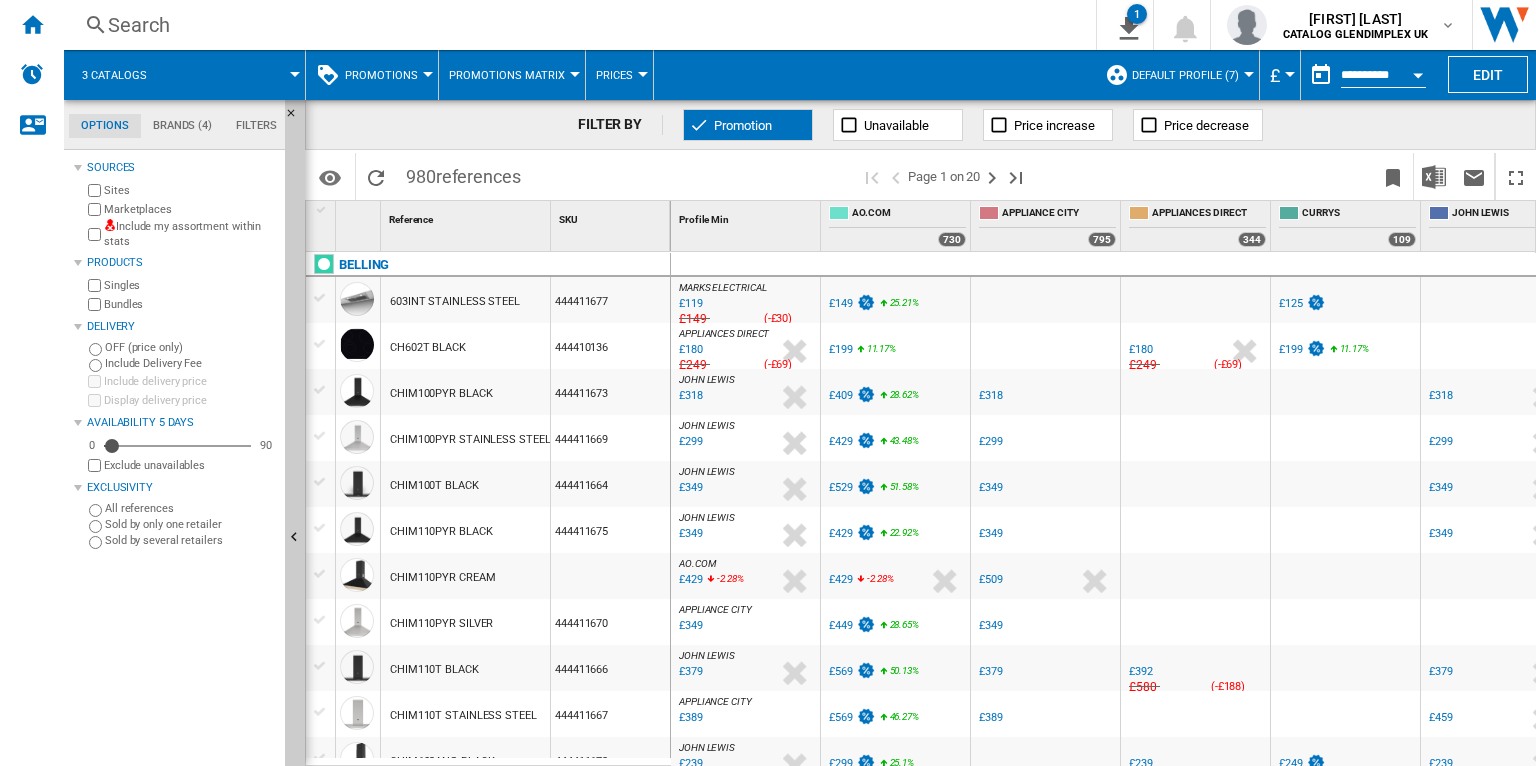 scroll, scrollTop: 0, scrollLeft: 55, axis: horizontal 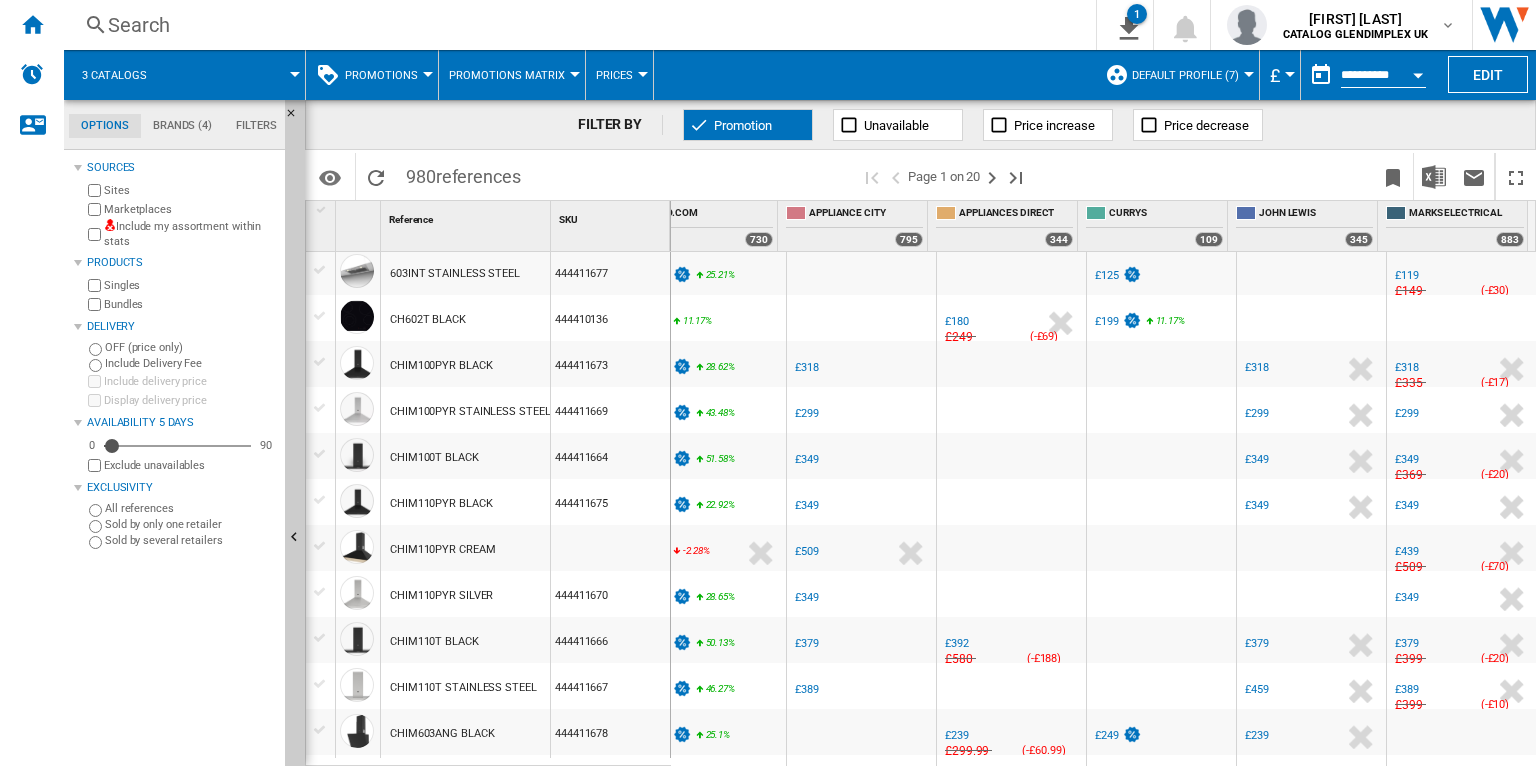 click on "Promotions Matrix" at bounding box center (507, 75) 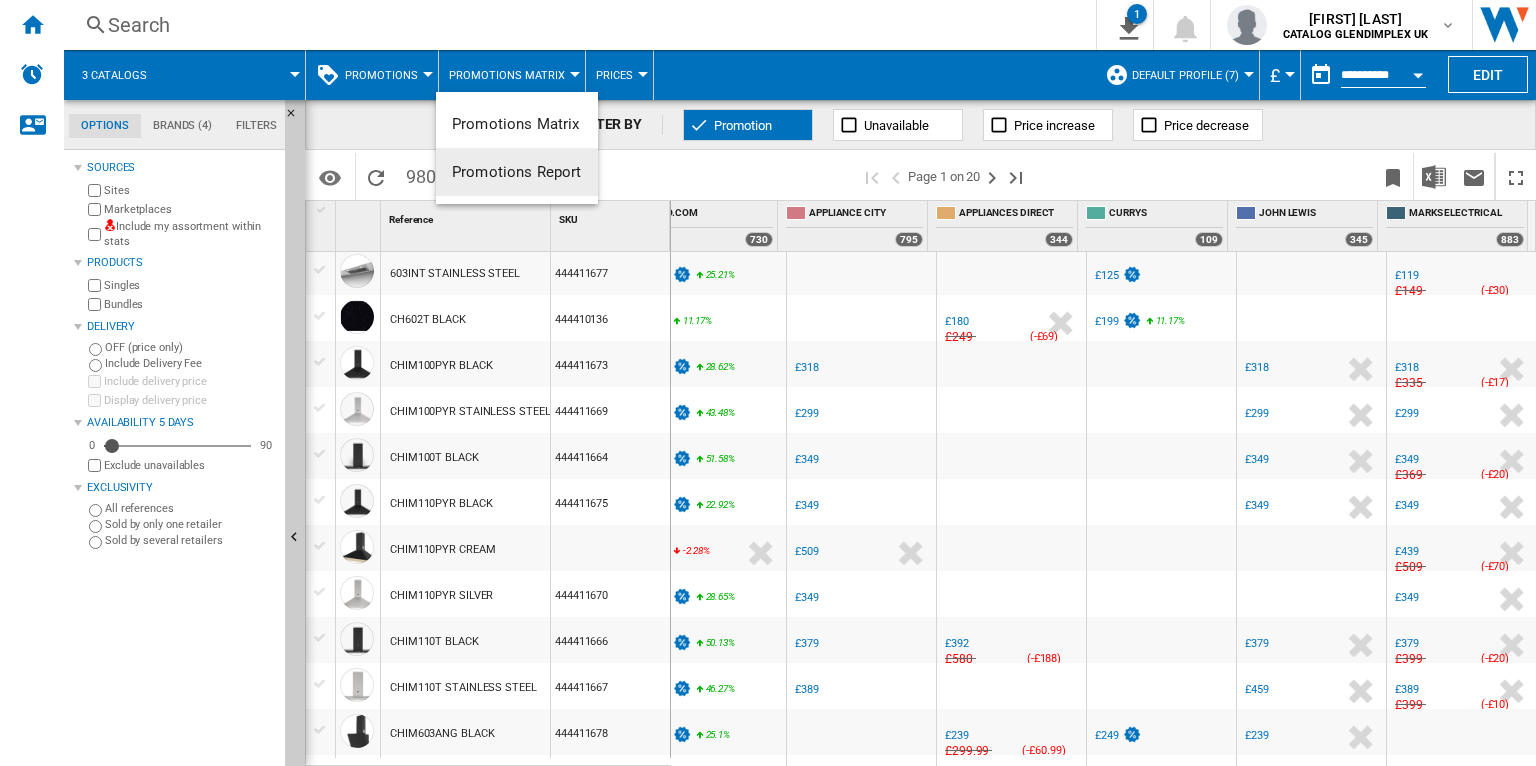 click on "Promotions Report" at bounding box center (517, 172) 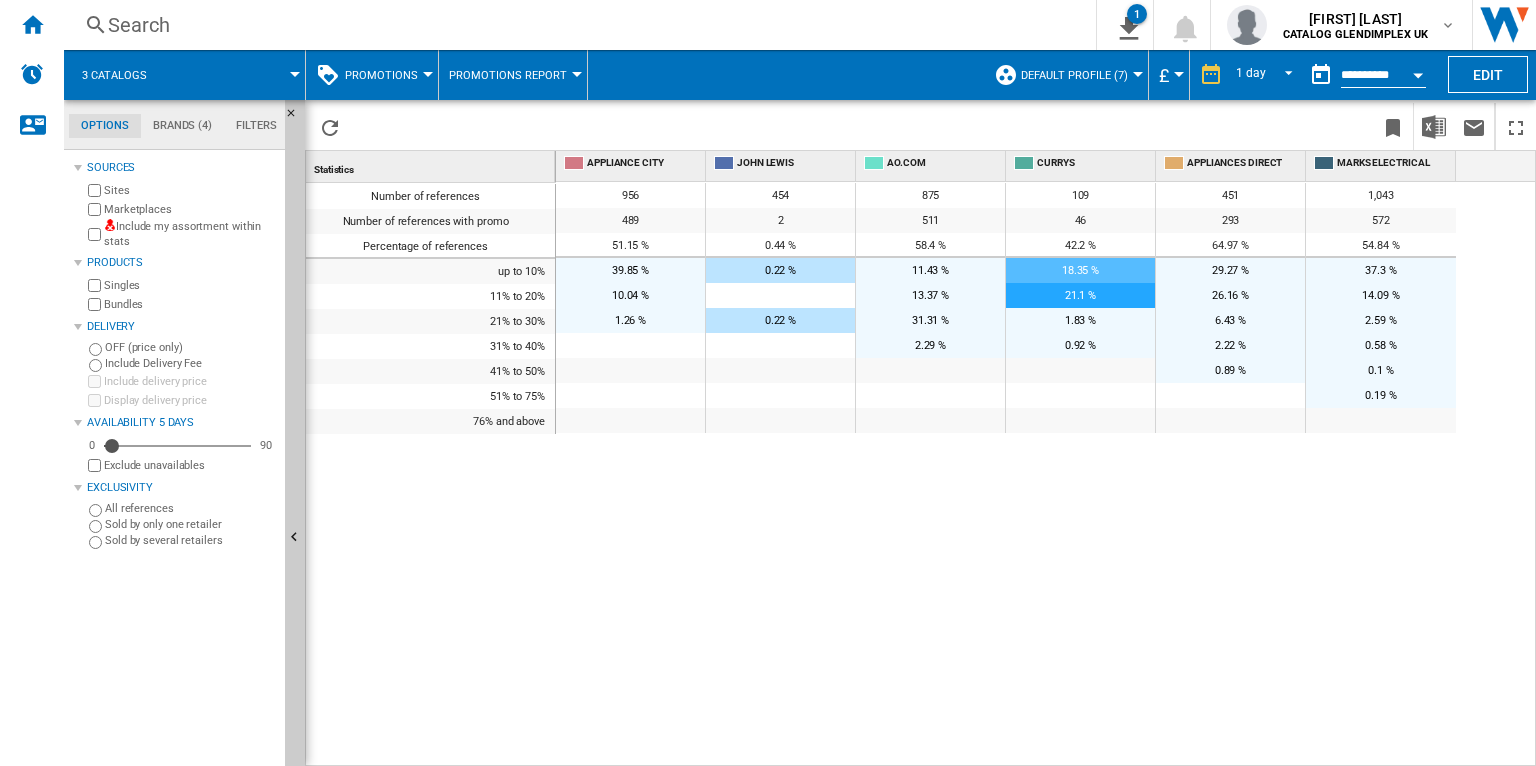 click on "Brands (4)" 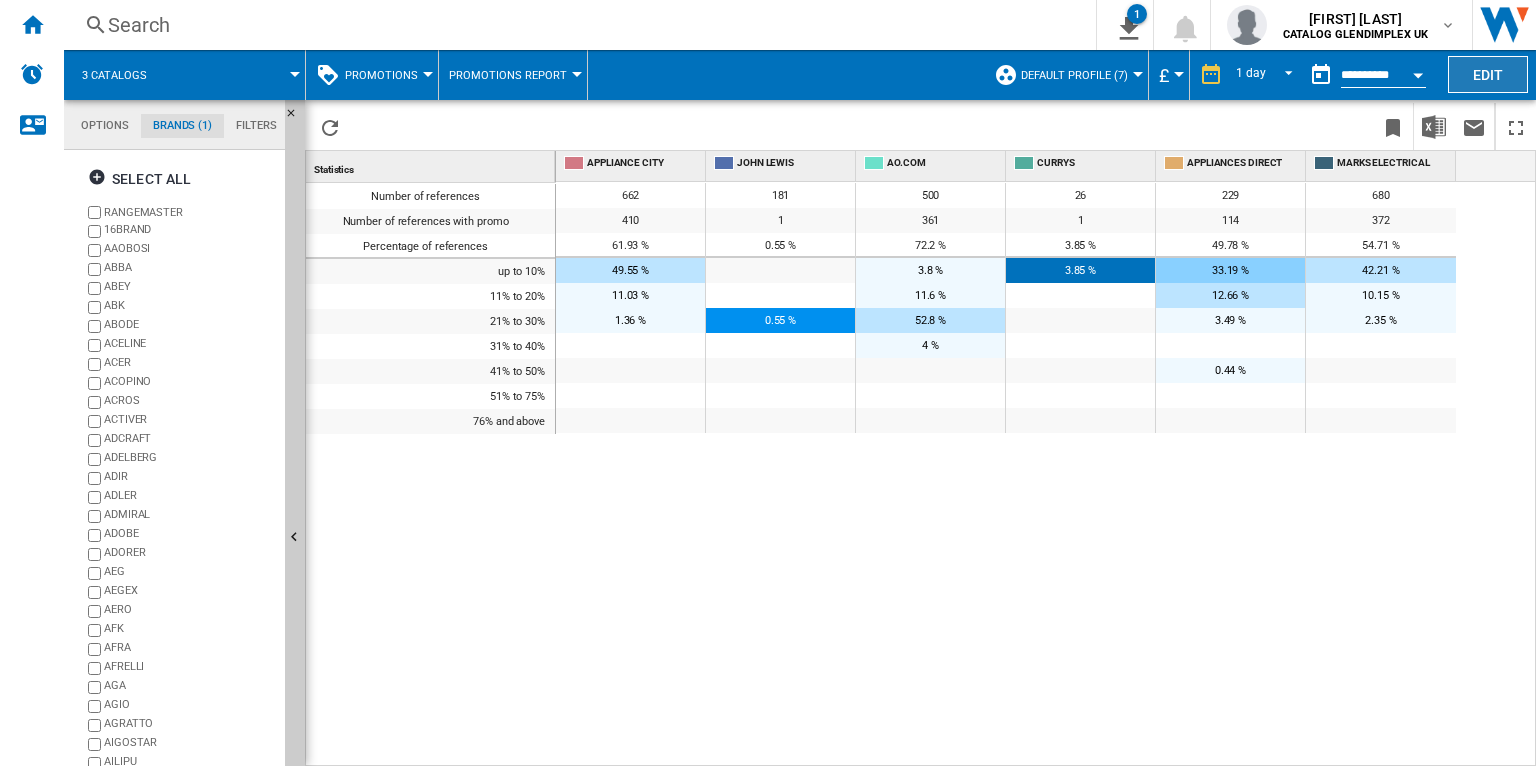 click on "Edit" at bounding box center [1488, 74] 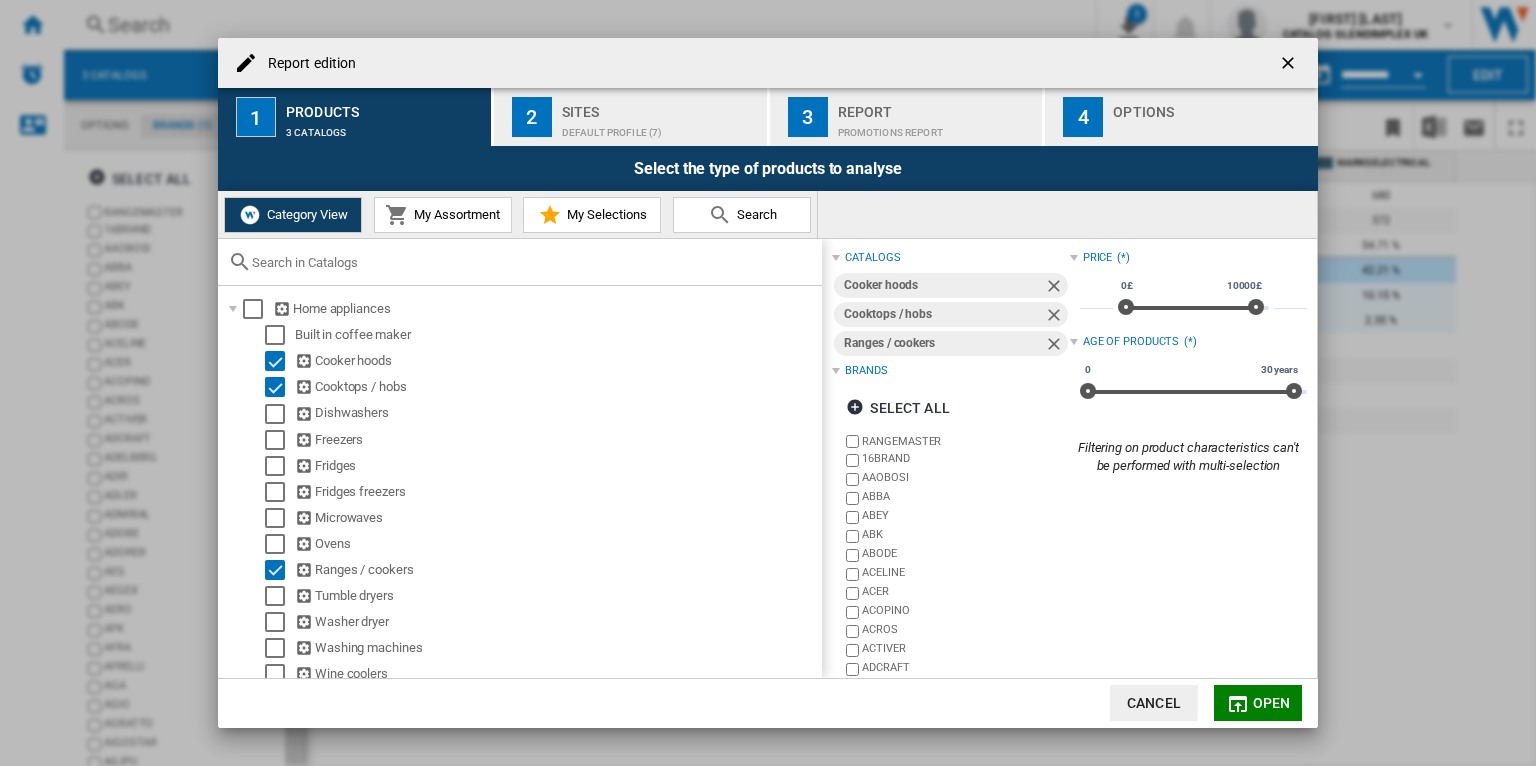 scroll, scrollTop: 0, scrollLeft: 0, axis: both 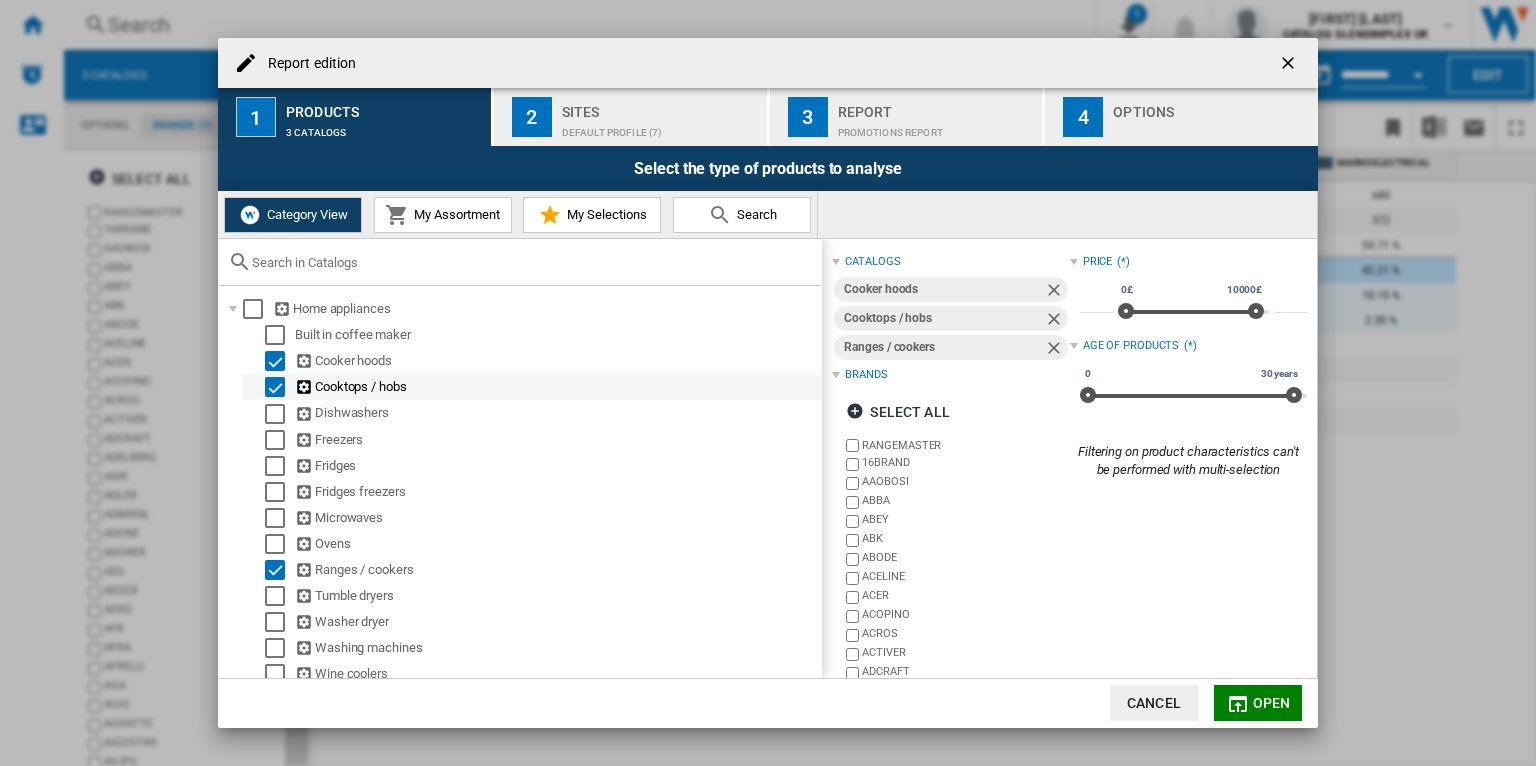 click at bounding box center [275, 387] 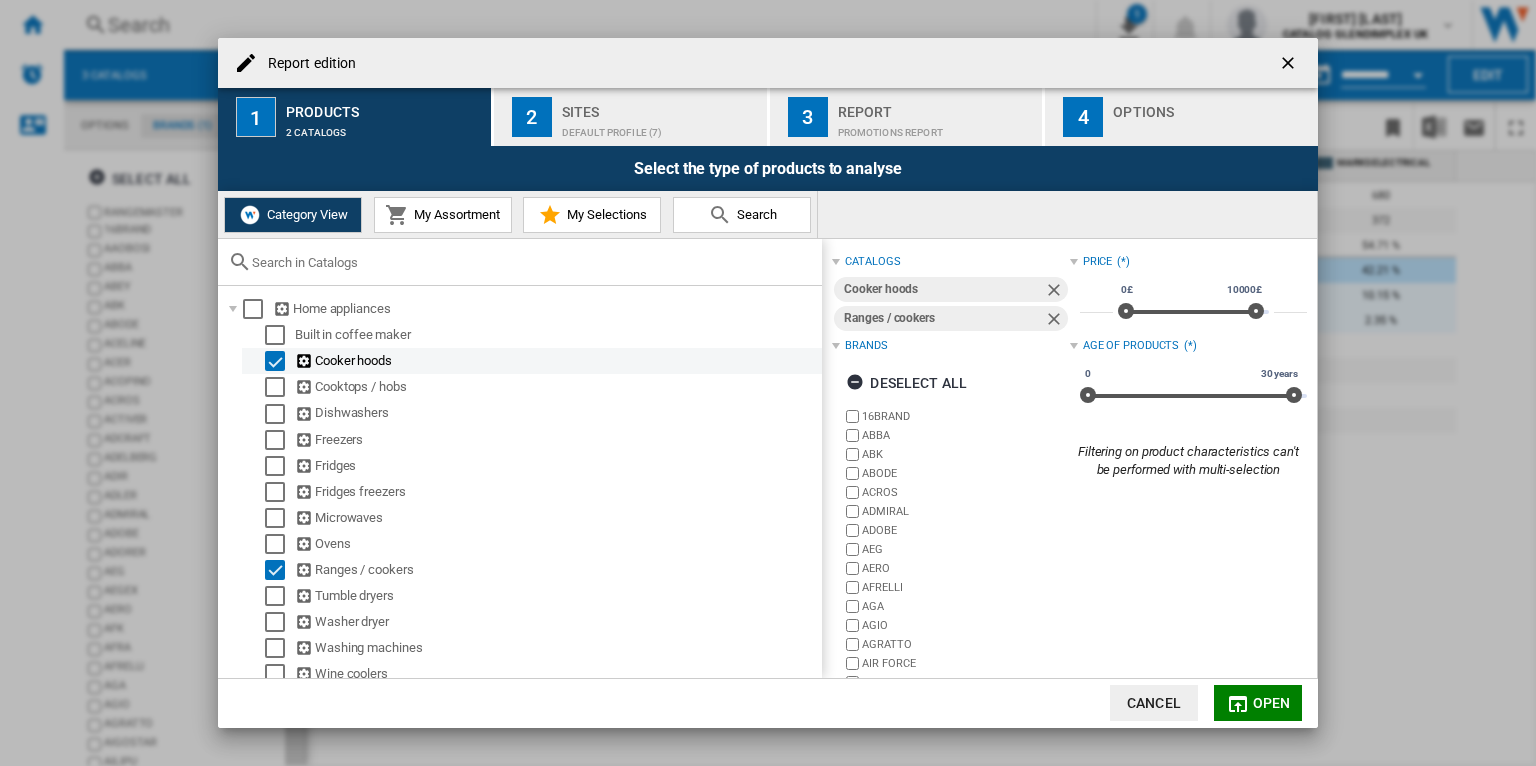 click at bounding box center [275, 361] 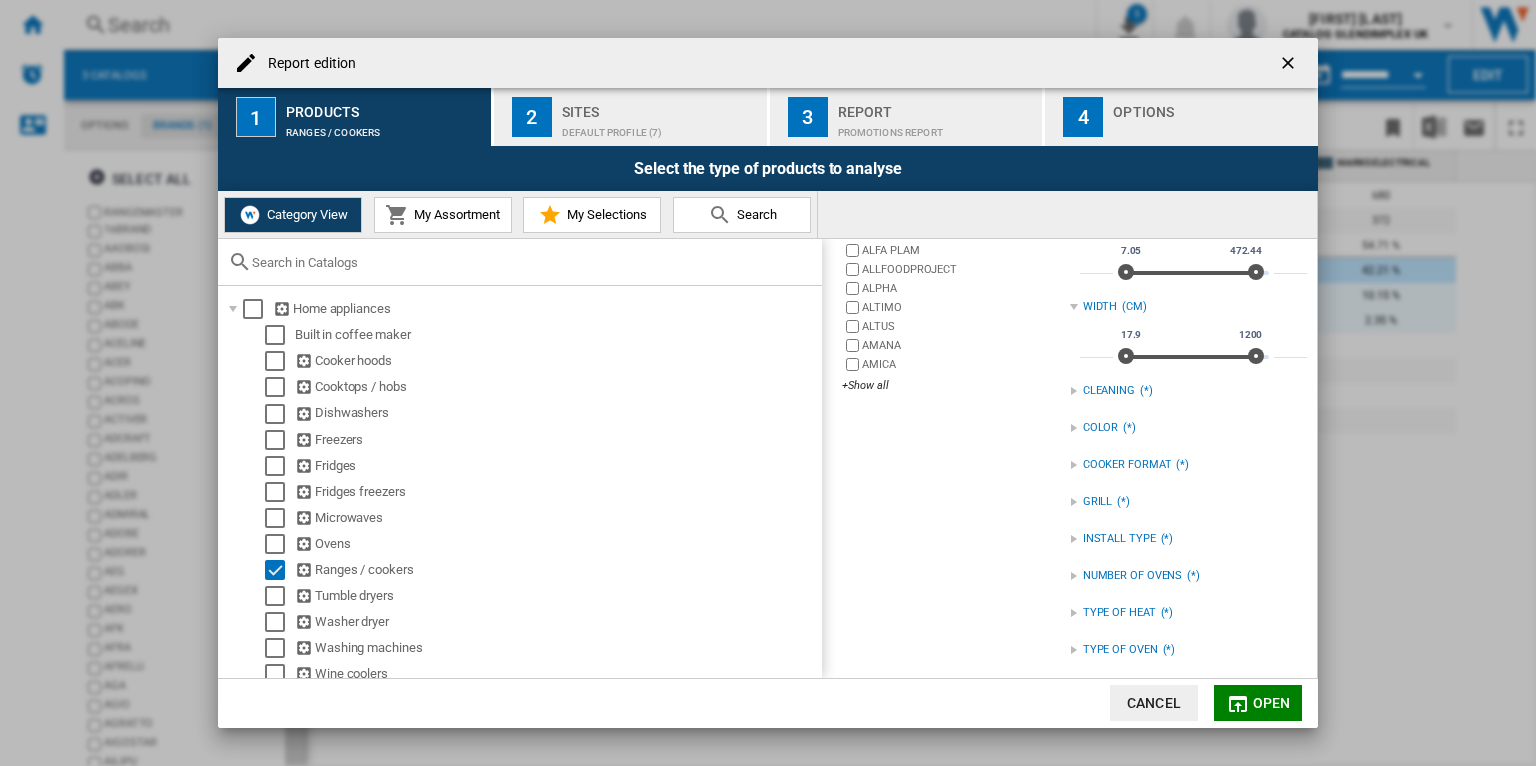 scroll, scrollTop: 295, scrollLeft: 0, axis: vertical 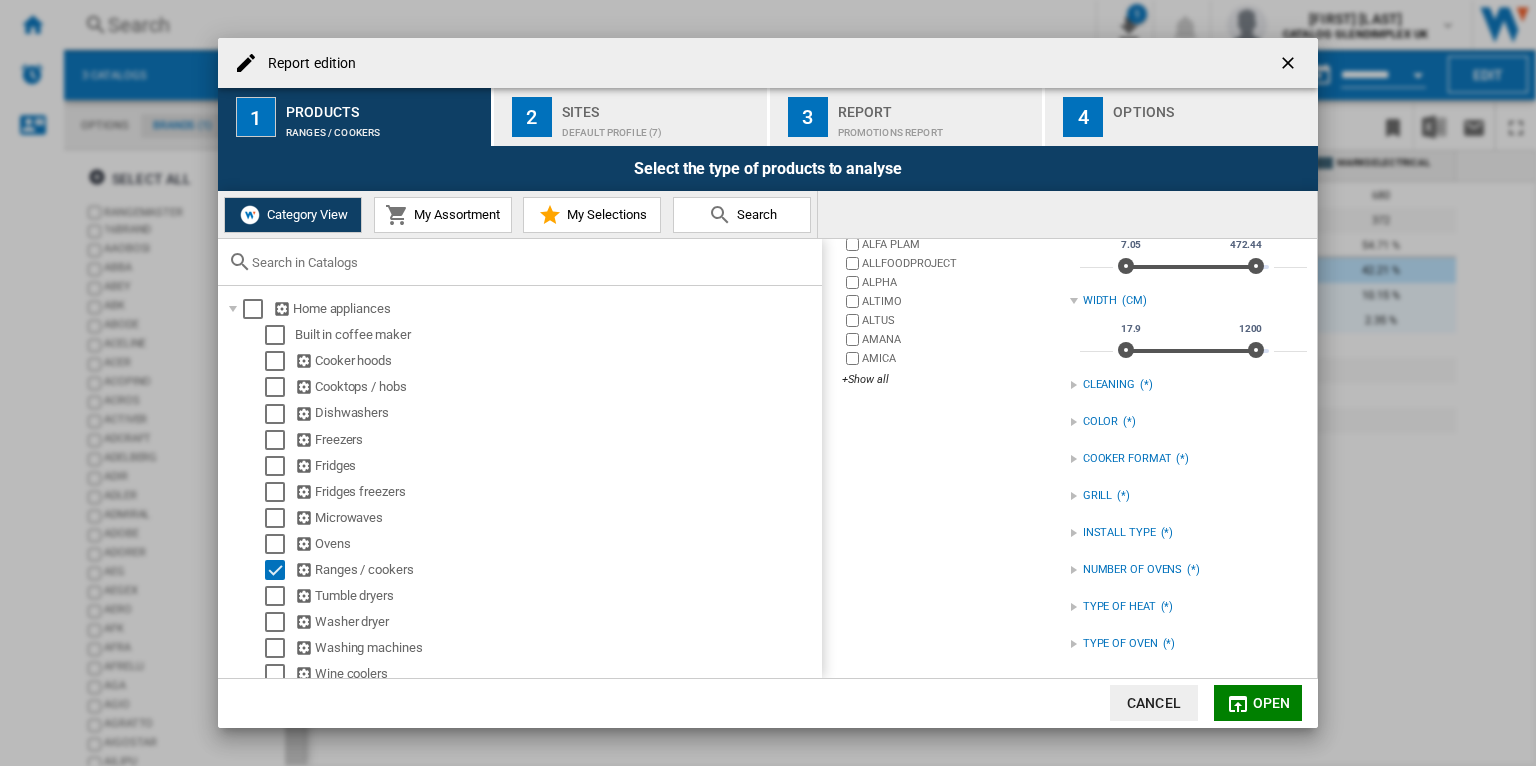 click on "TYPE OF OVEN
(*)" at bounding box center (1188, 644) 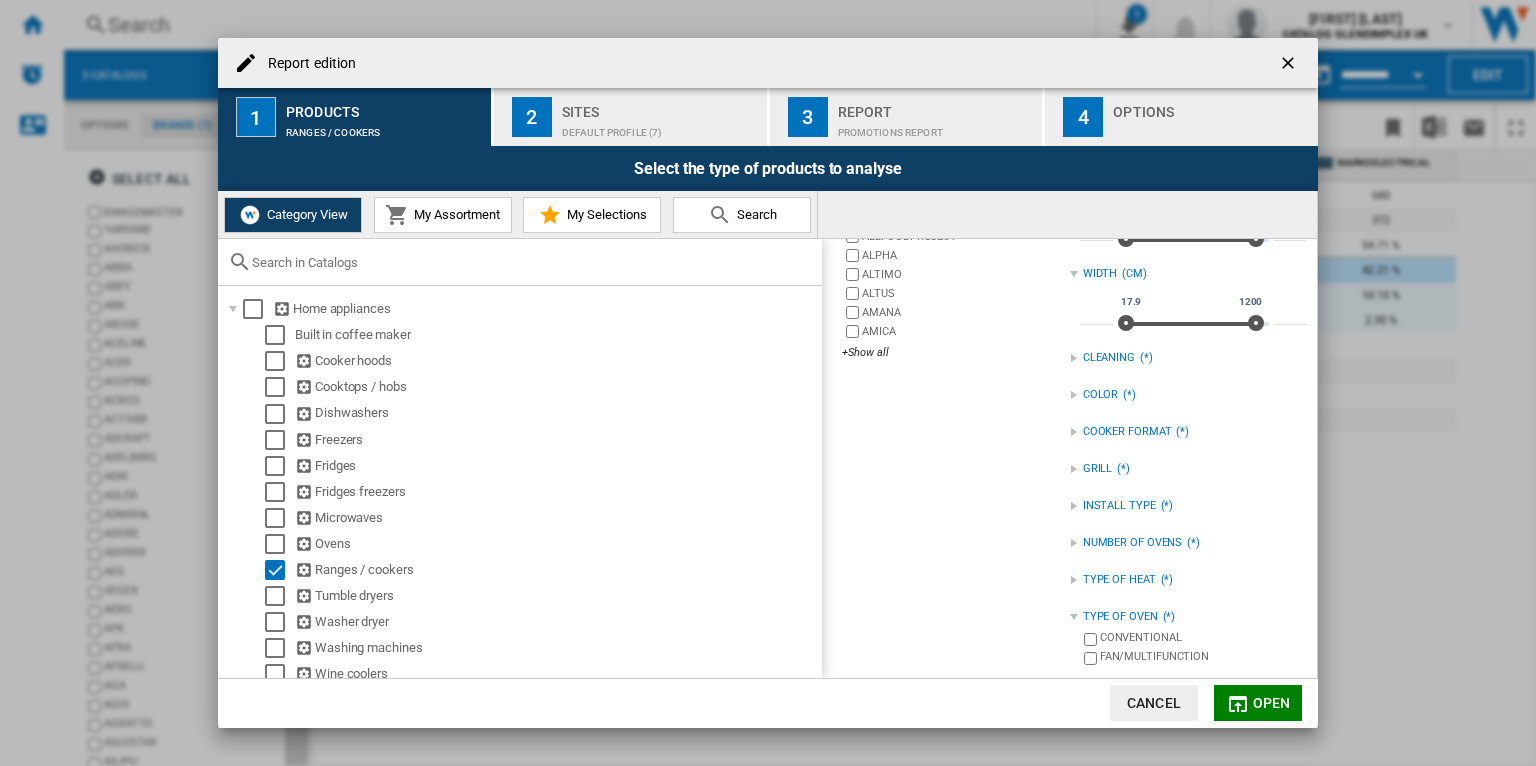 scroll, scrollTop: 324, scrollLeft: 0, axis: vertical 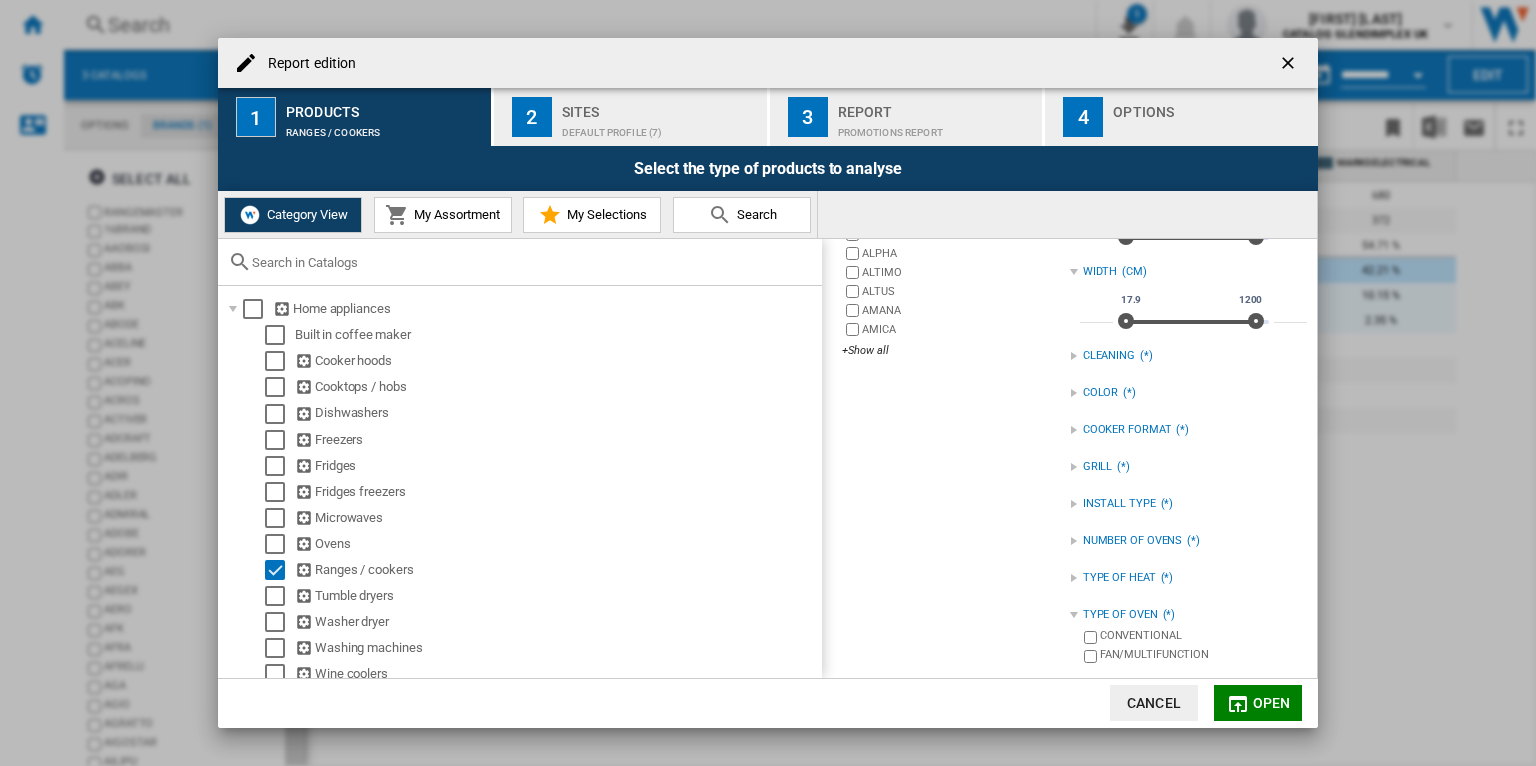 click on "TYPE OF HEAT" at bounding box center (1119, 578) 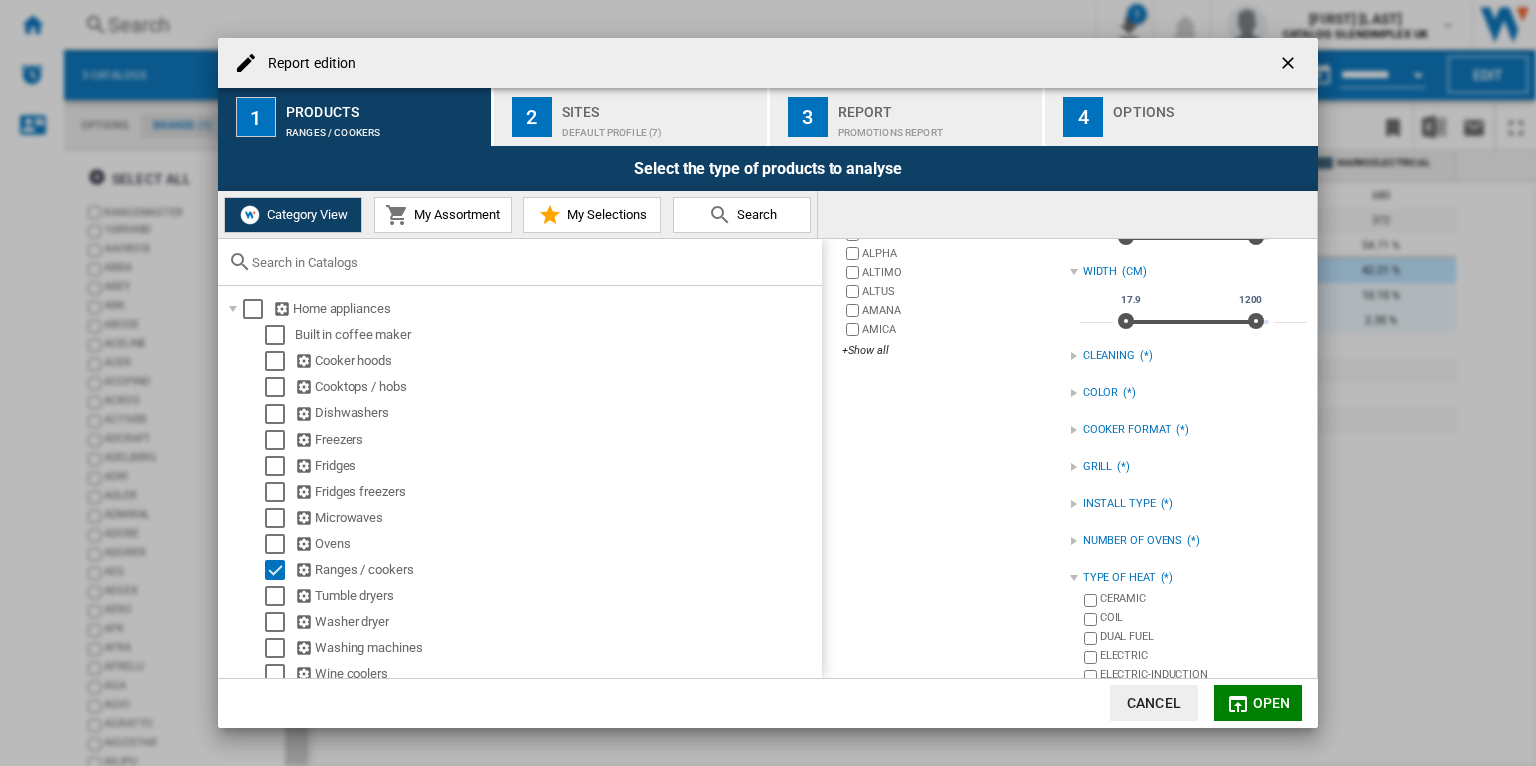 click on "NUMBER OF OVENS
(*)" at bounding box center [1188, 541] 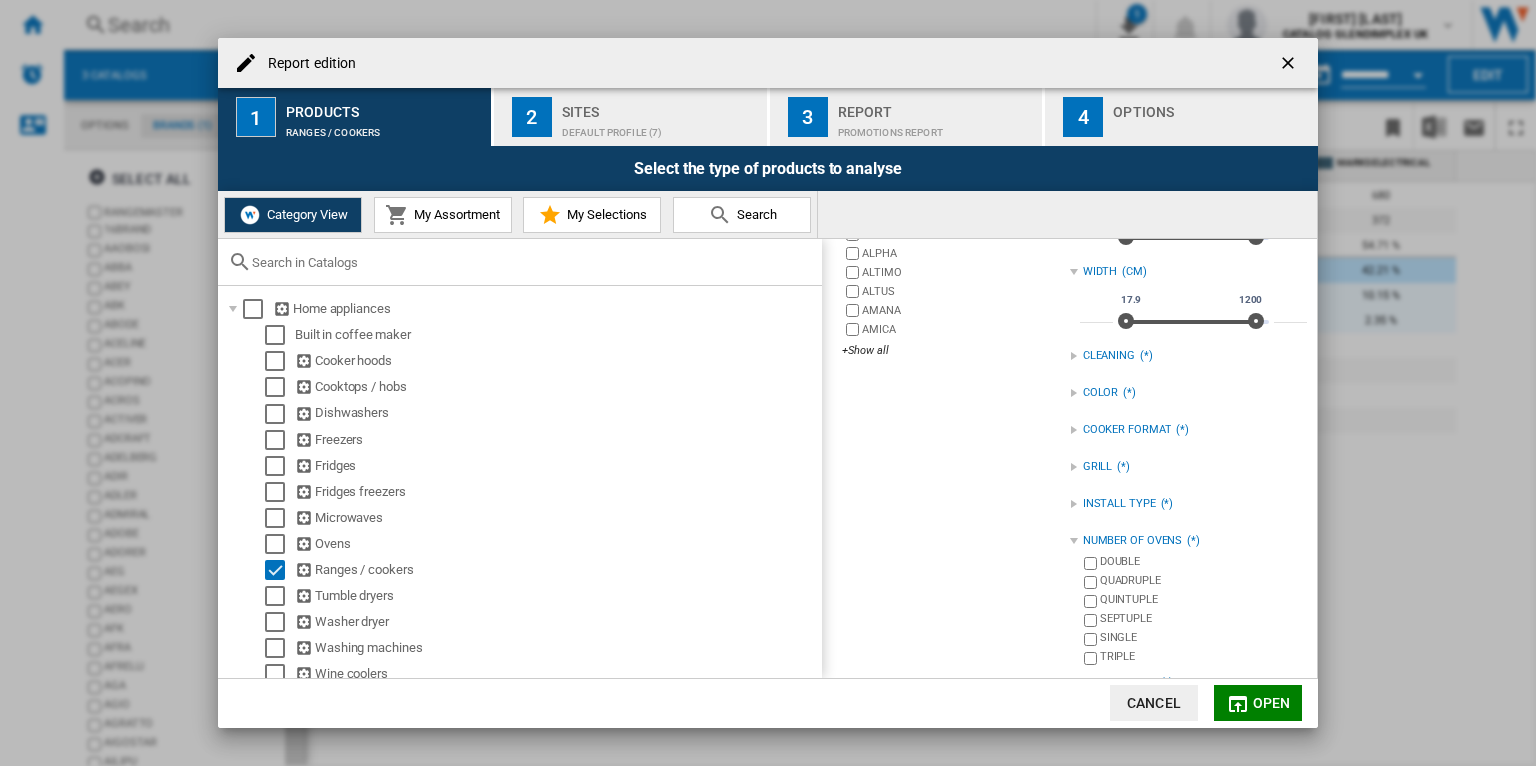 click on "INSTALL TYPE" at bounding box center [1119, 504] 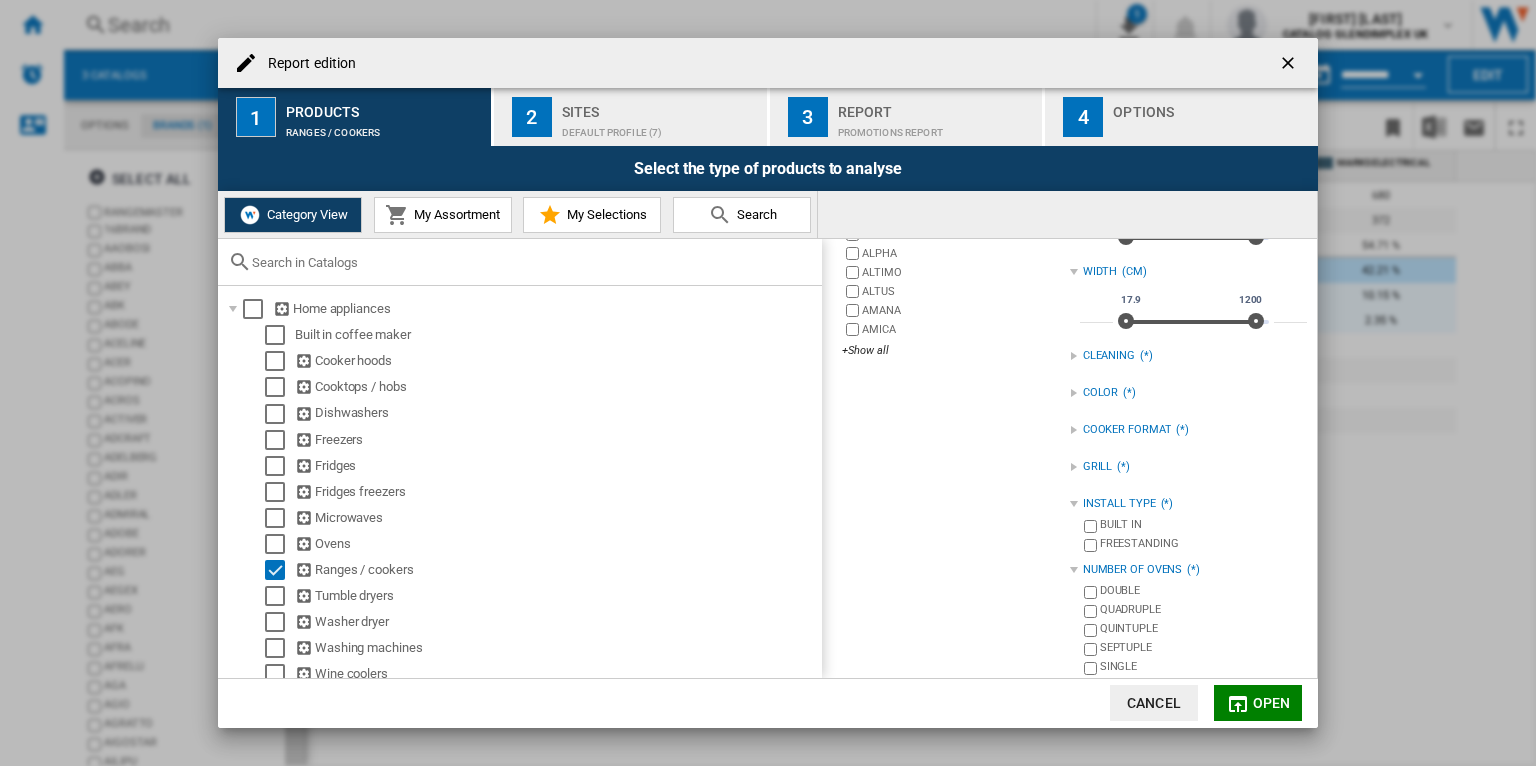 click at bounding box center (1074, 504) 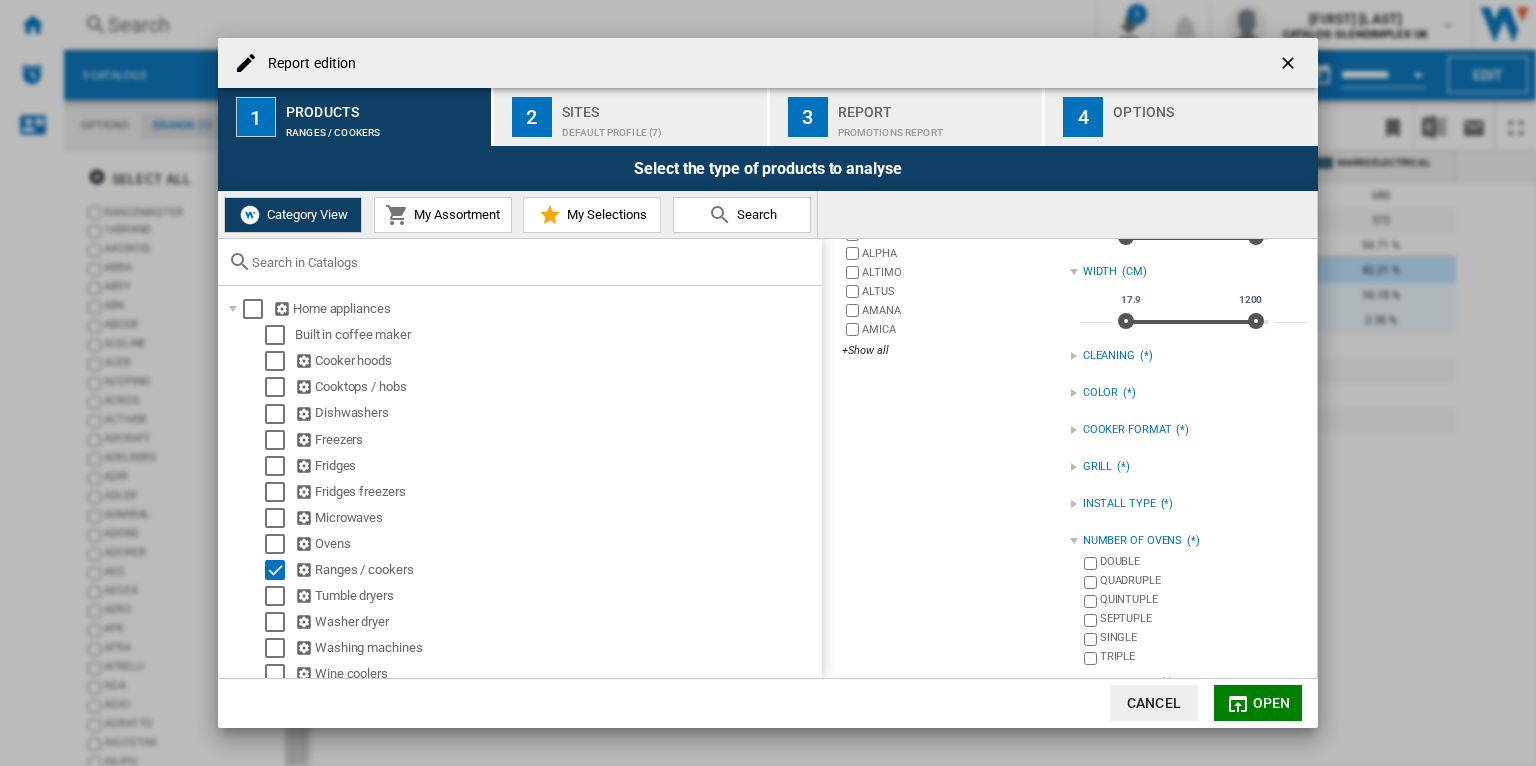 click at bounding box center (1074, 467) 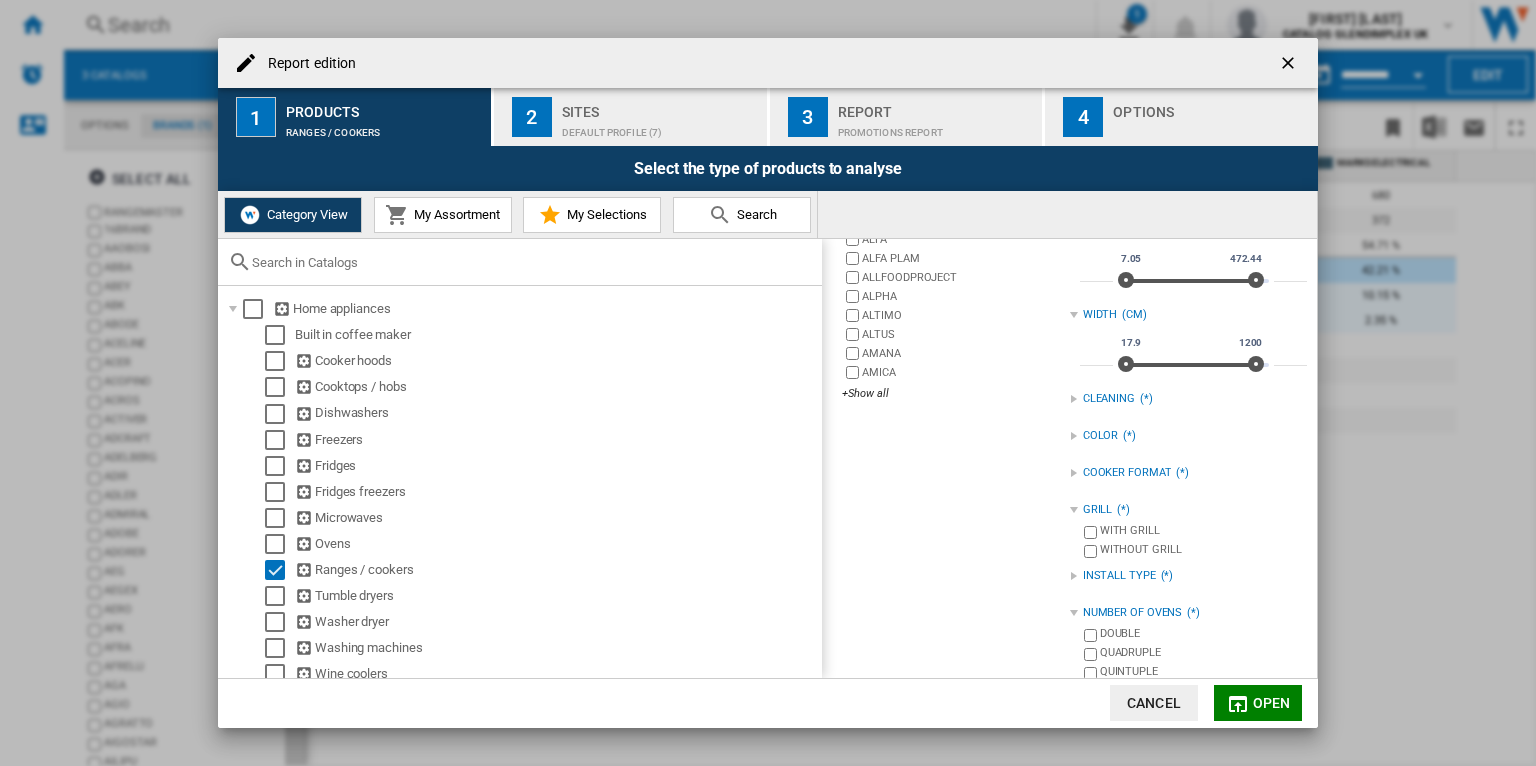 scroll, scrollTop: 280, scrollLeft: 0, axis: vertical 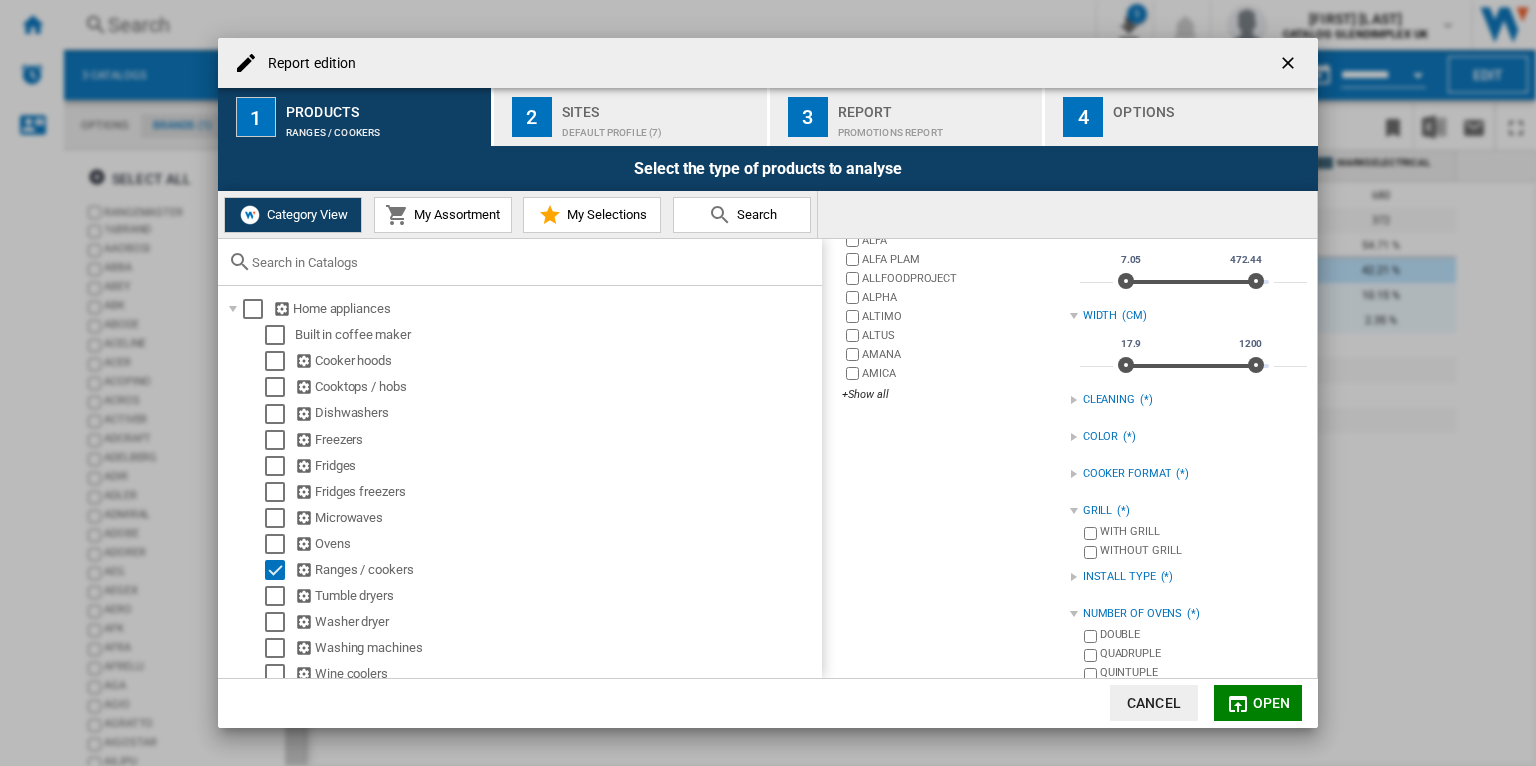 click on "COOKER FORMAT
(*)" at bounding box center [1188, 474] 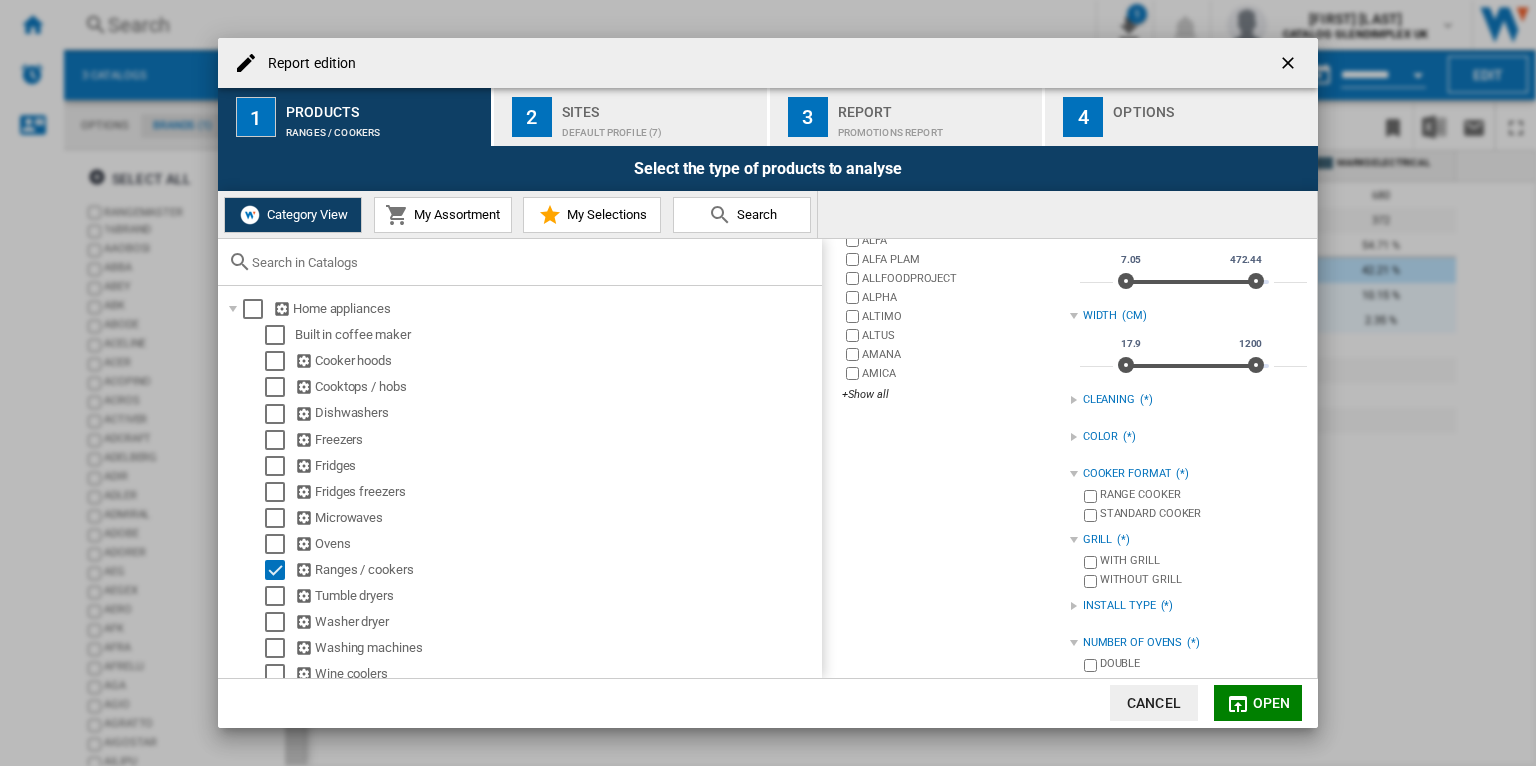 click at bounding box center [1290, 65] 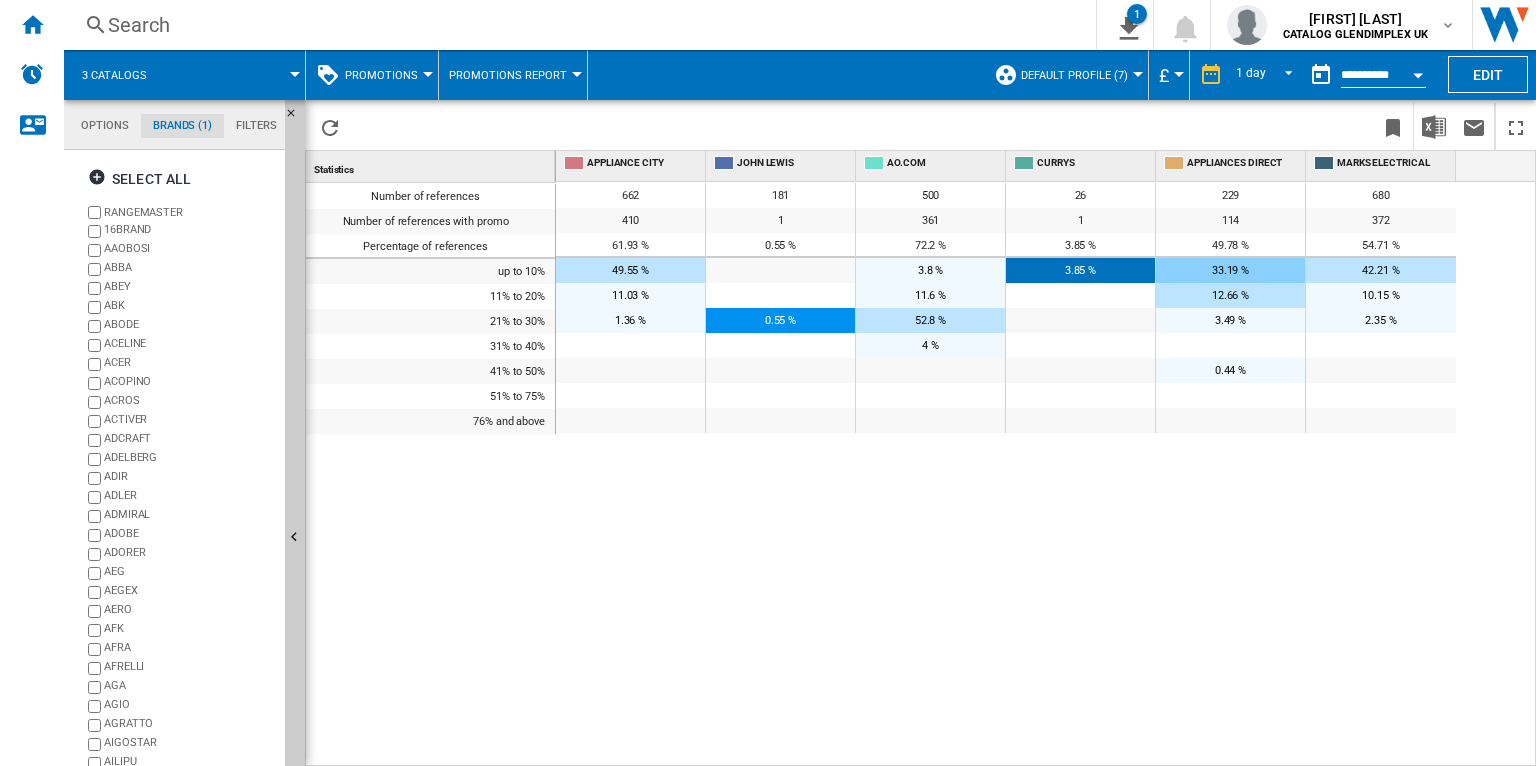 click at bounding box center [1418, 75] 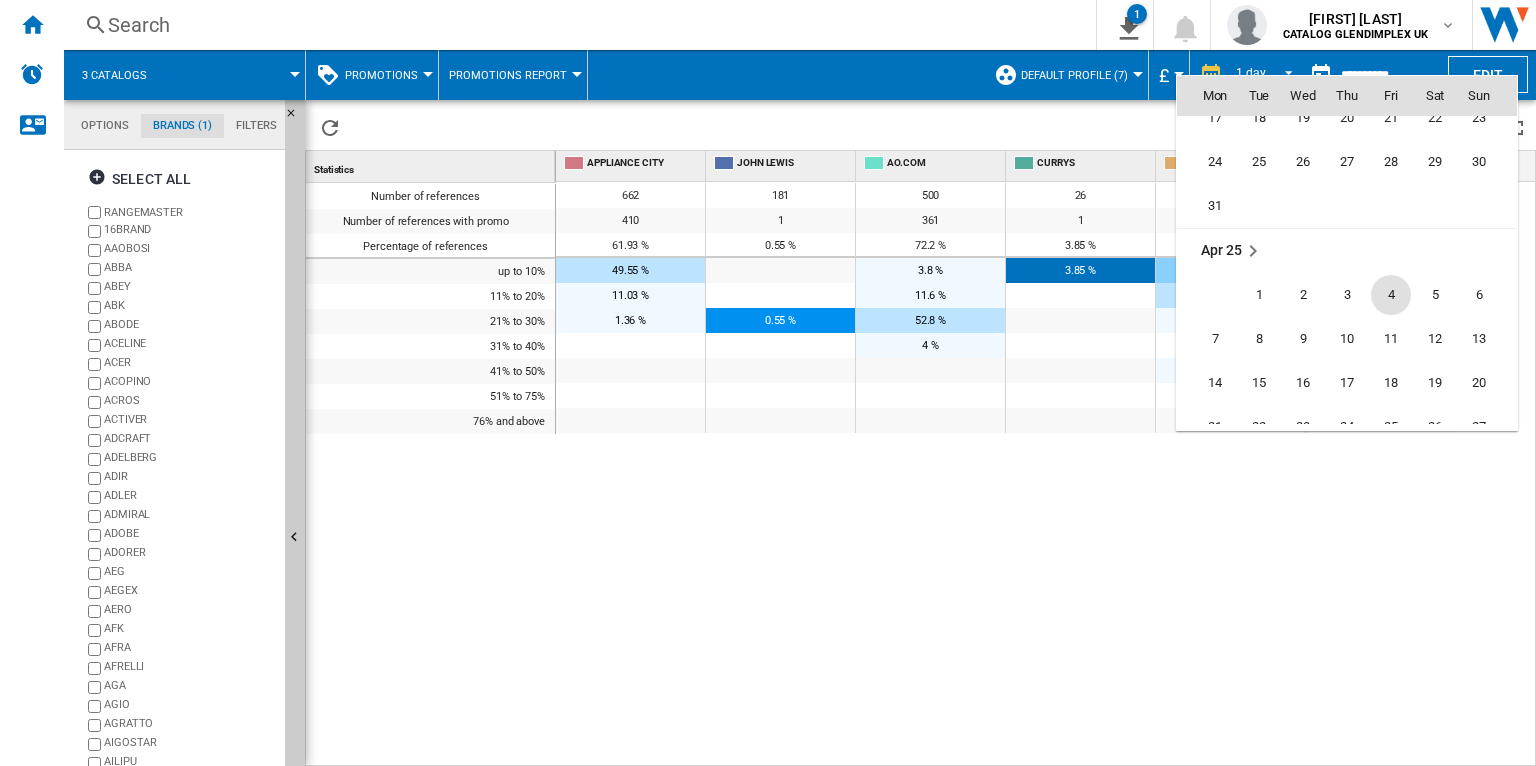 scroll, scrollTop: 8373, scrollLeft: 0, axis: vertical 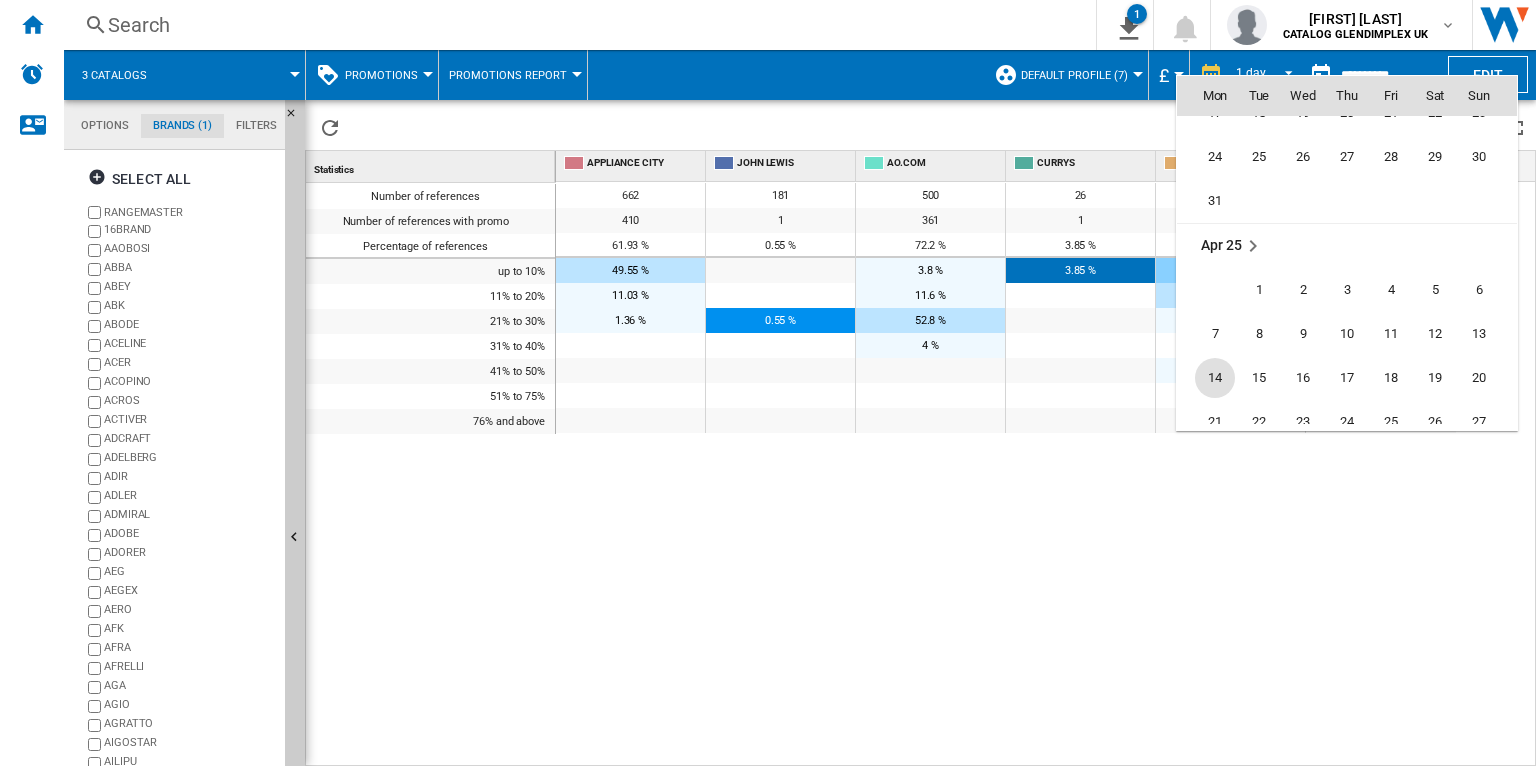 click on "14" at bounding box center (1215, 378) 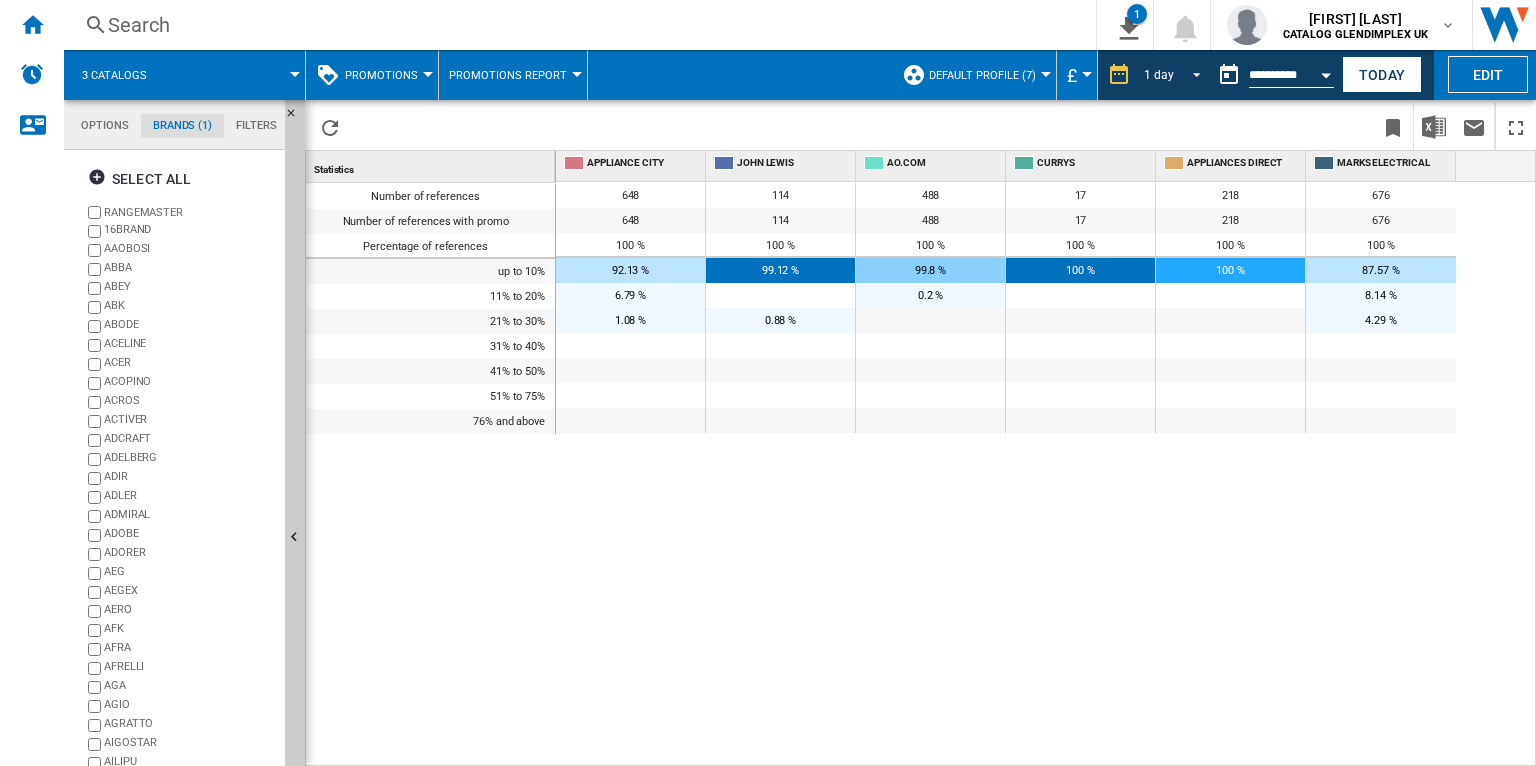 click on "1 day" at bounding box center (1175, 75) 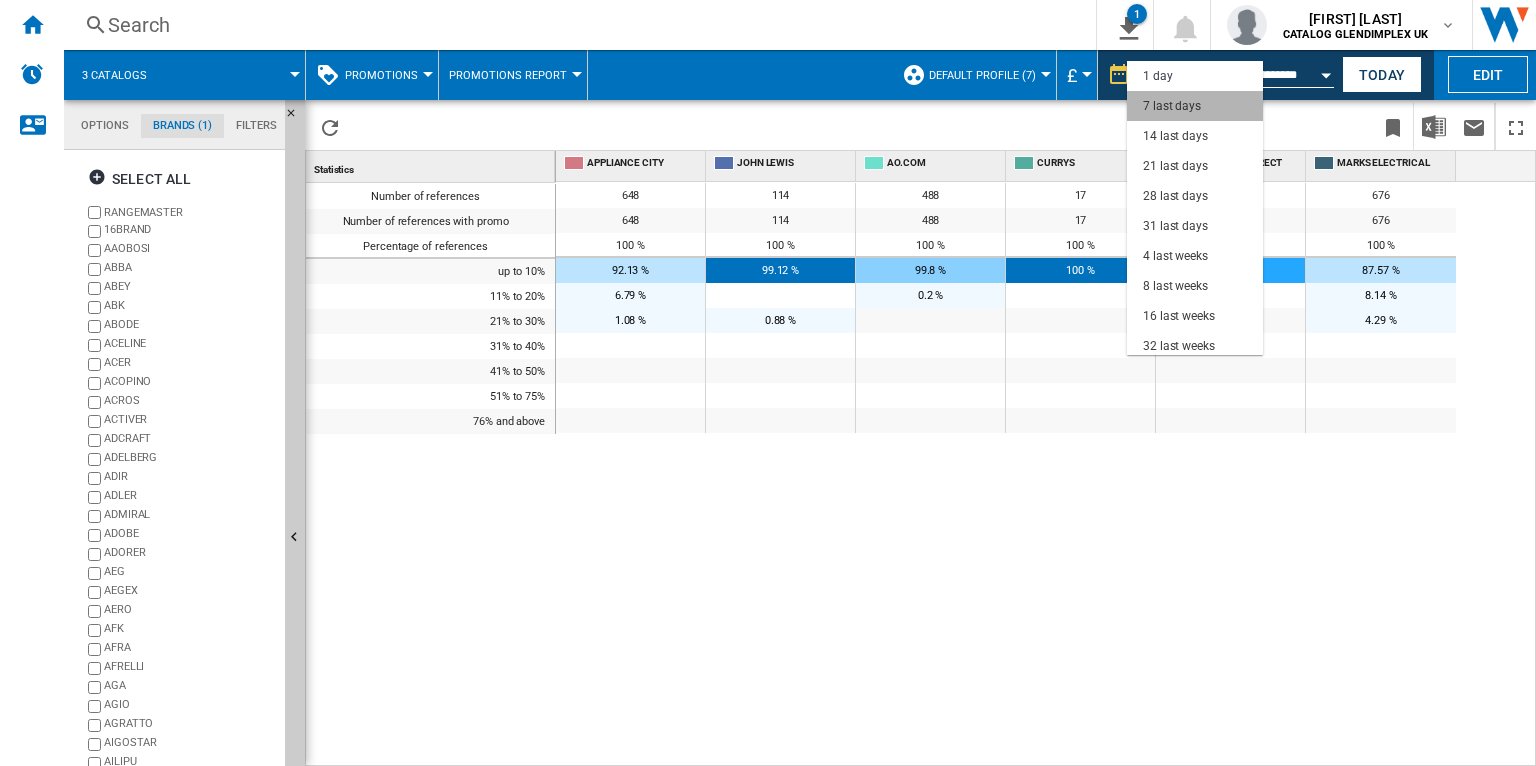 click on "7 last days" at bounding box center [1195, 106] 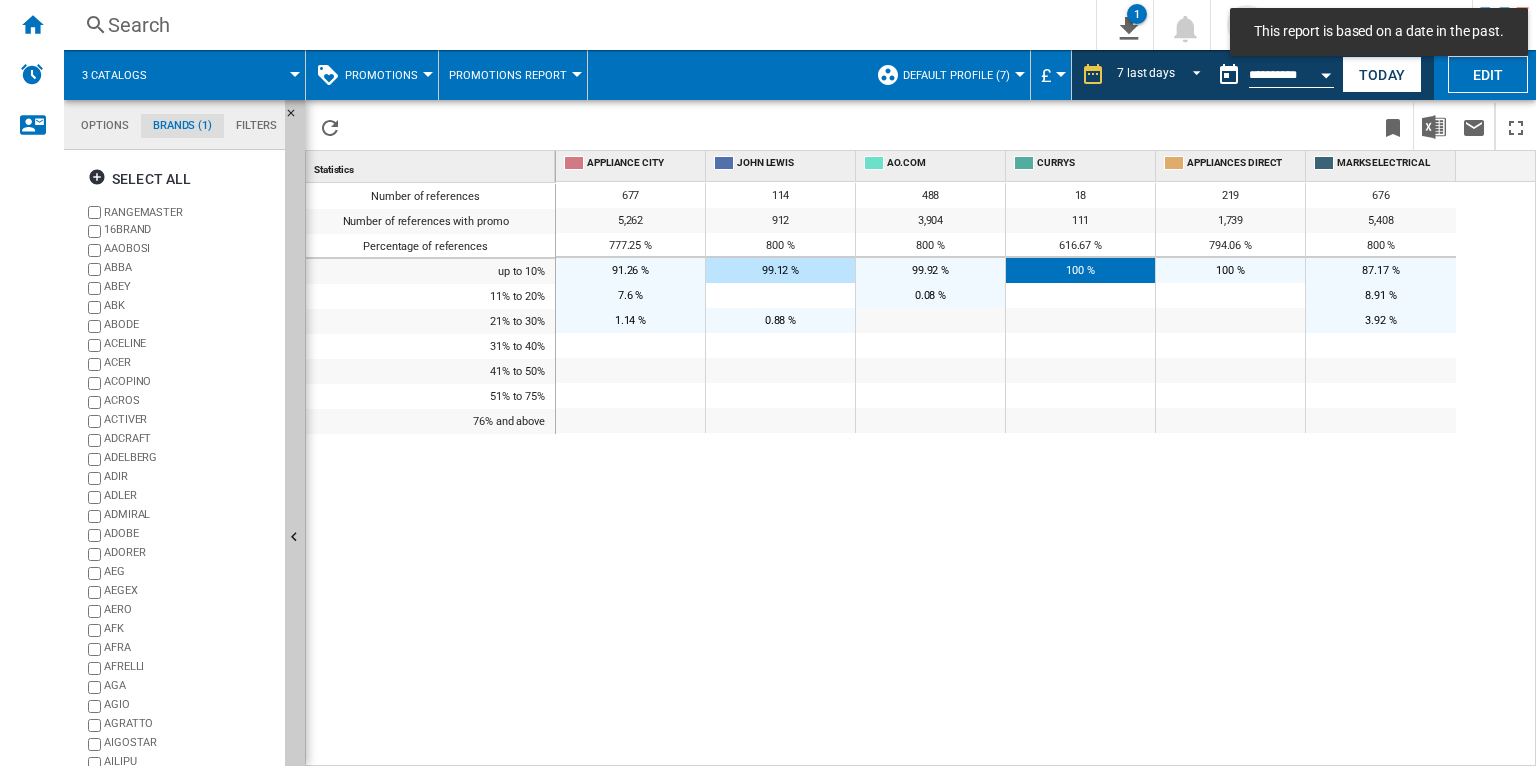 scroll, scrollTop: 0, scrollLeft: 0, axis: both 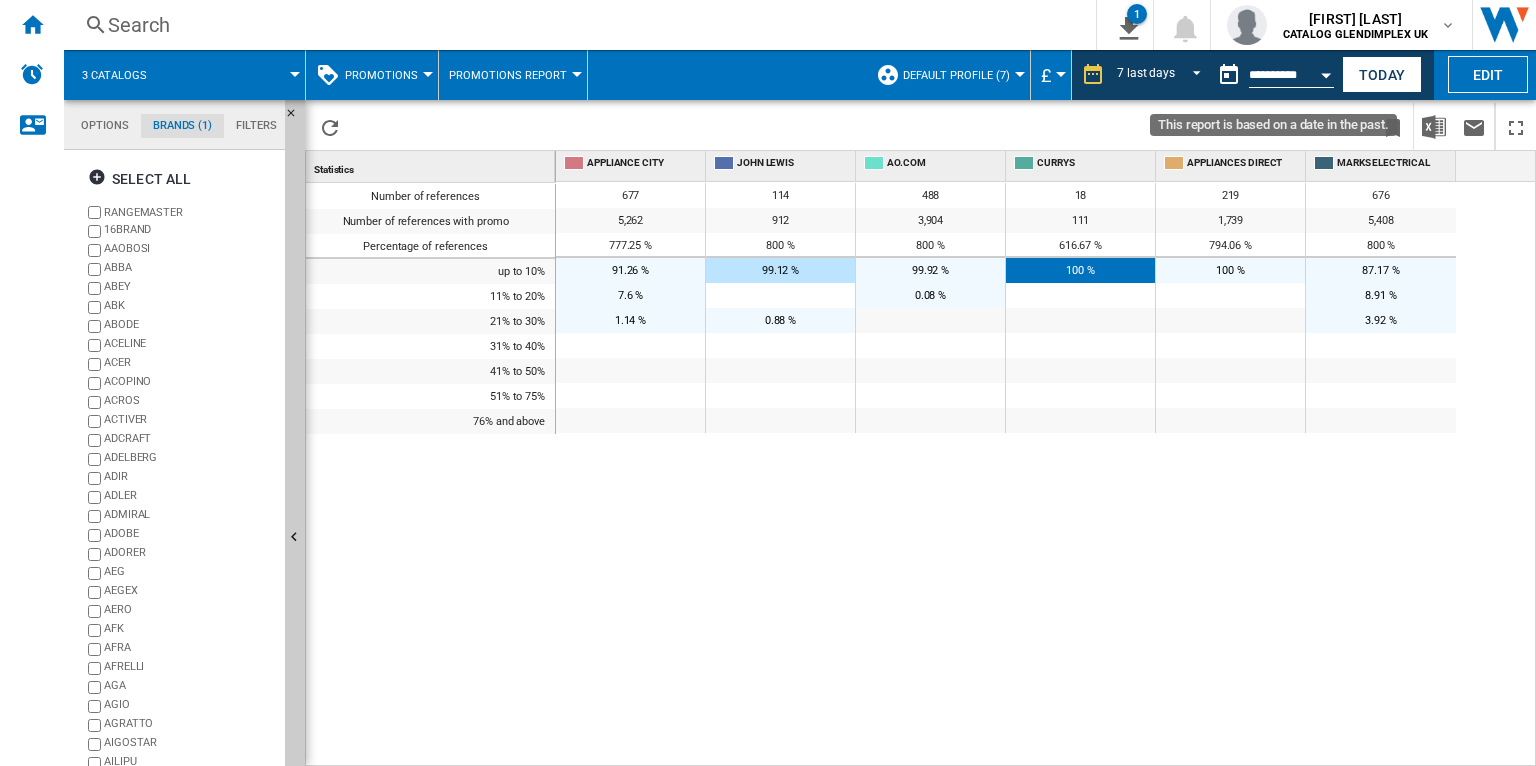 click at bounding box center (1326, 75) 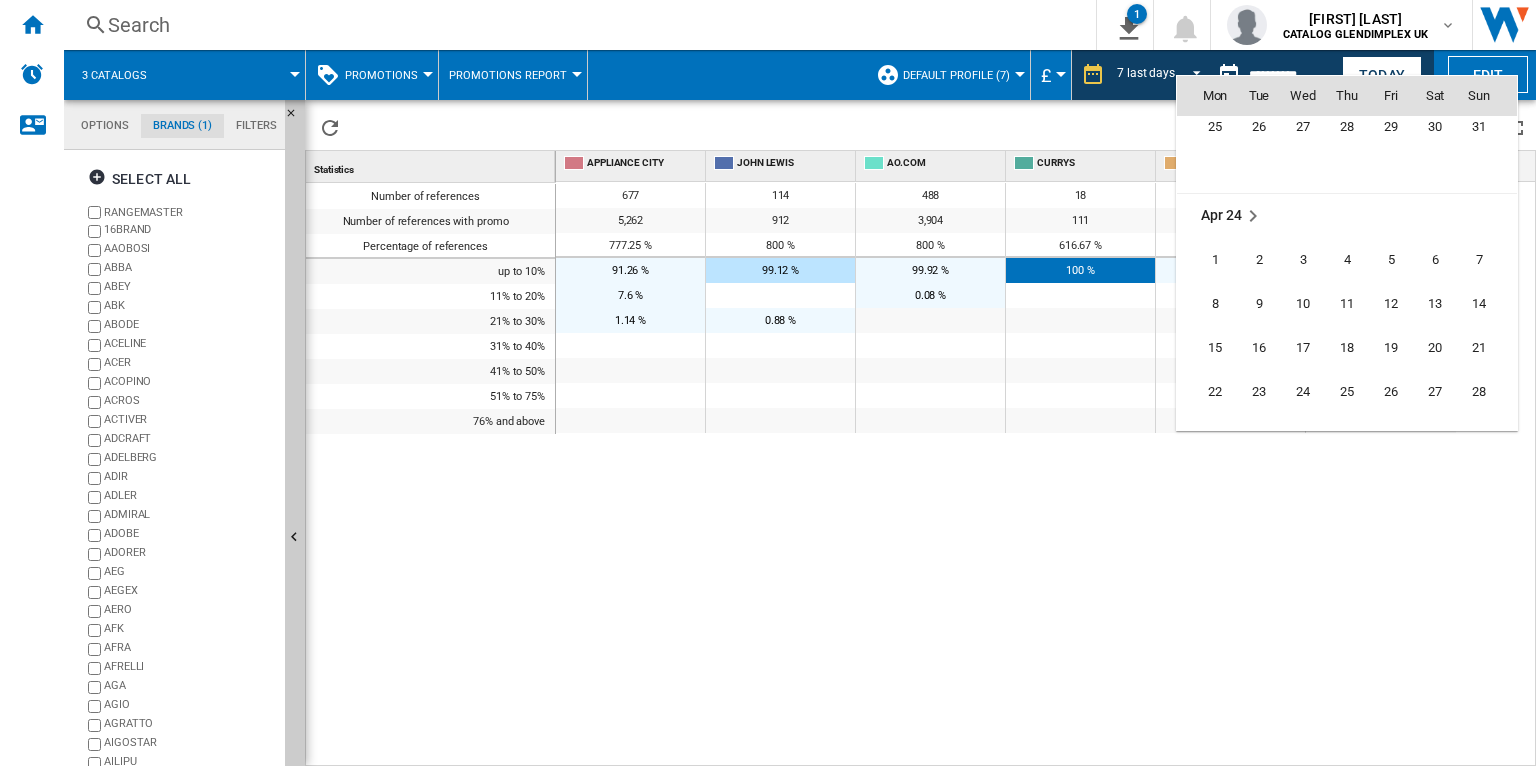 scroll, scrollTop: 5222, scrollLeft: 0, axis: vertical 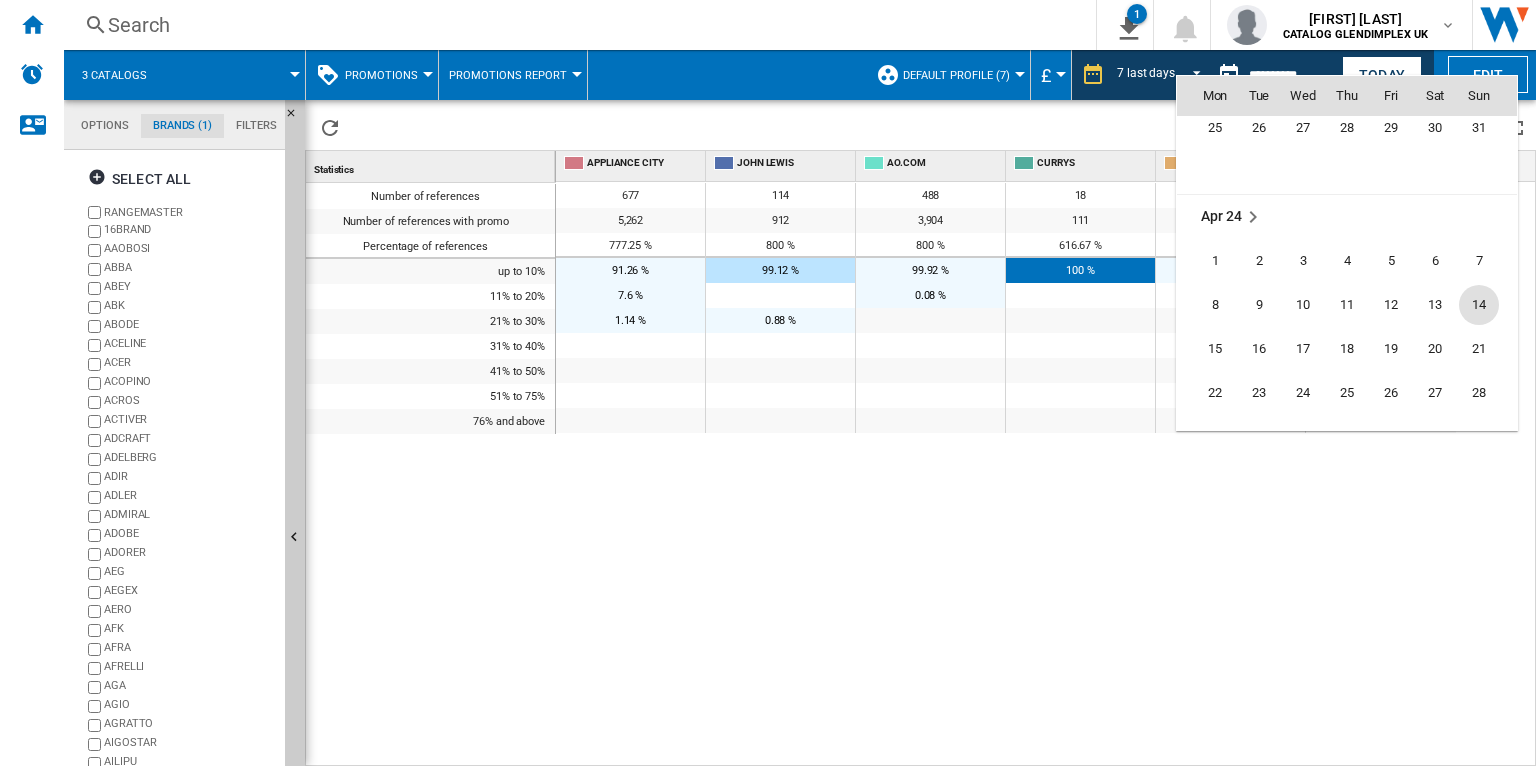 click on "14" at bounding box center (1479, 305) 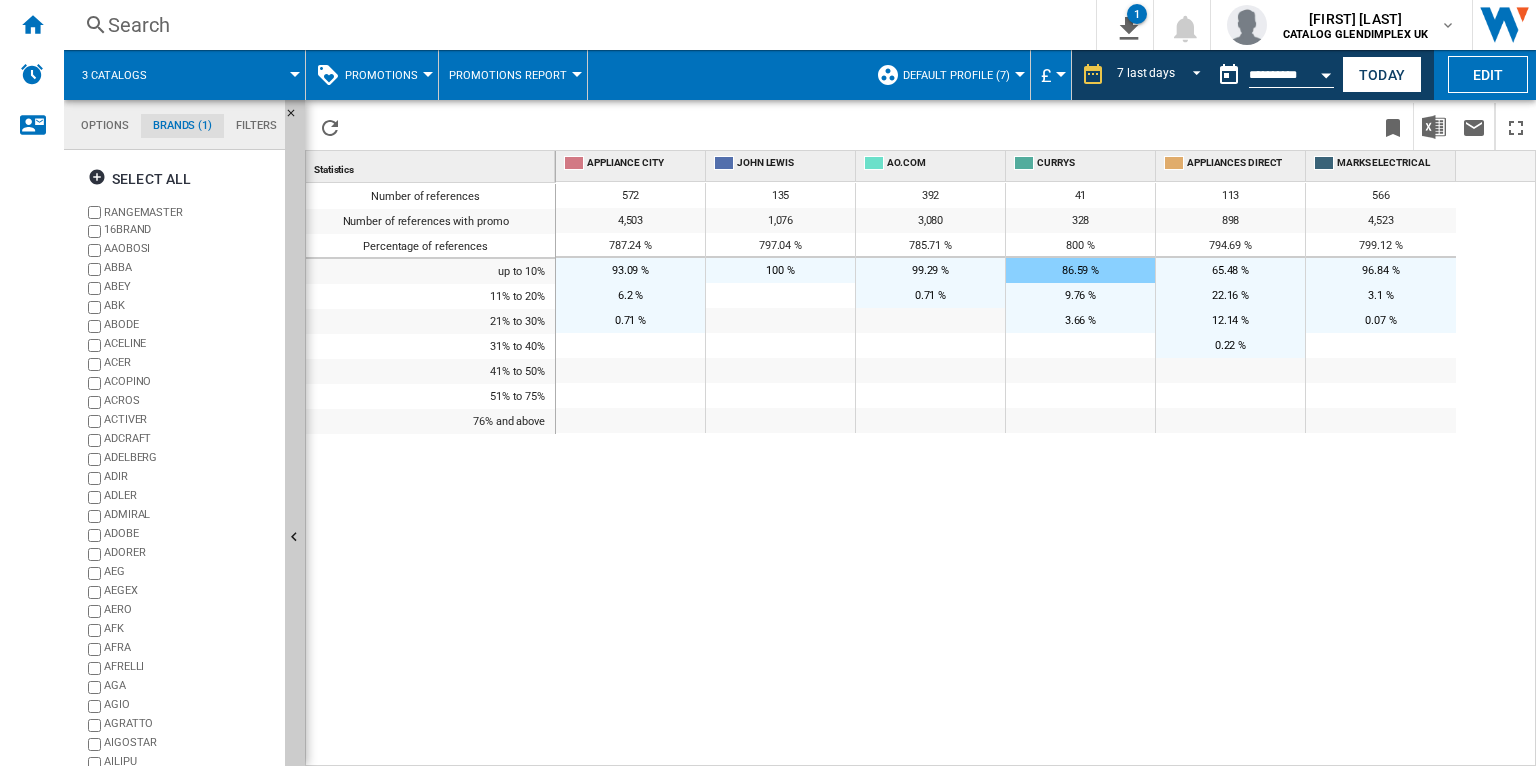 click on "Promotions Report" at bounding box center [508, 75] 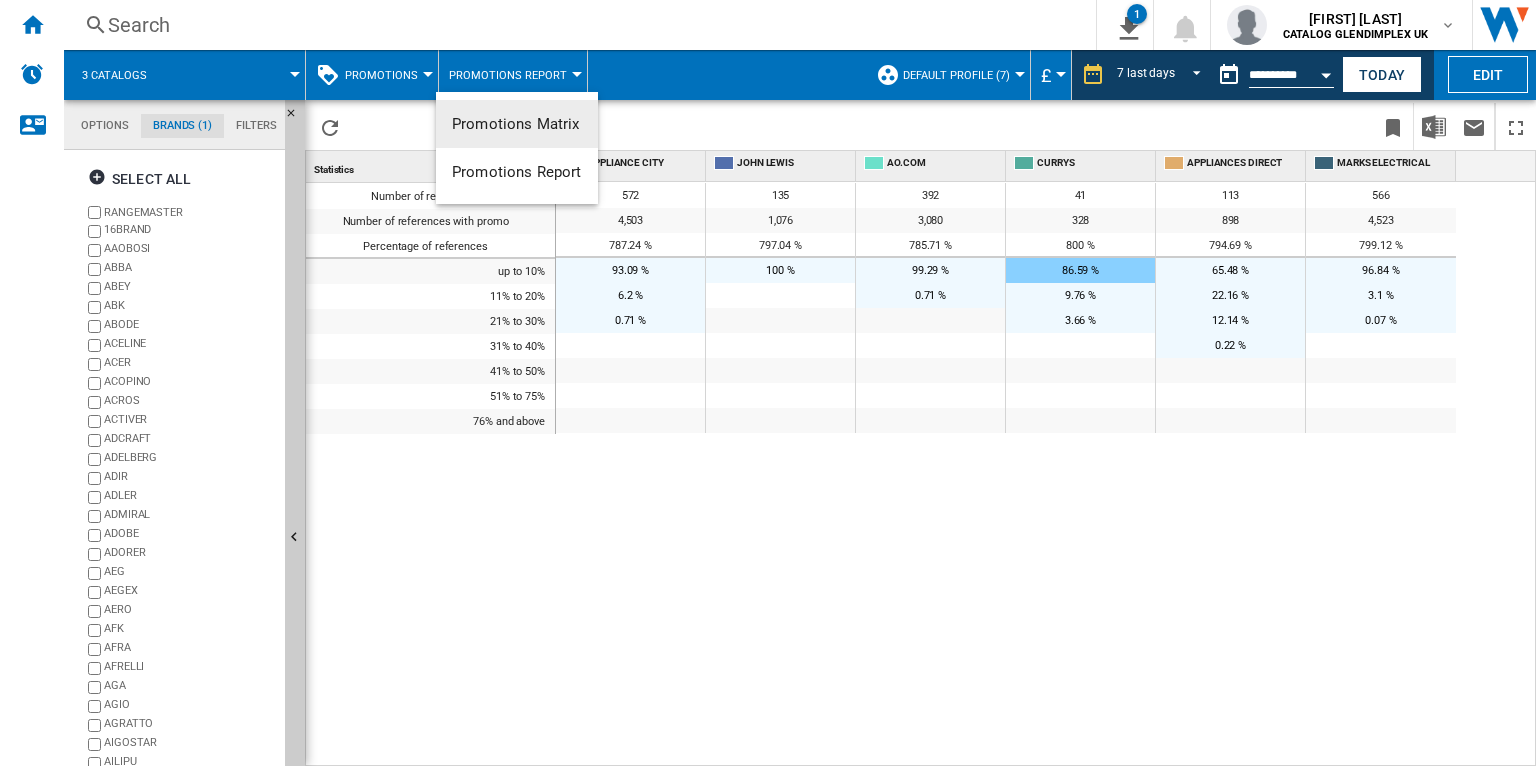 click at bounding box center [768, 383] 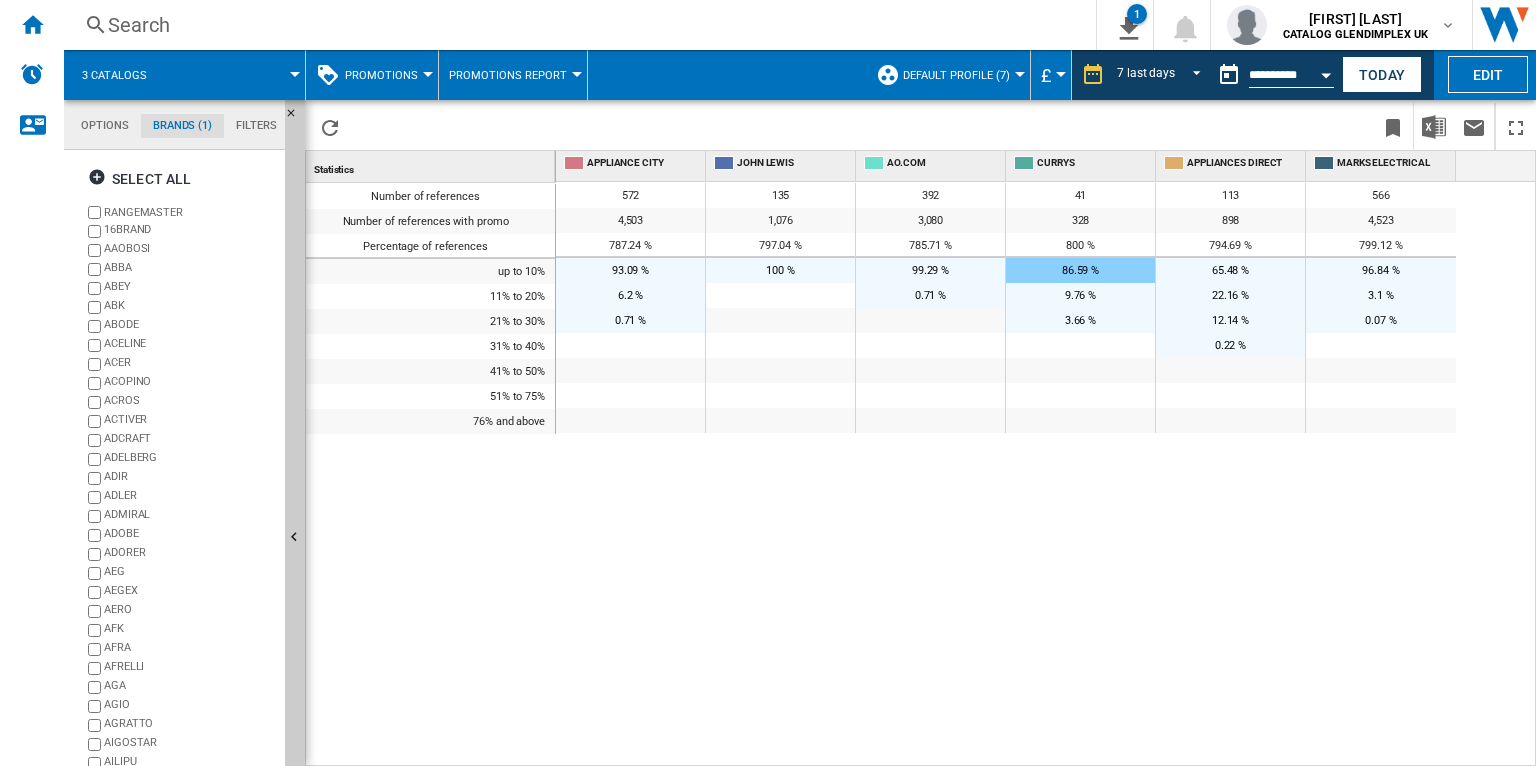 click on "Promotions" at bounding box center [386, 75] 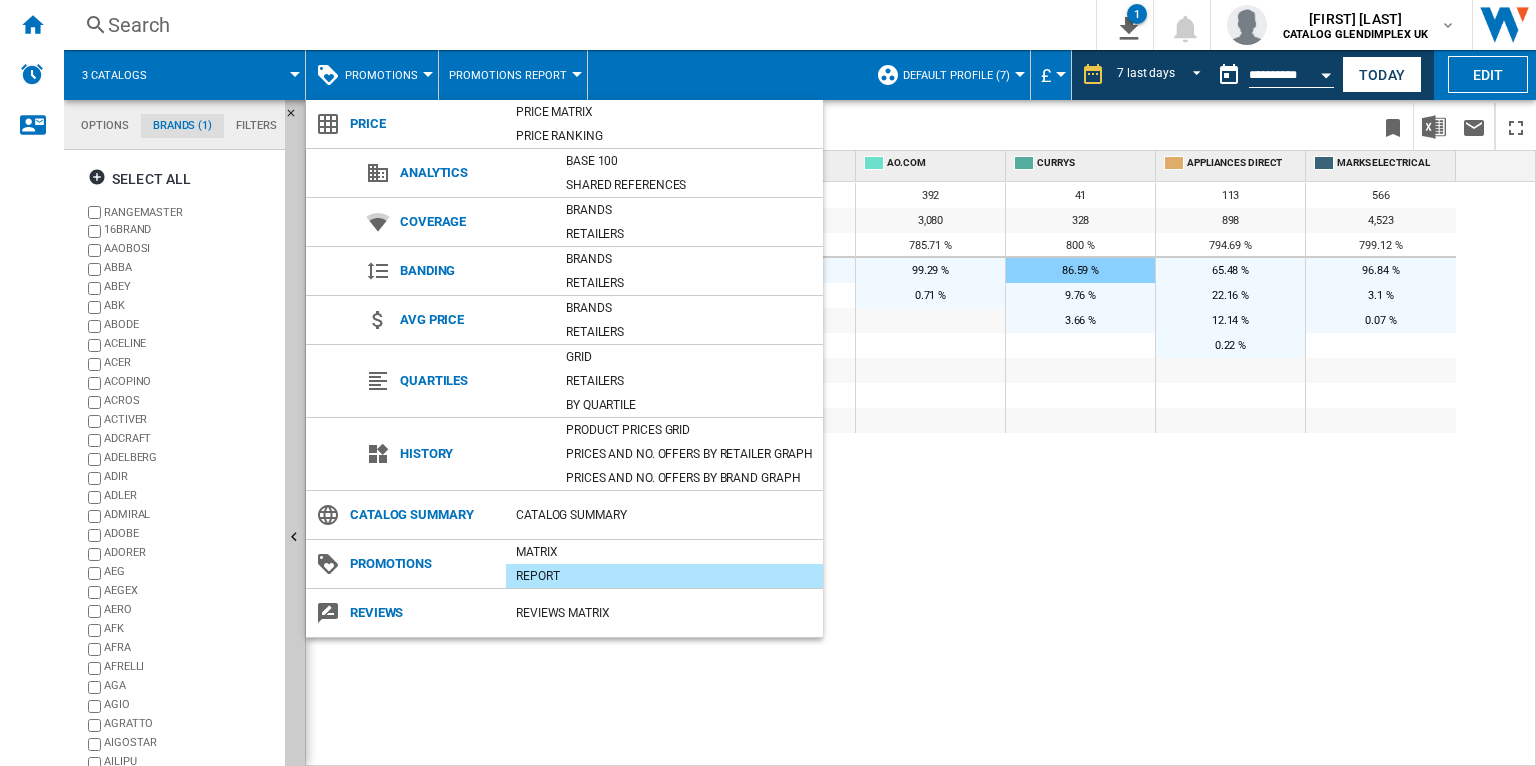 click at bounding box center (768, 383) 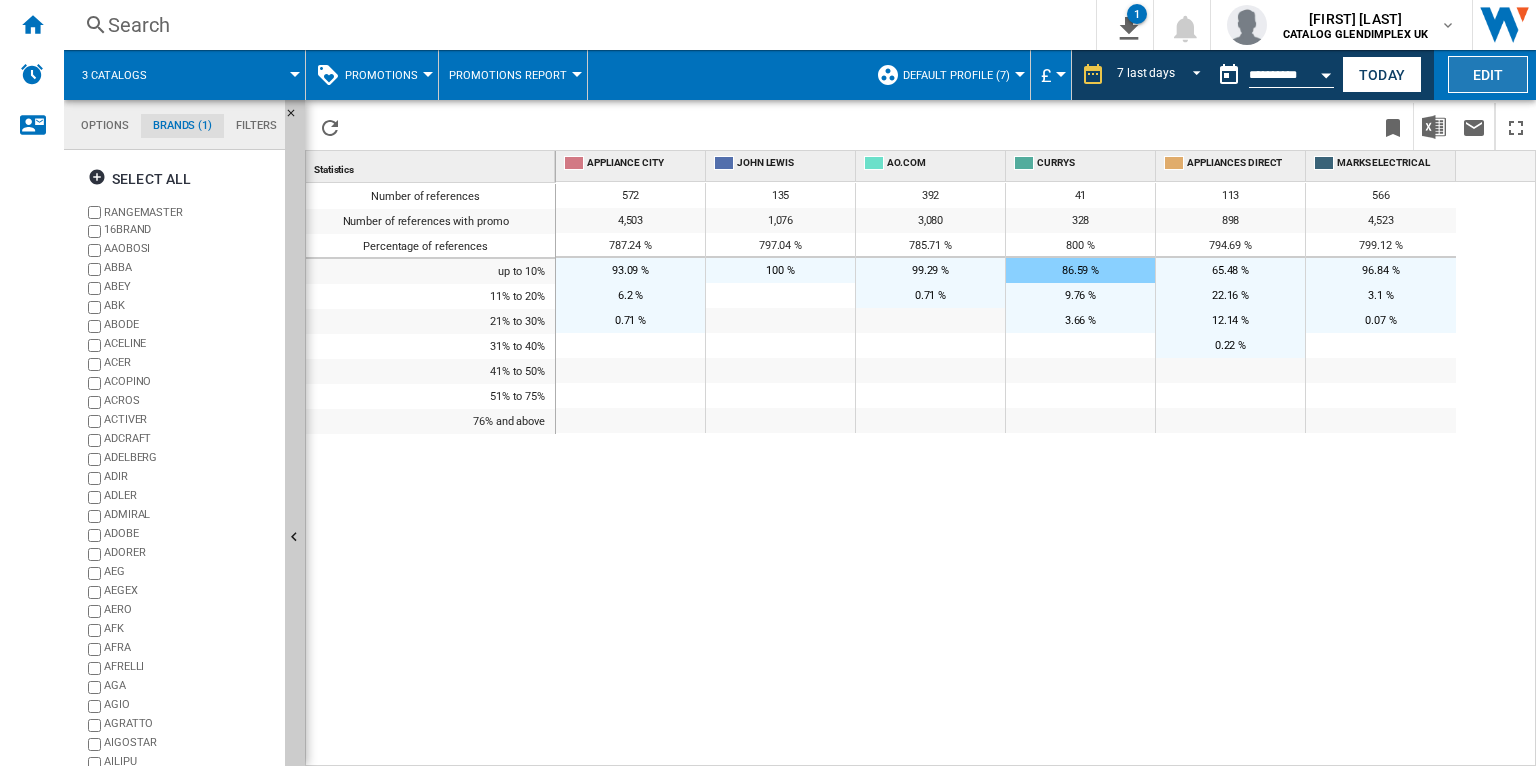 click on "Edit" at bounding box center [1488, 74] 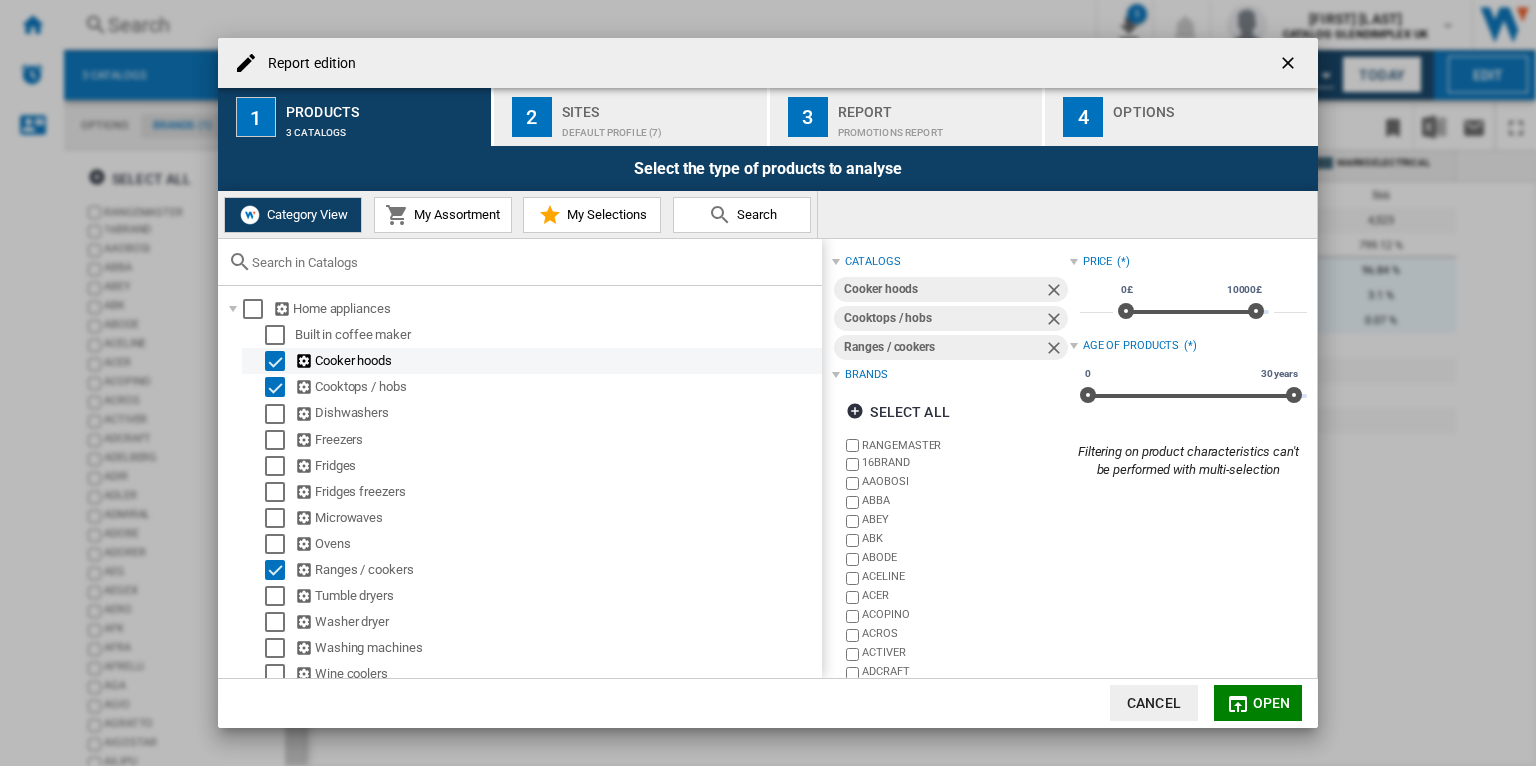 click at bounding box center [275, 361] 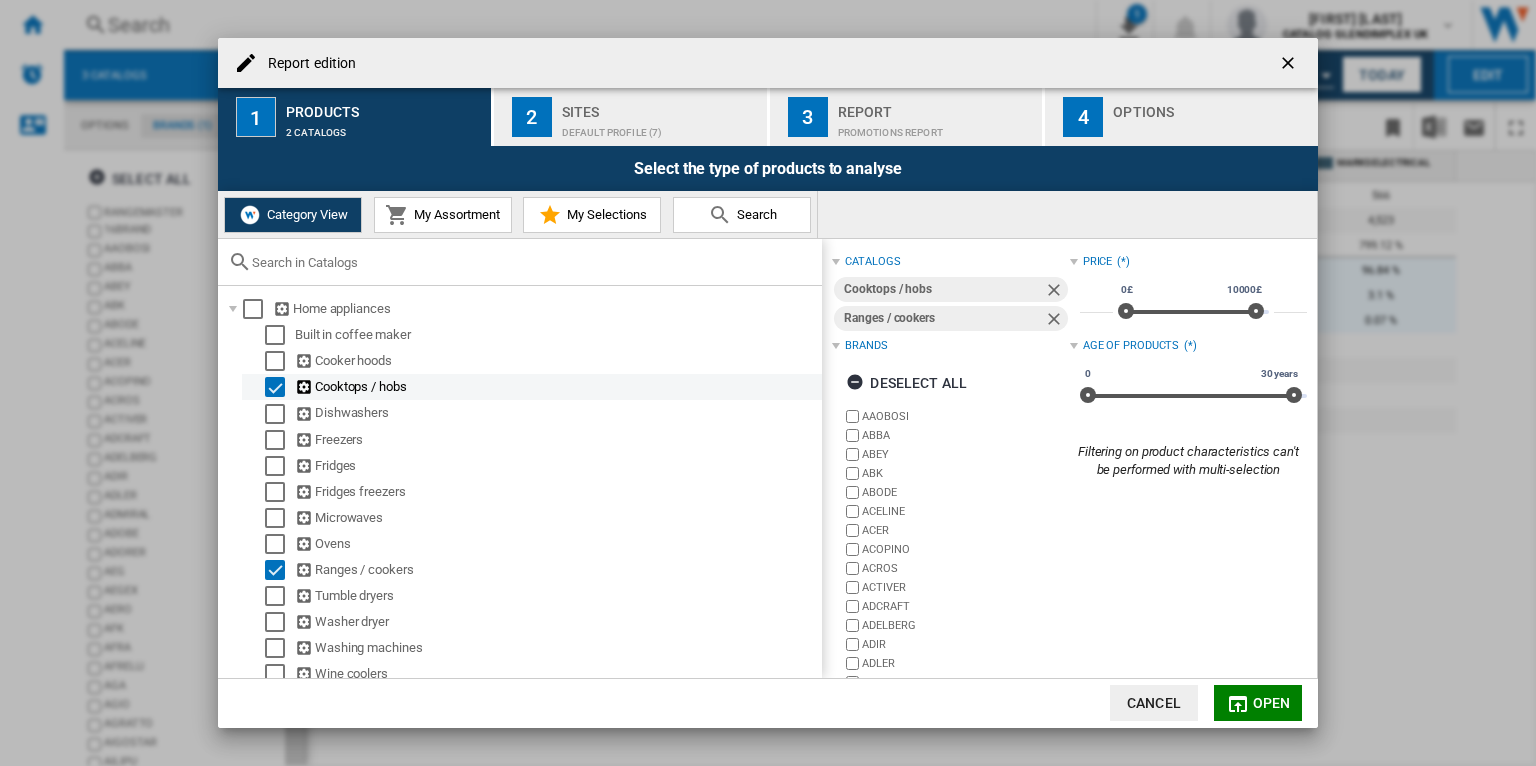 click on "Cooktops / hobs" at bounding box center [532, 387] 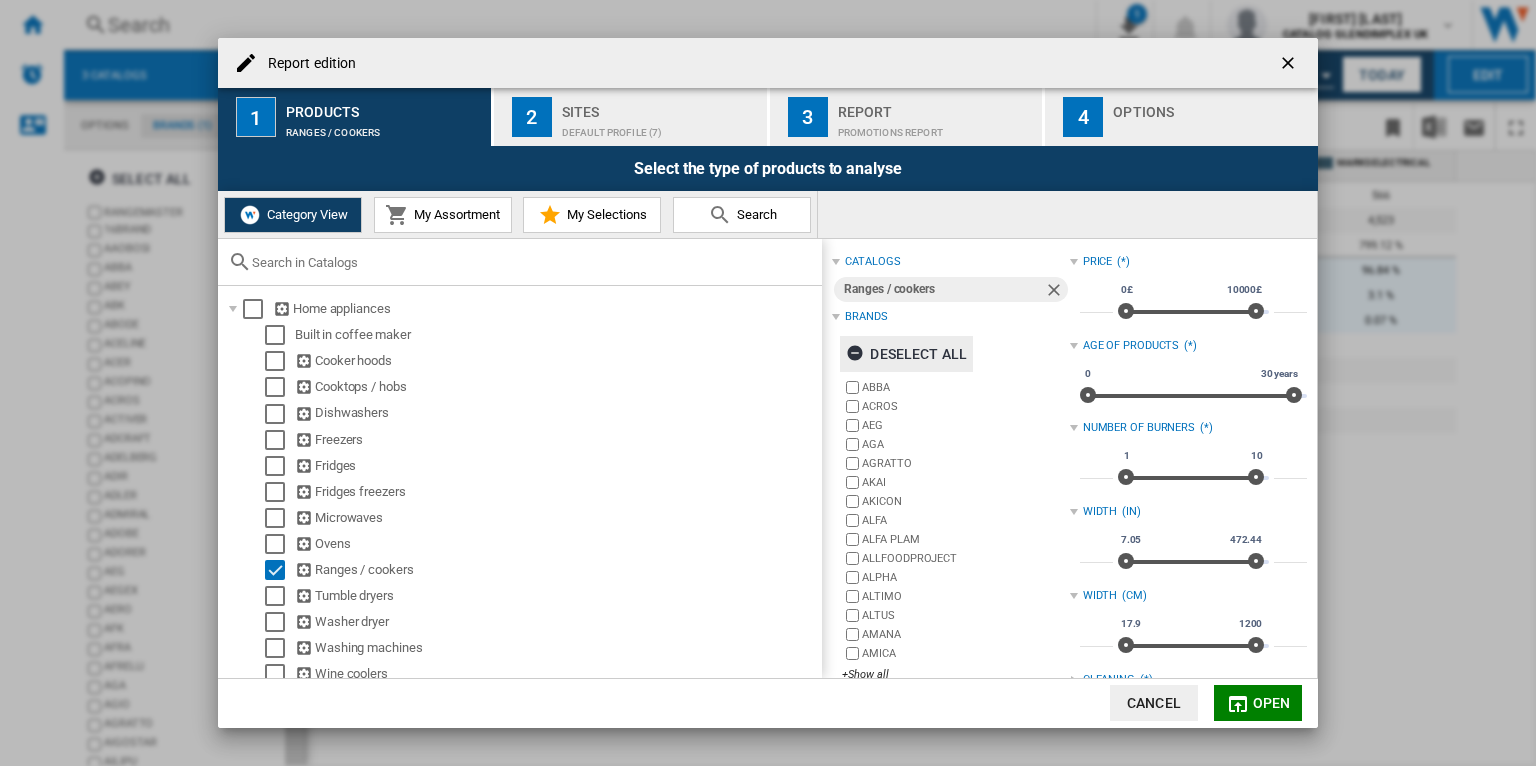 click on "Deselect all" at bounding box center (906, 354) 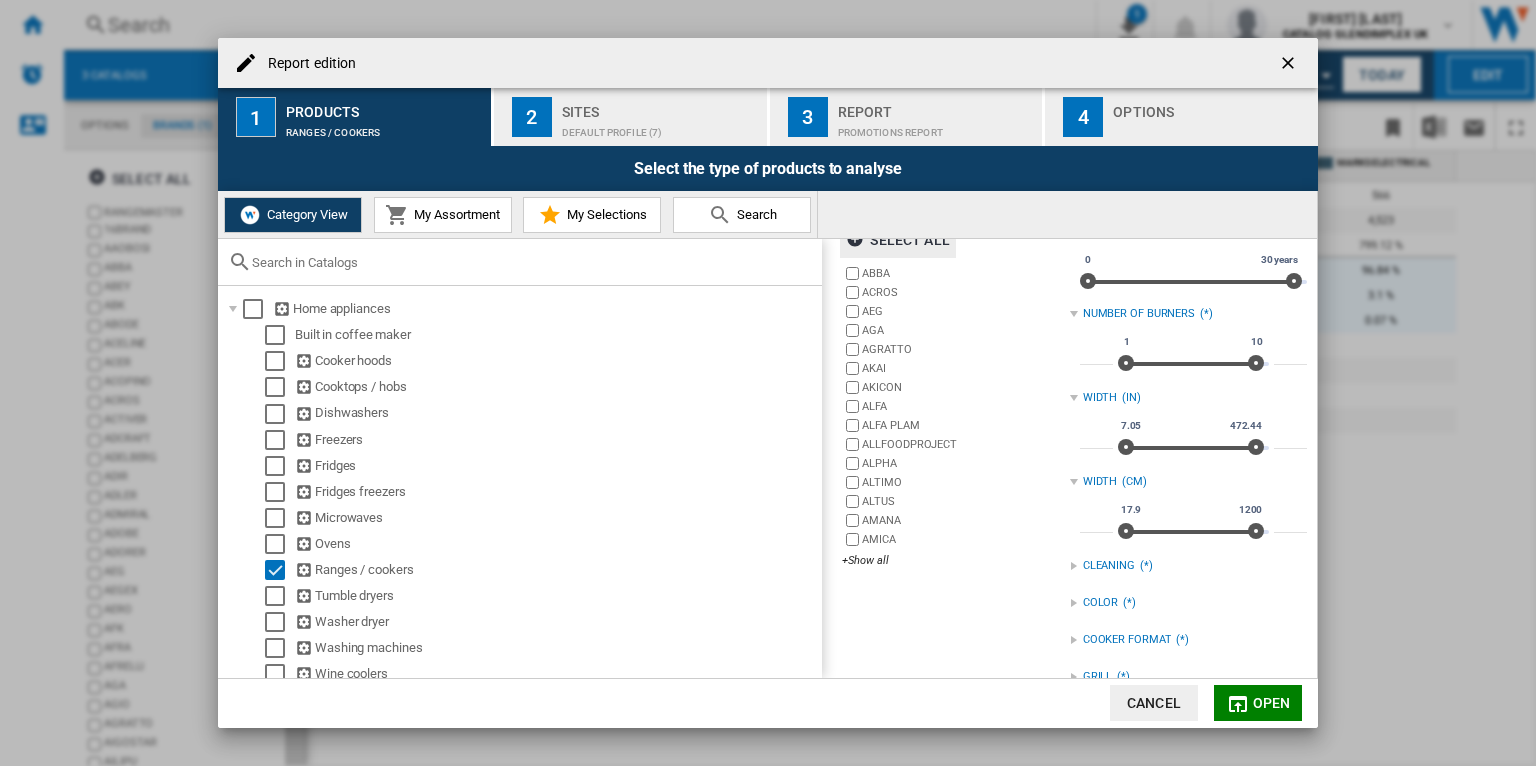 scroll, scrollTop: 148, scrollLeft: 0, axis: vertical 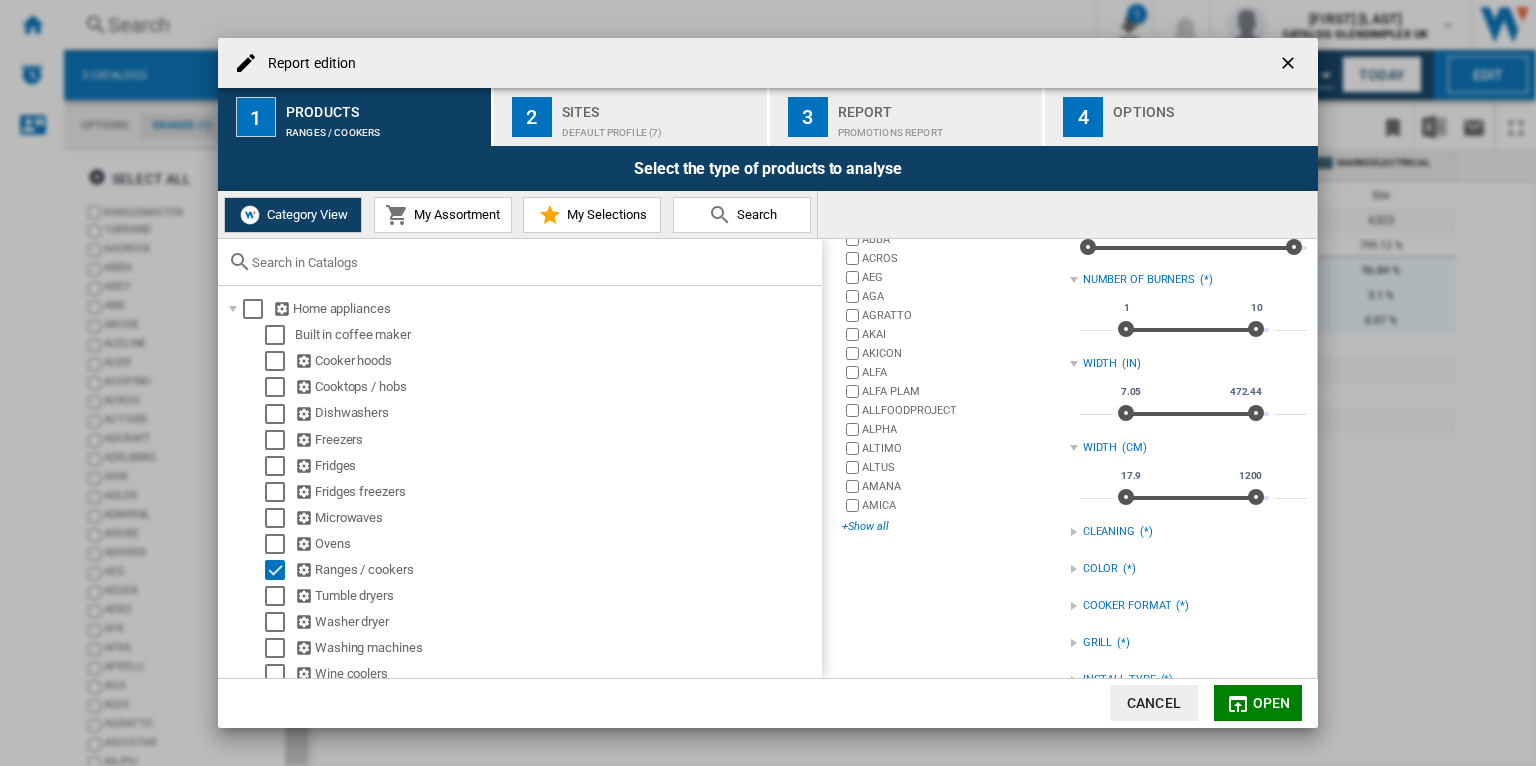 click on "+Show all" at bounding box center [955, 526] 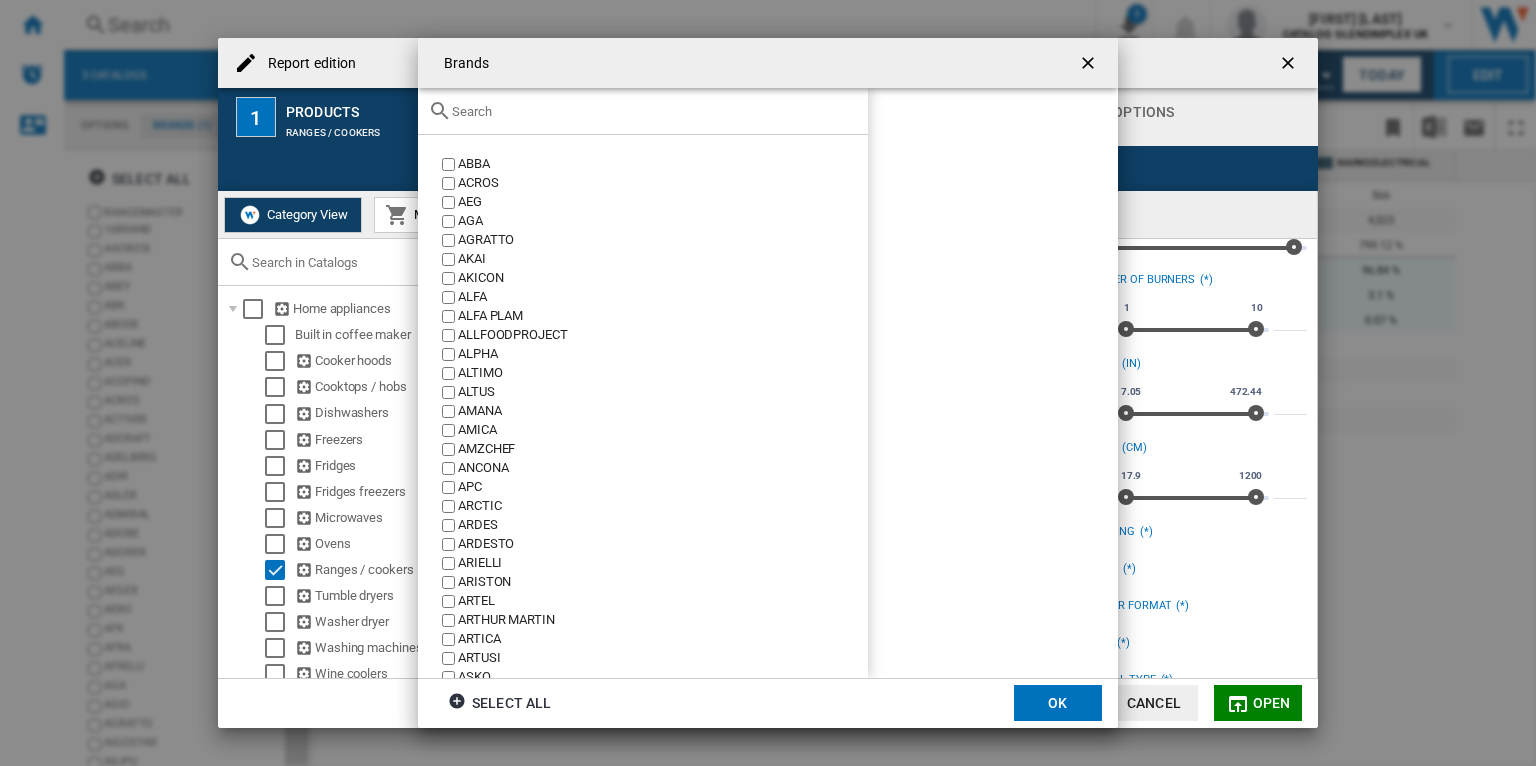 click 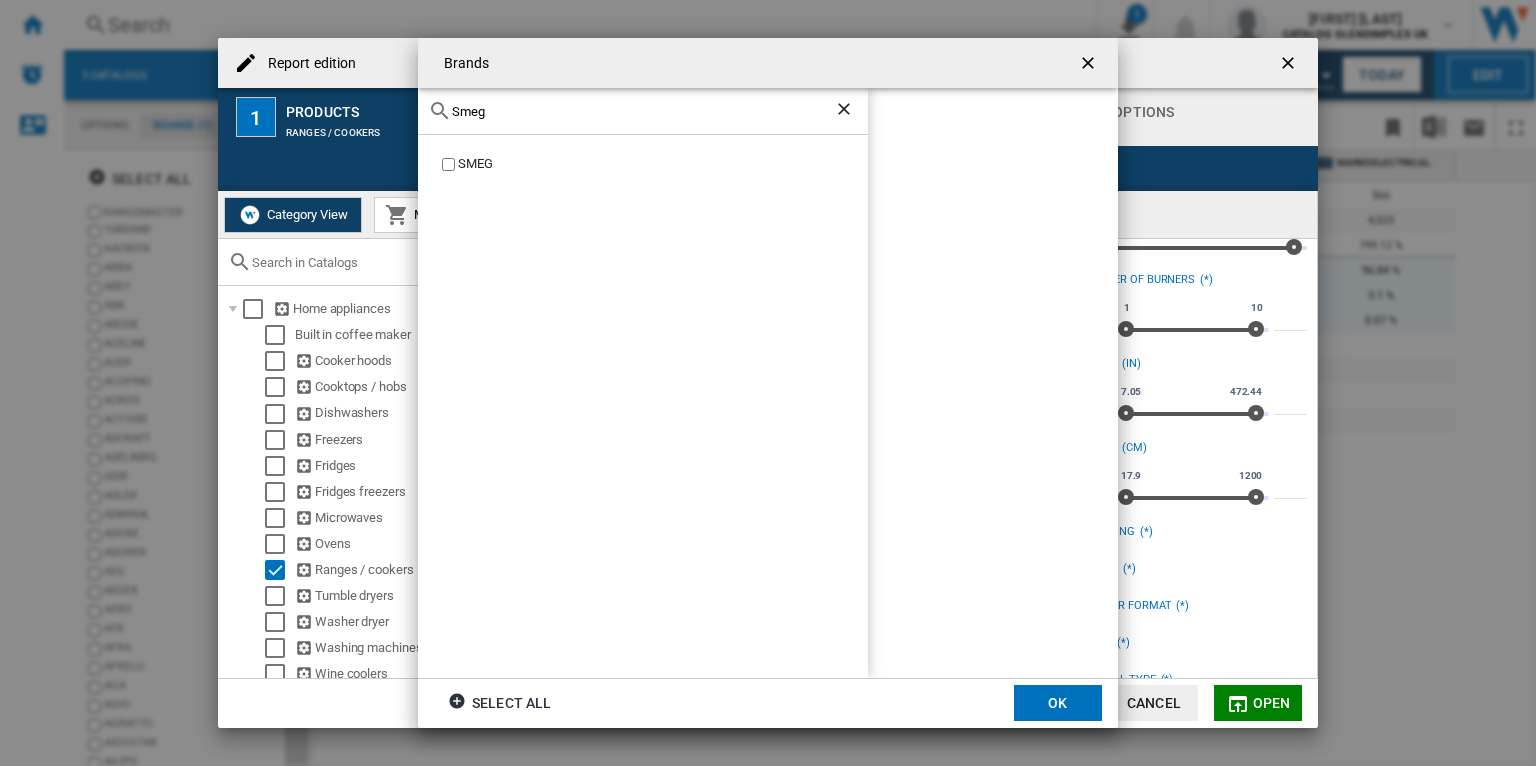 click on "SMEG" 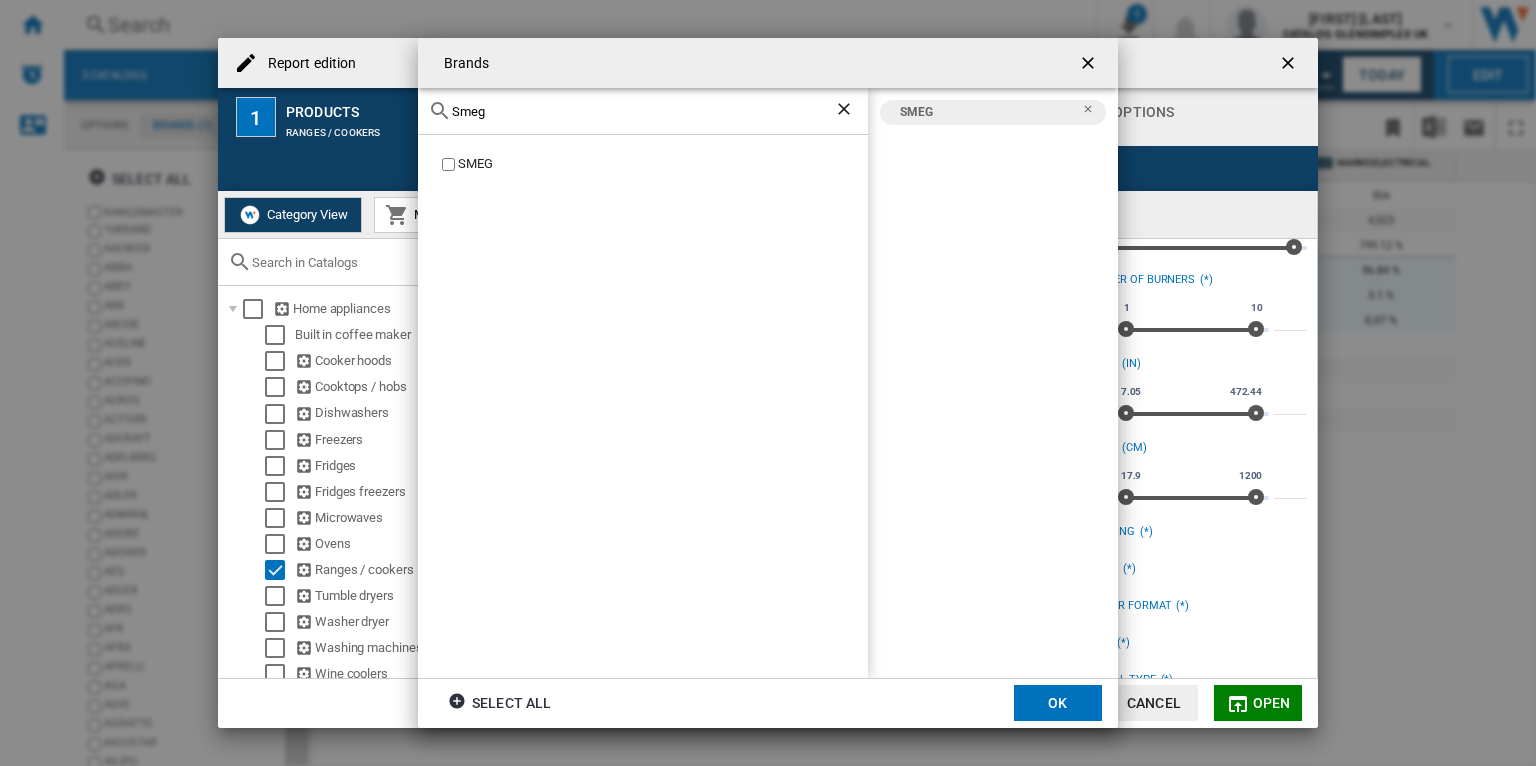 click on "Smeg" 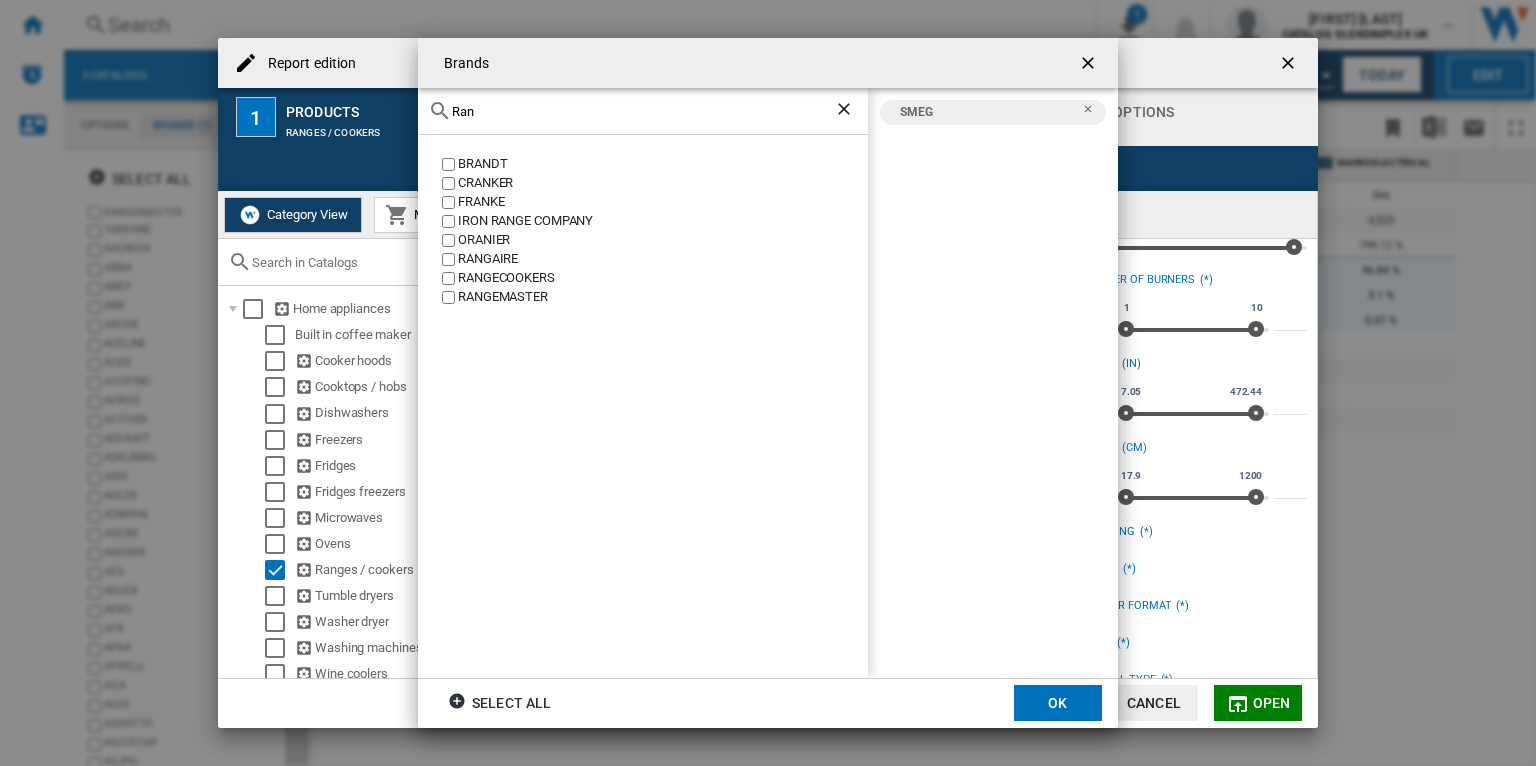 click on "RANGECOOKERS" 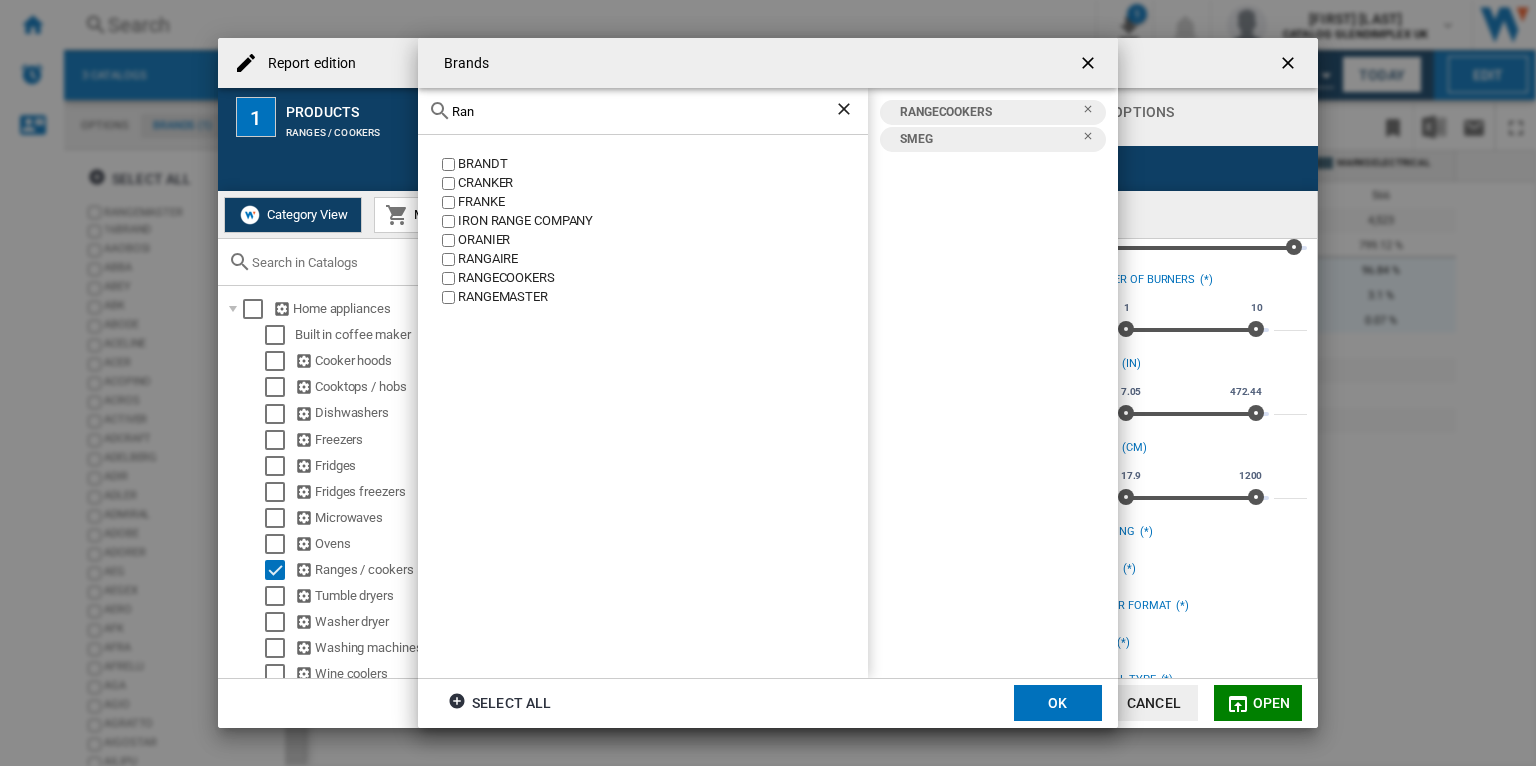 click on "RANGECOOKERS" 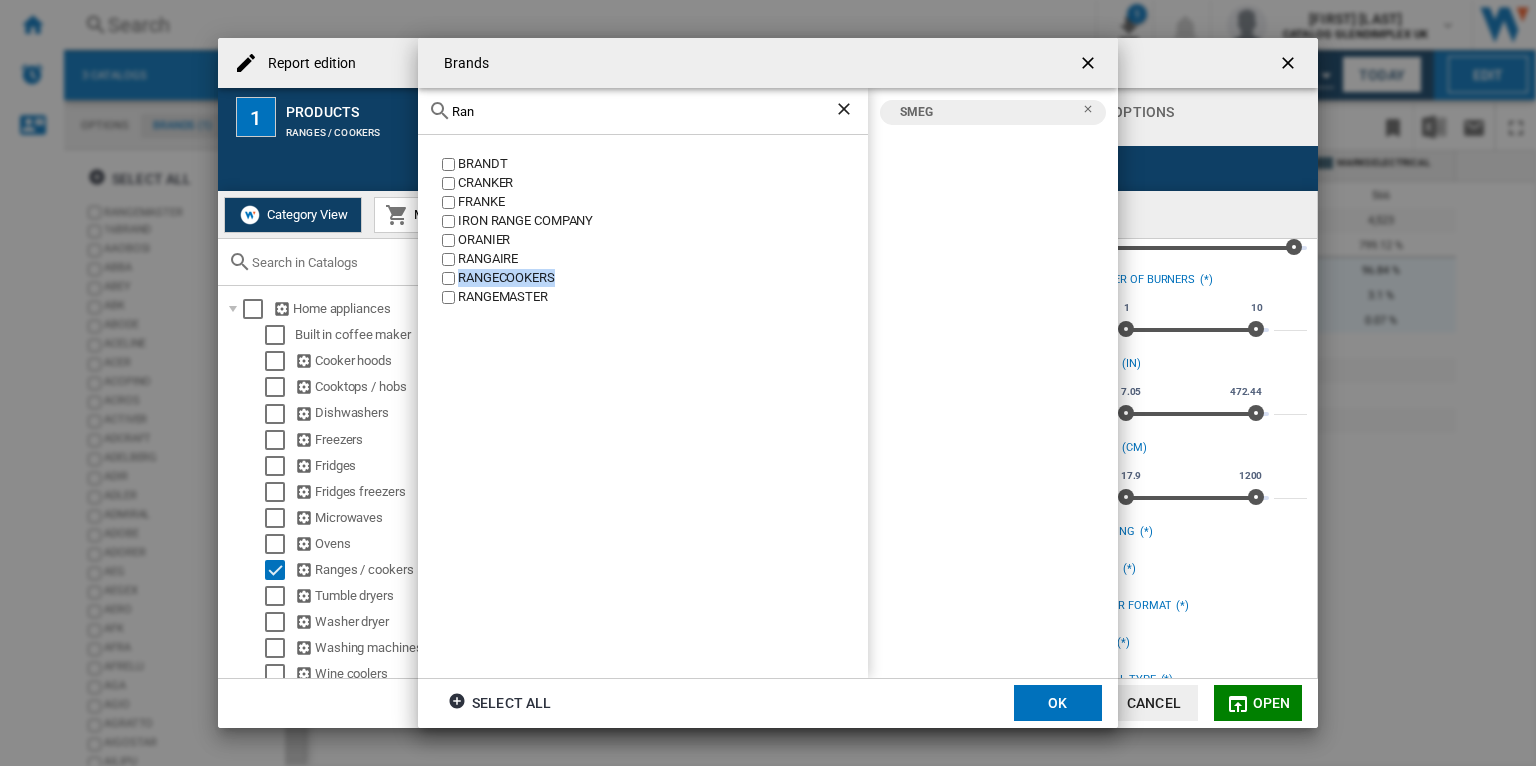 click on "RANGEMASTER" 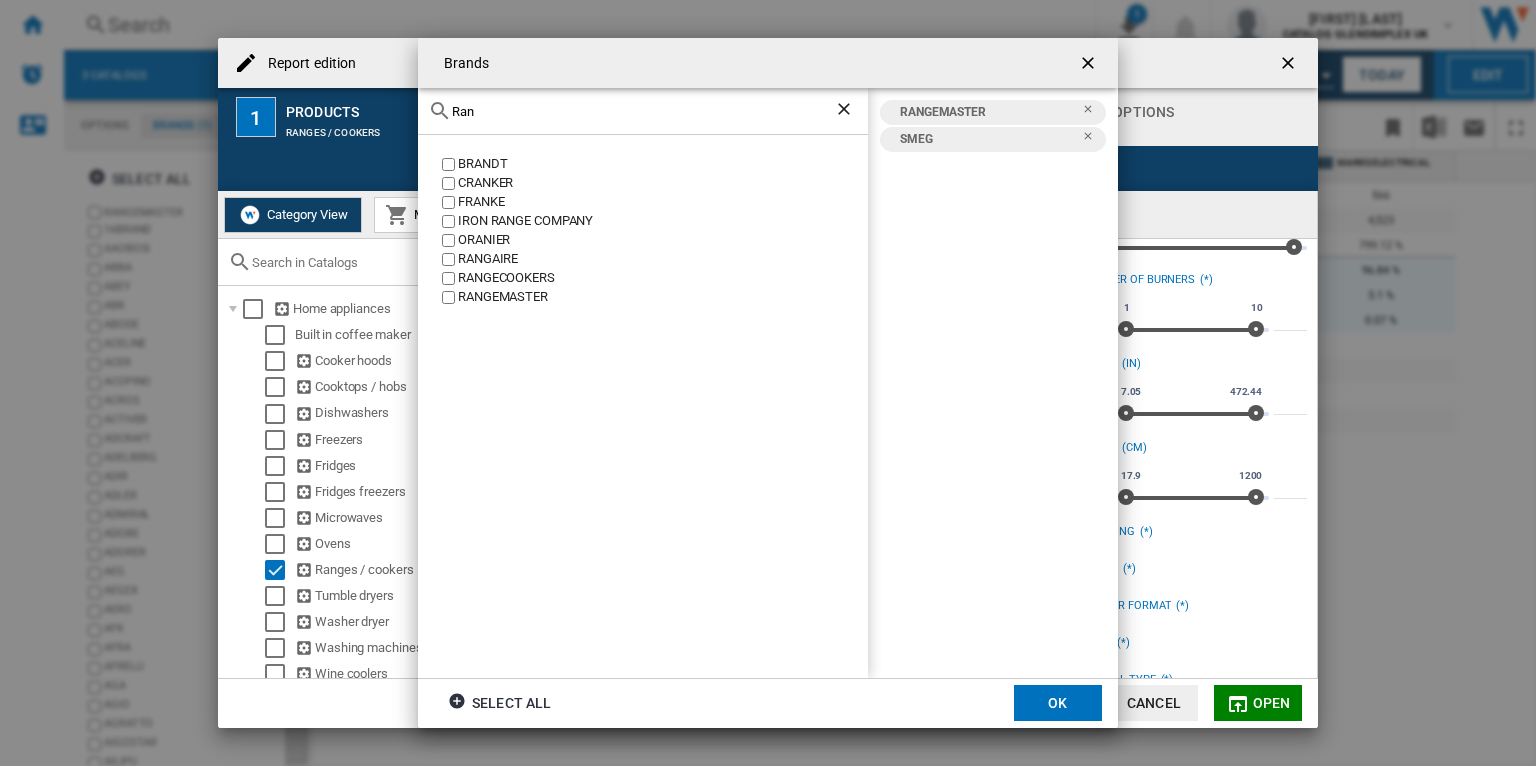 click on "Ran" 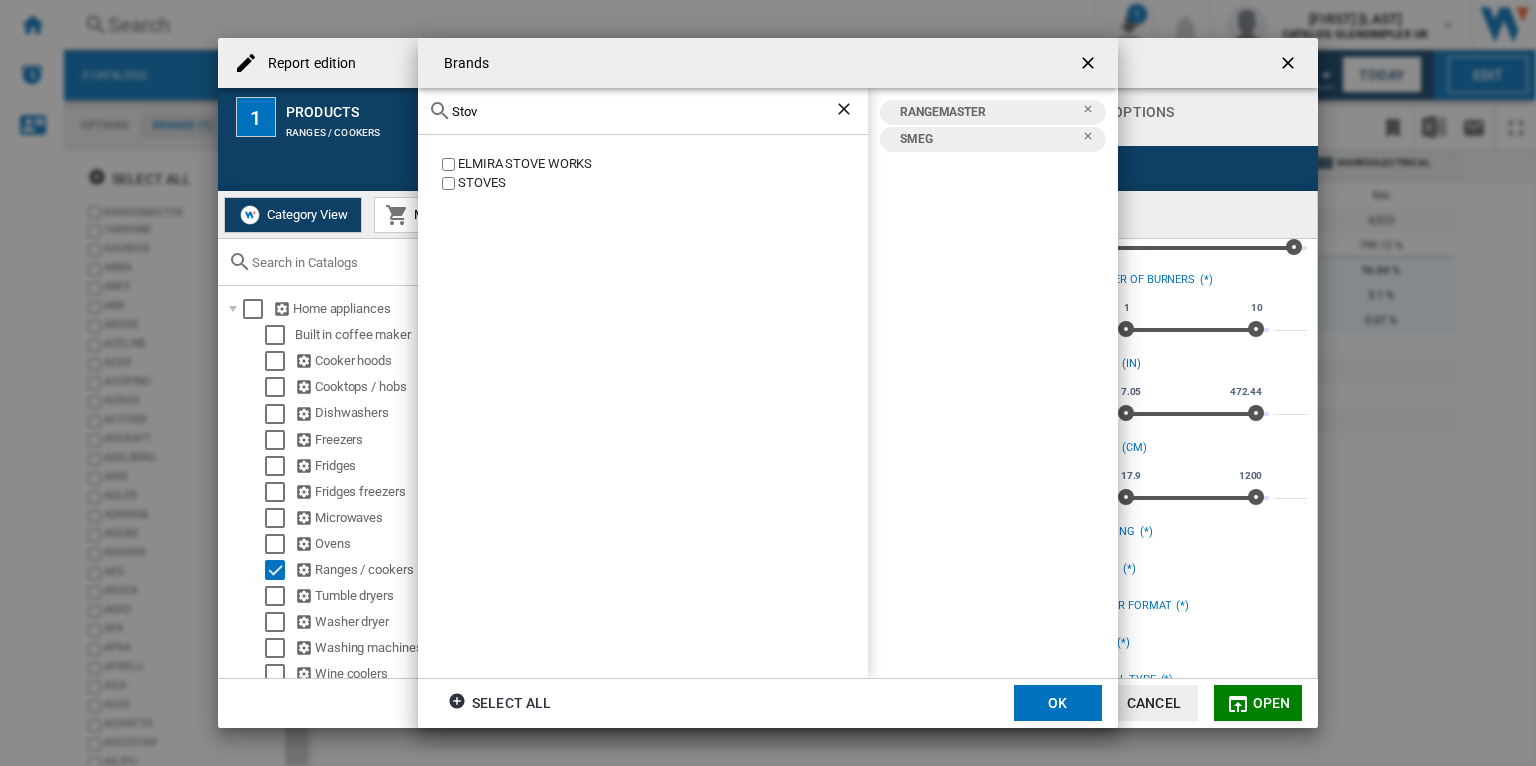 type on "Stov" 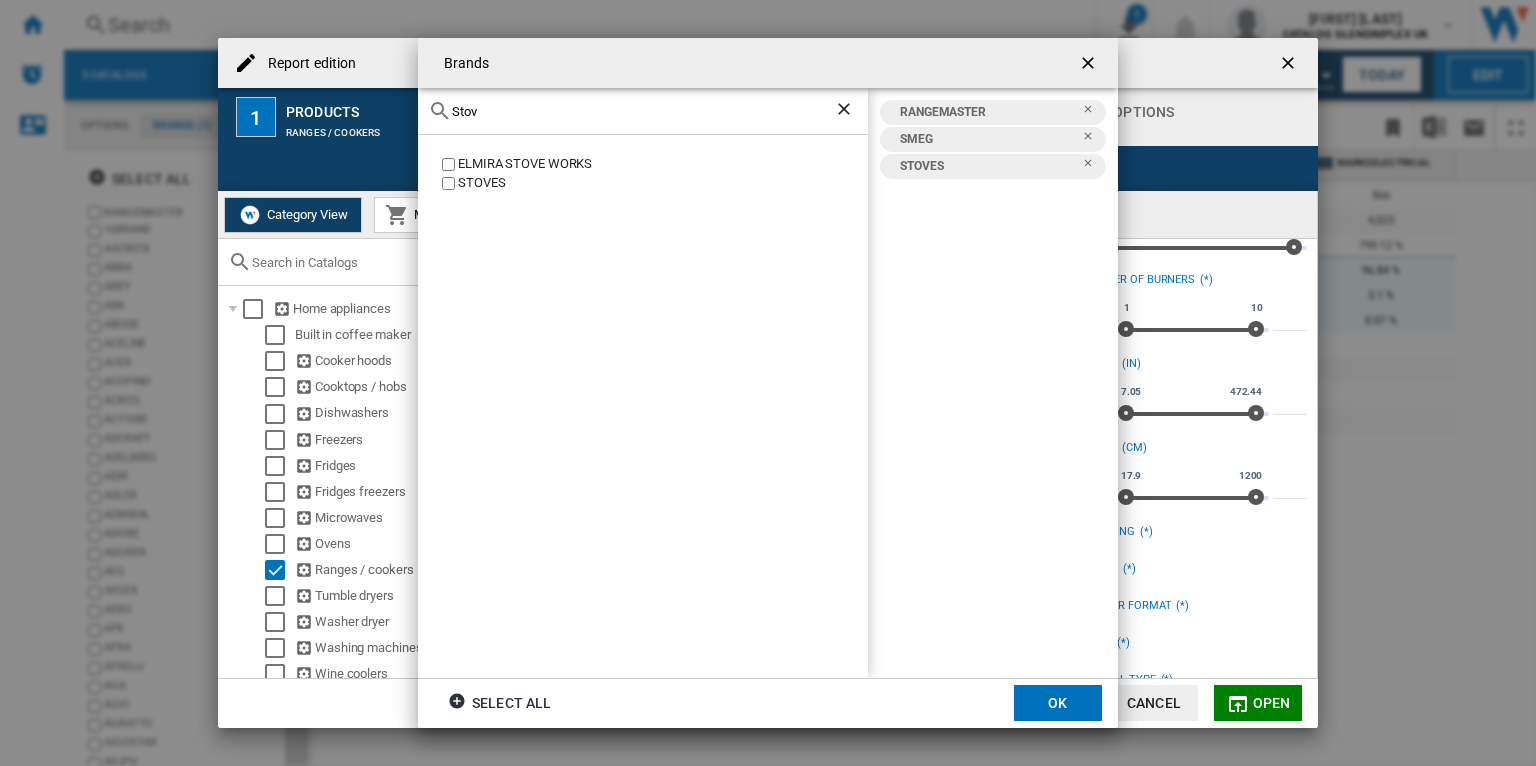 click on "OK" 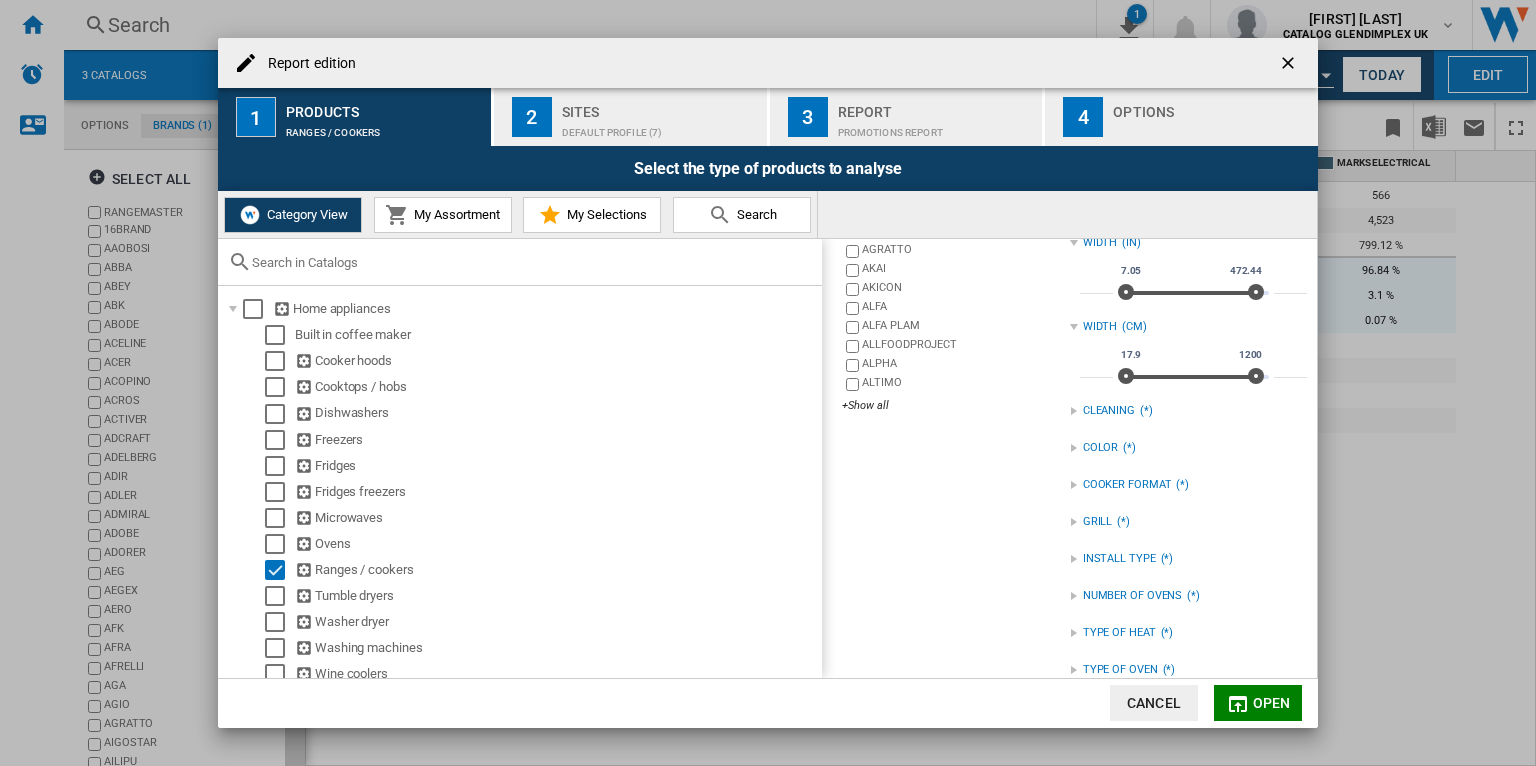 scroll, scrollTop: 295, scrollLeft: 0, axis: vertical 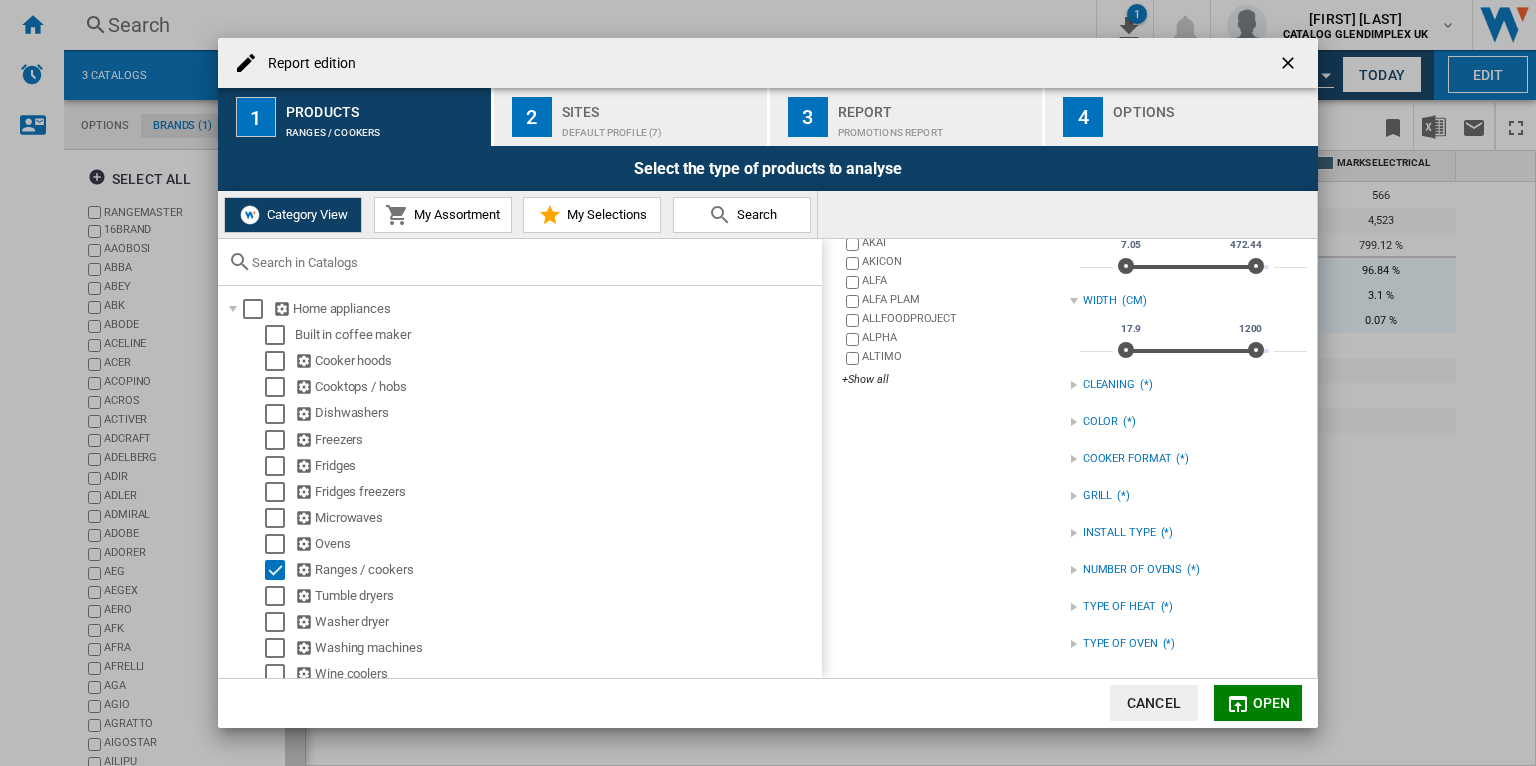 click at bounding box center [1074, 385] 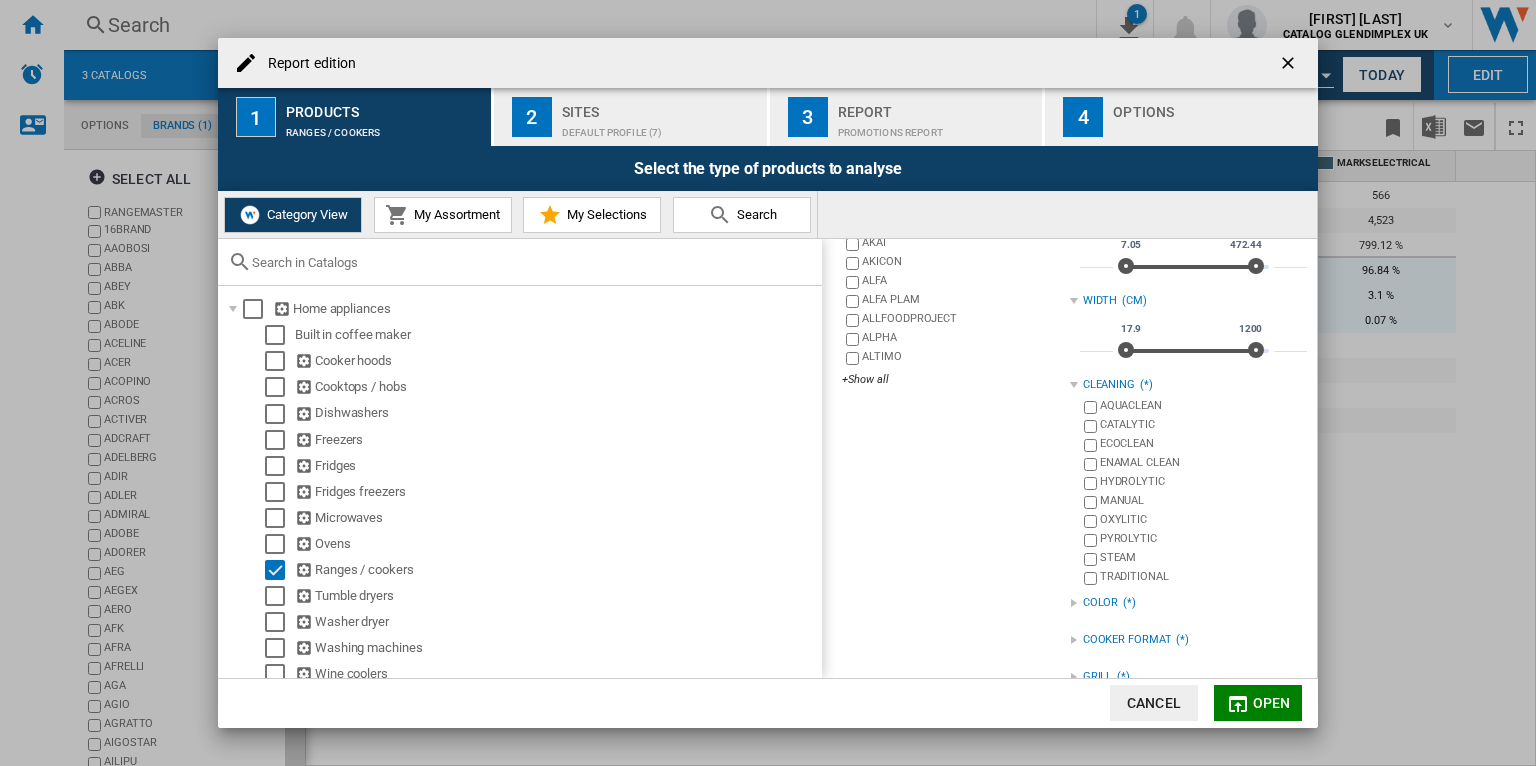 click at bounding box center (1074, 385) 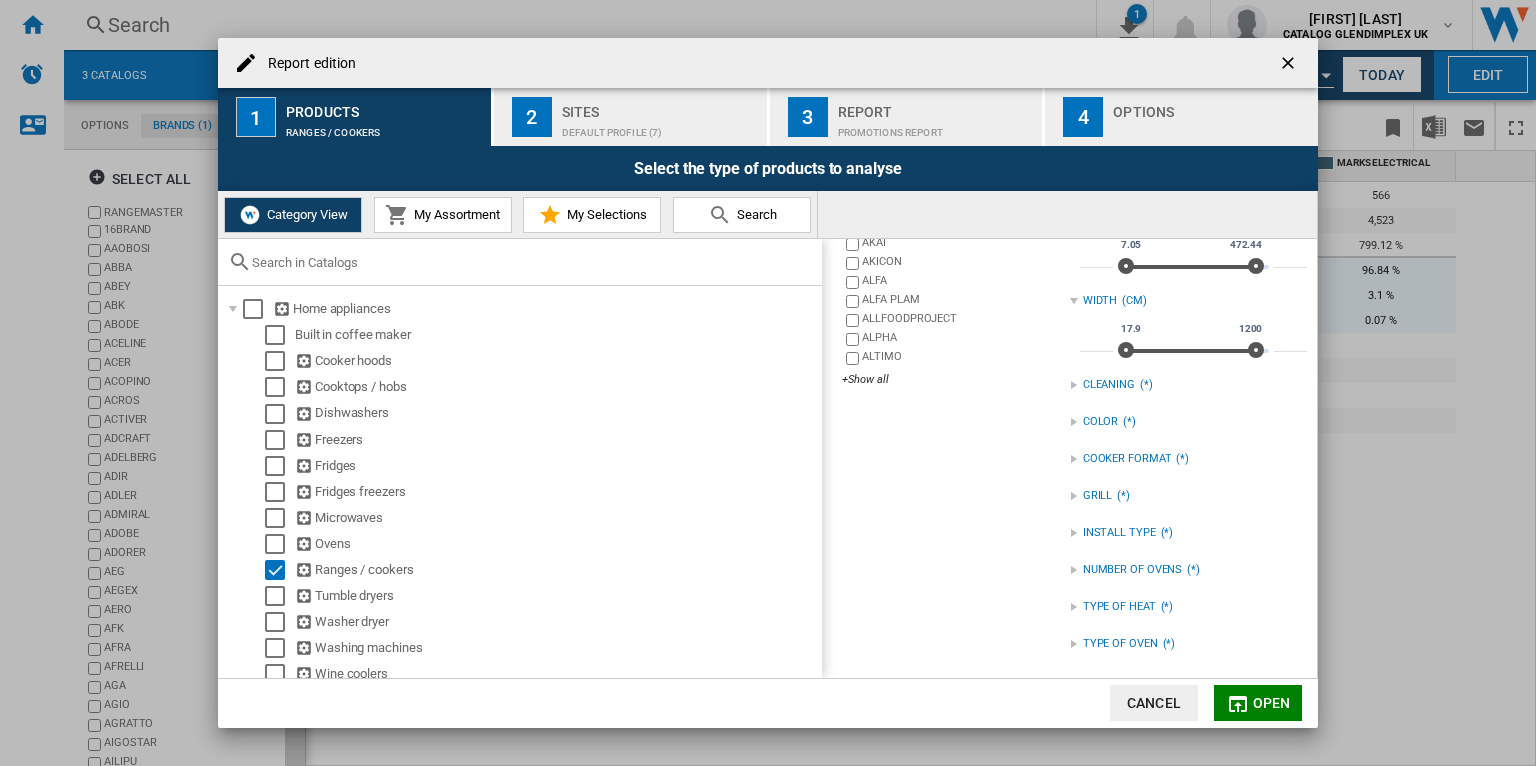 click at bounding box center [1074, 533] 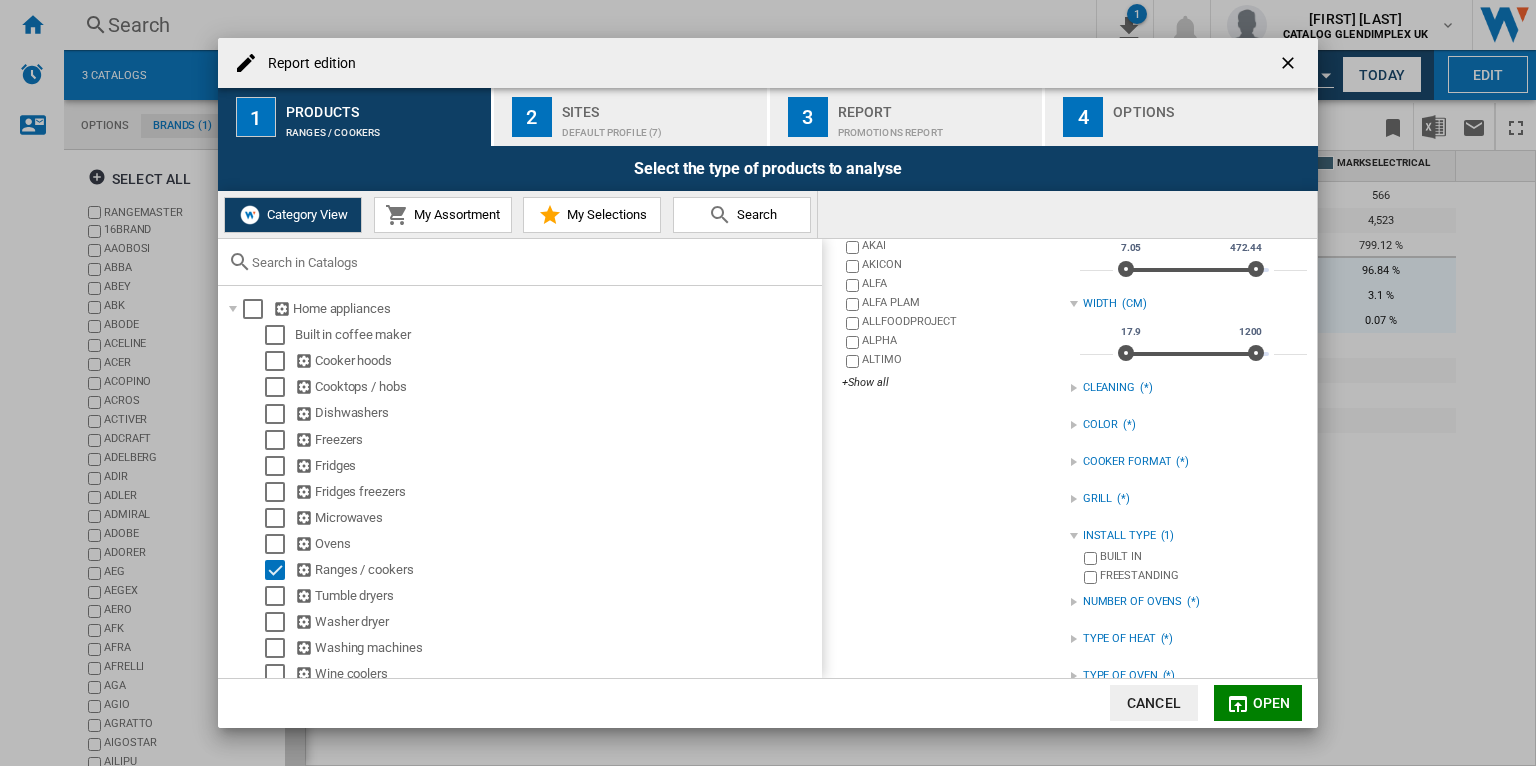 scroll, scrollTop: 288, scrollLeft: 0, axis: vertical 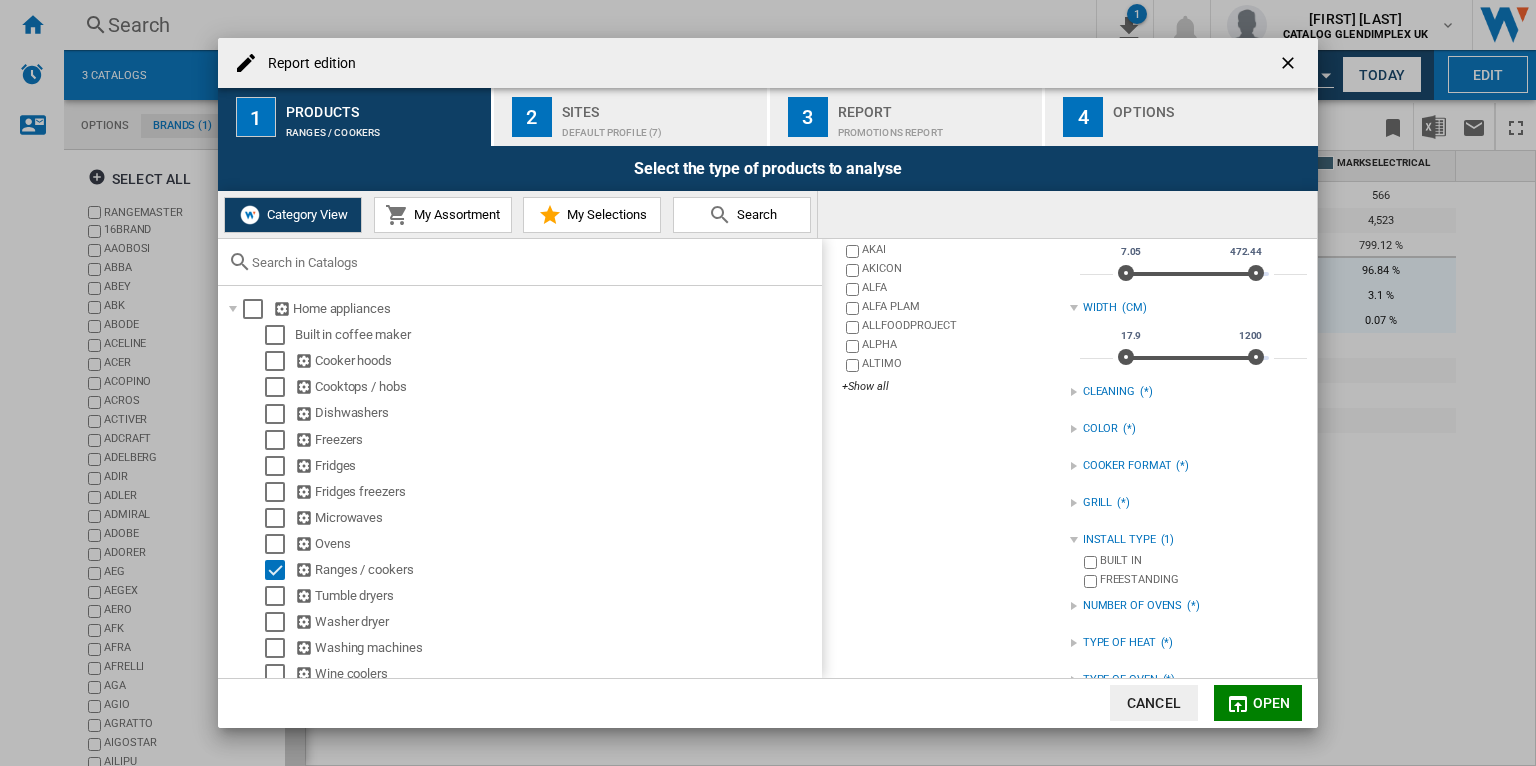 click at bounding box center [1074, 503] 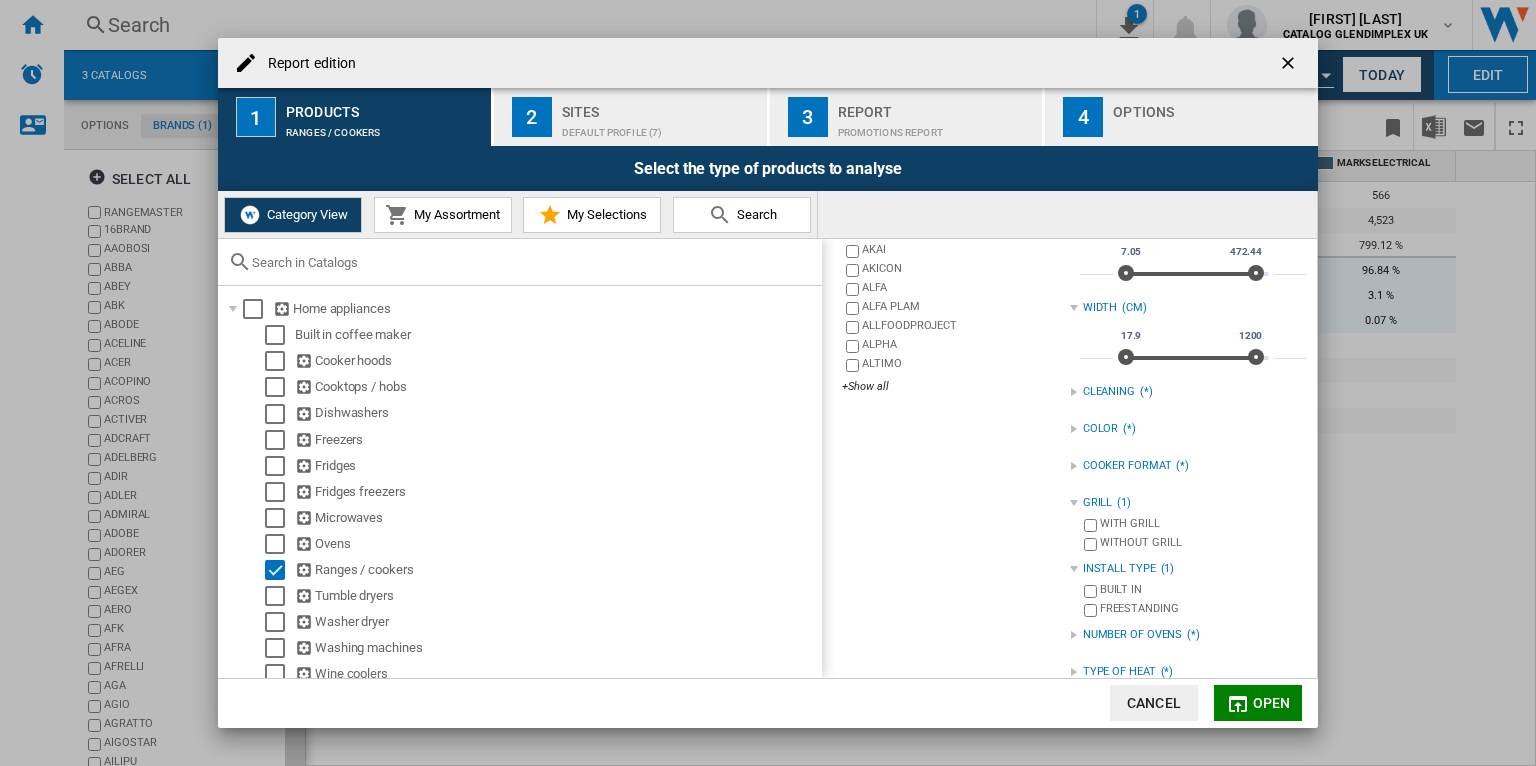 click on "COOKER FORMAT
(*)" at bounding box center [1188, 466] 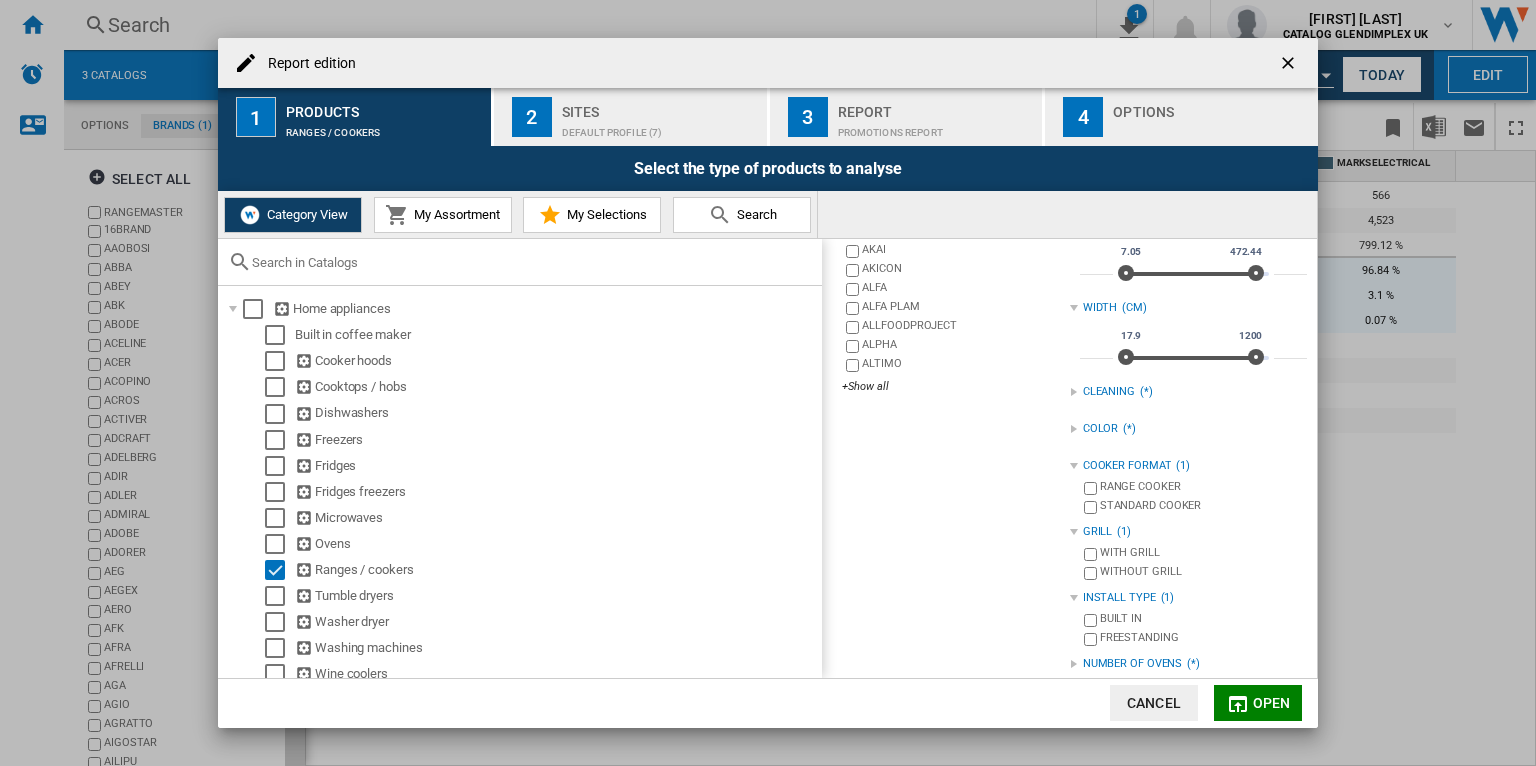 click on "Open" 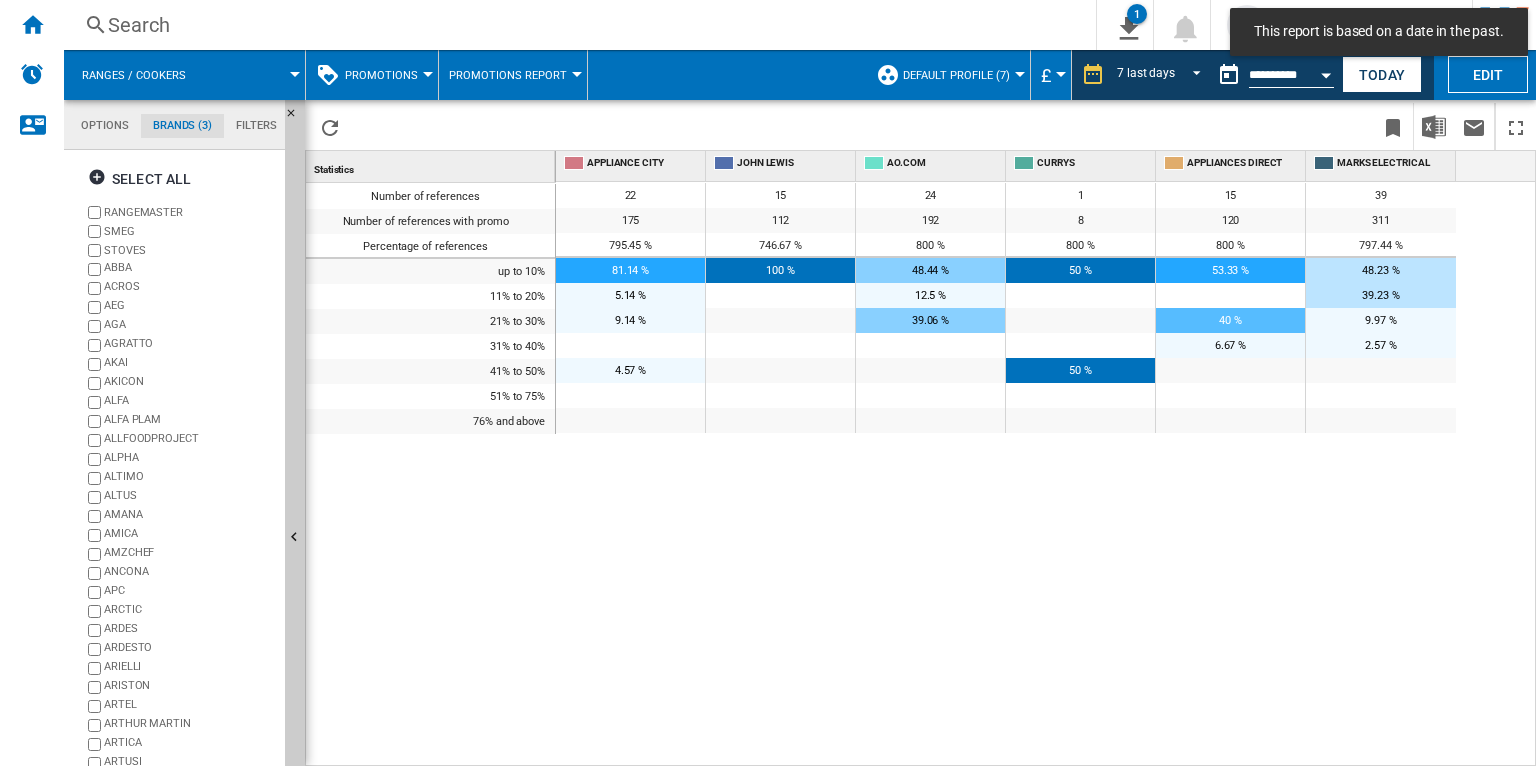 click on "Promotions" at bounding box center [381, 75] 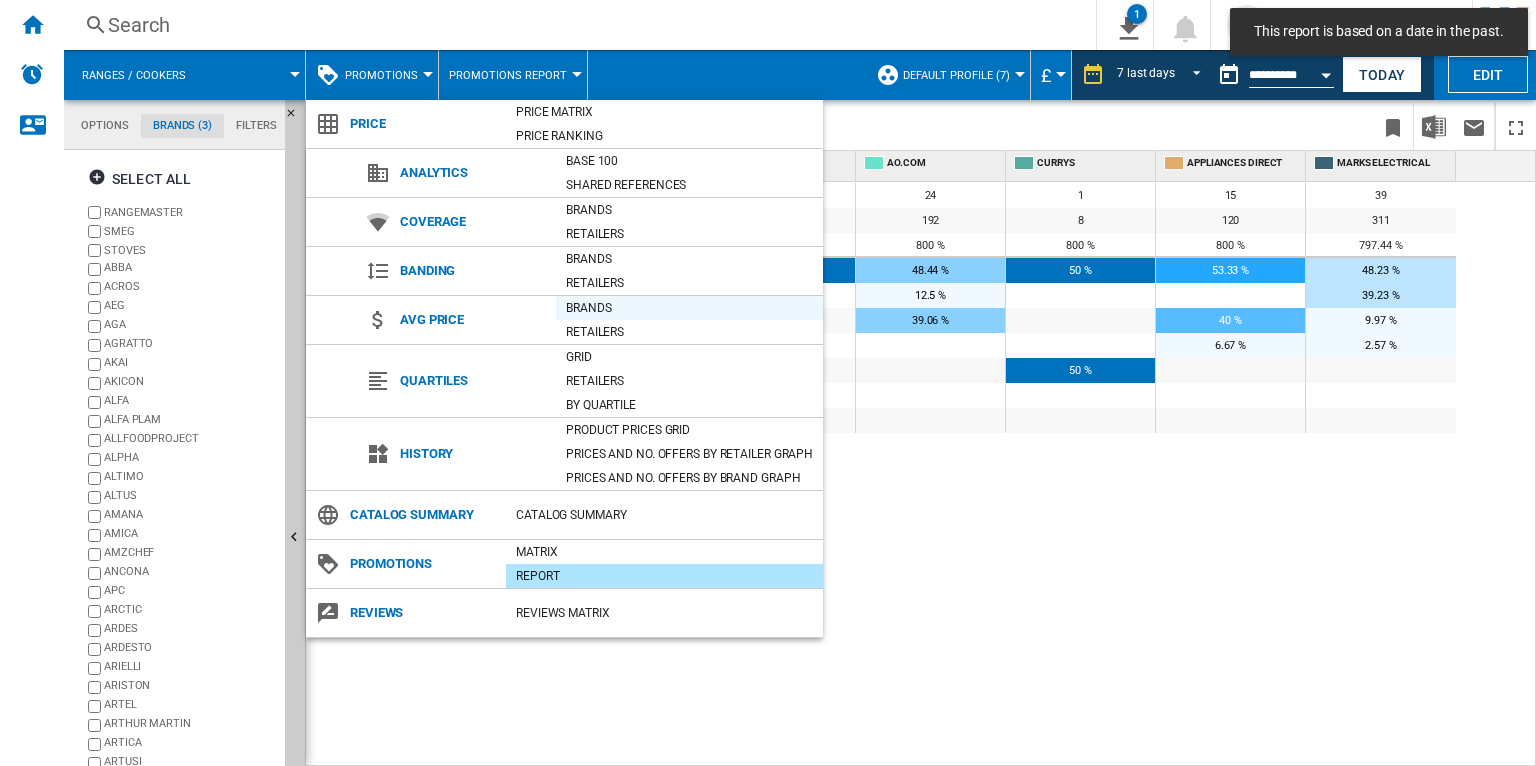 click on "Brands" at bounding box center (689, 308) 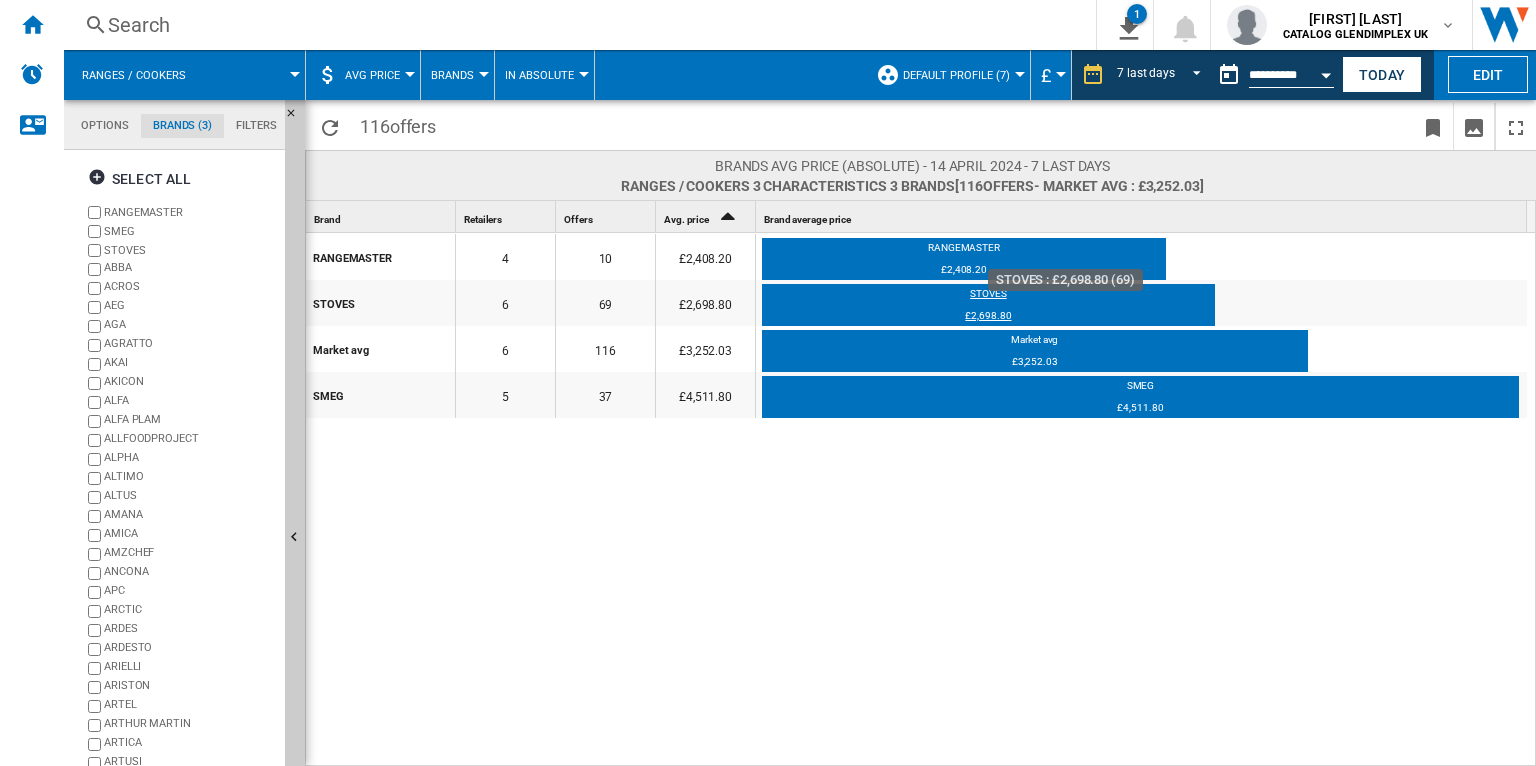 click on "STOVES" at bounding box center [988, 297] 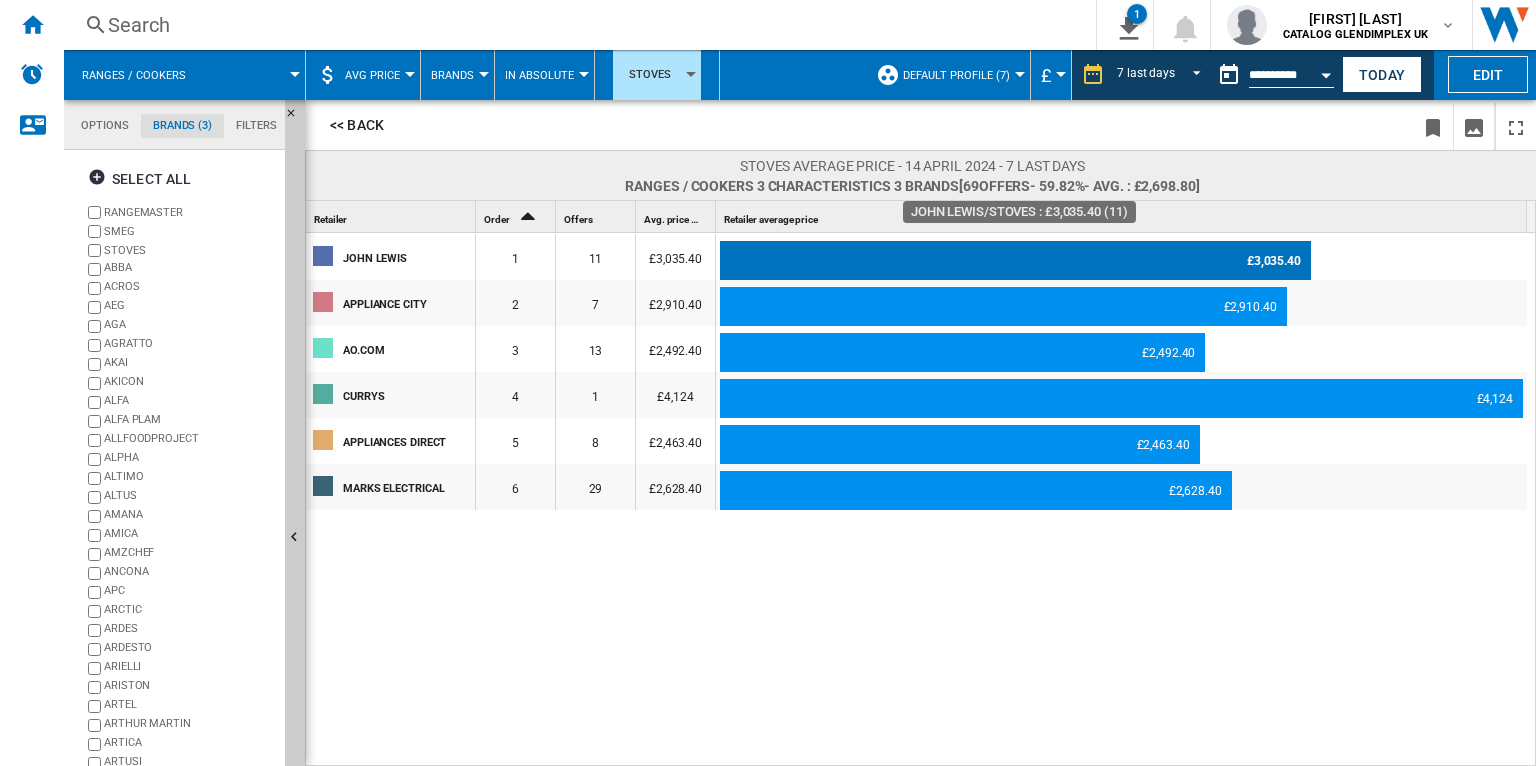 click on "£3,035.40" at bounding box center (1015, 261) 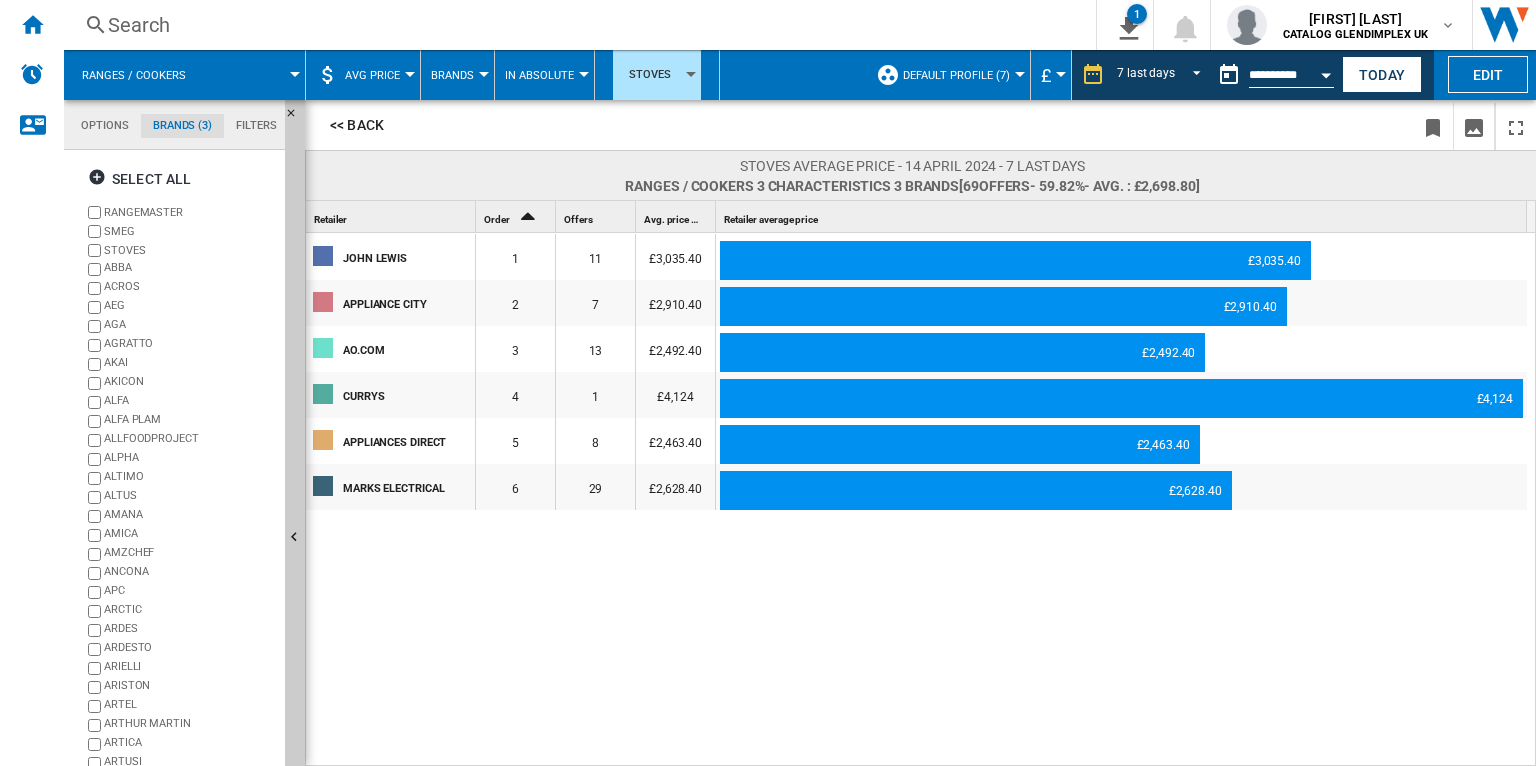 click on "JOHN LEWIS" at bounding box center (408, 257) 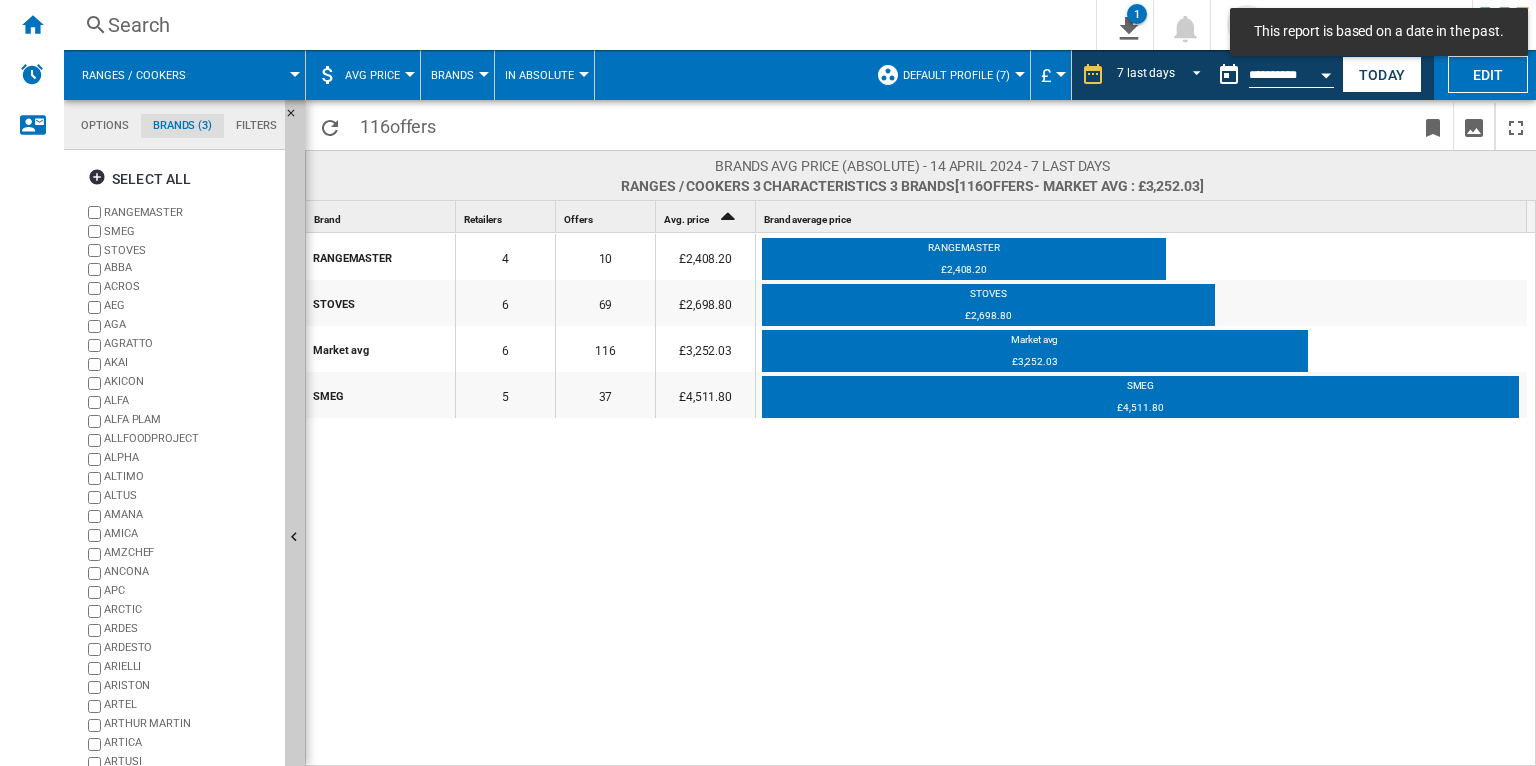 click on "AVG Price" at bounding box center (377, 75) 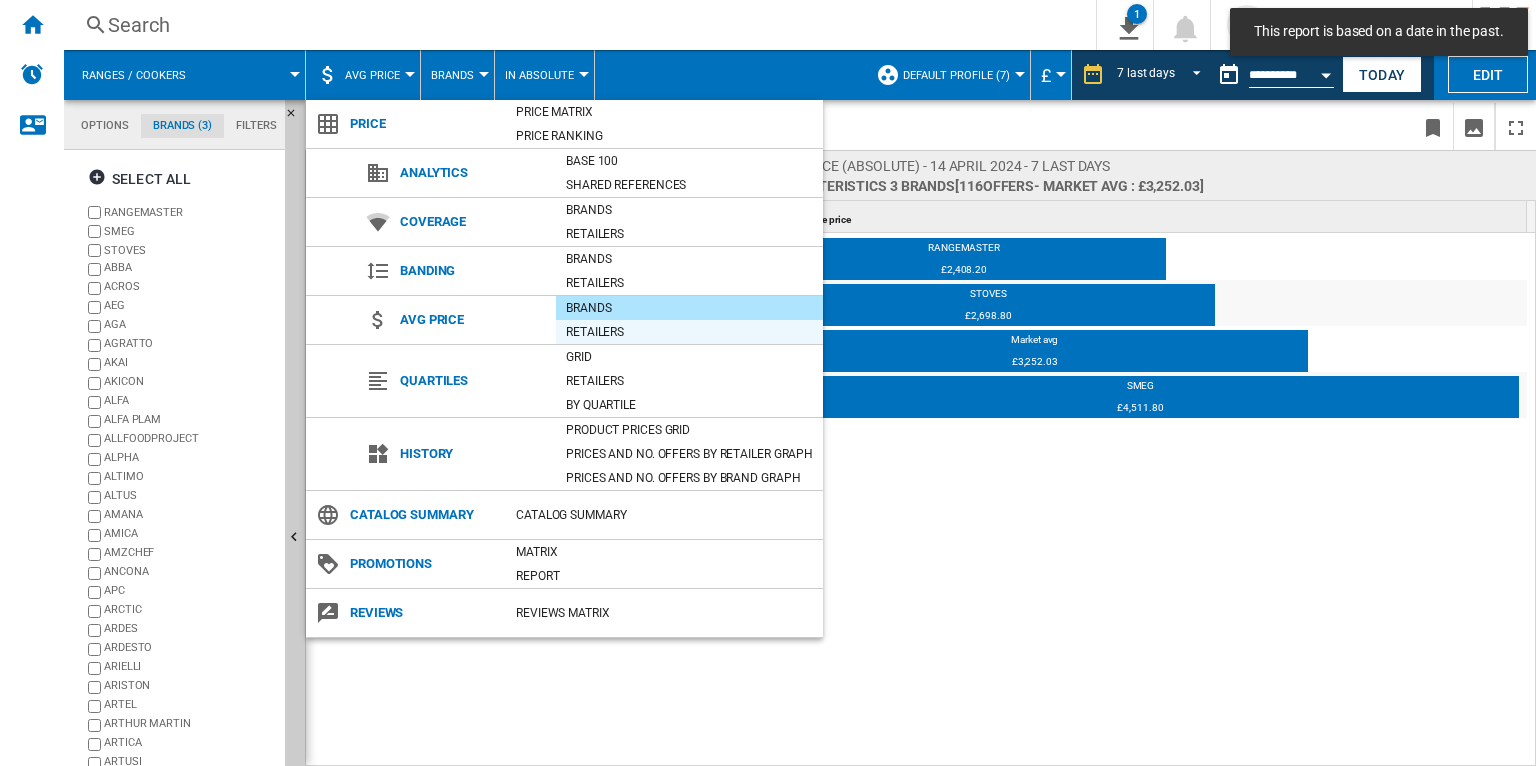 click on "Retailers" at bounding box center (689, 332) 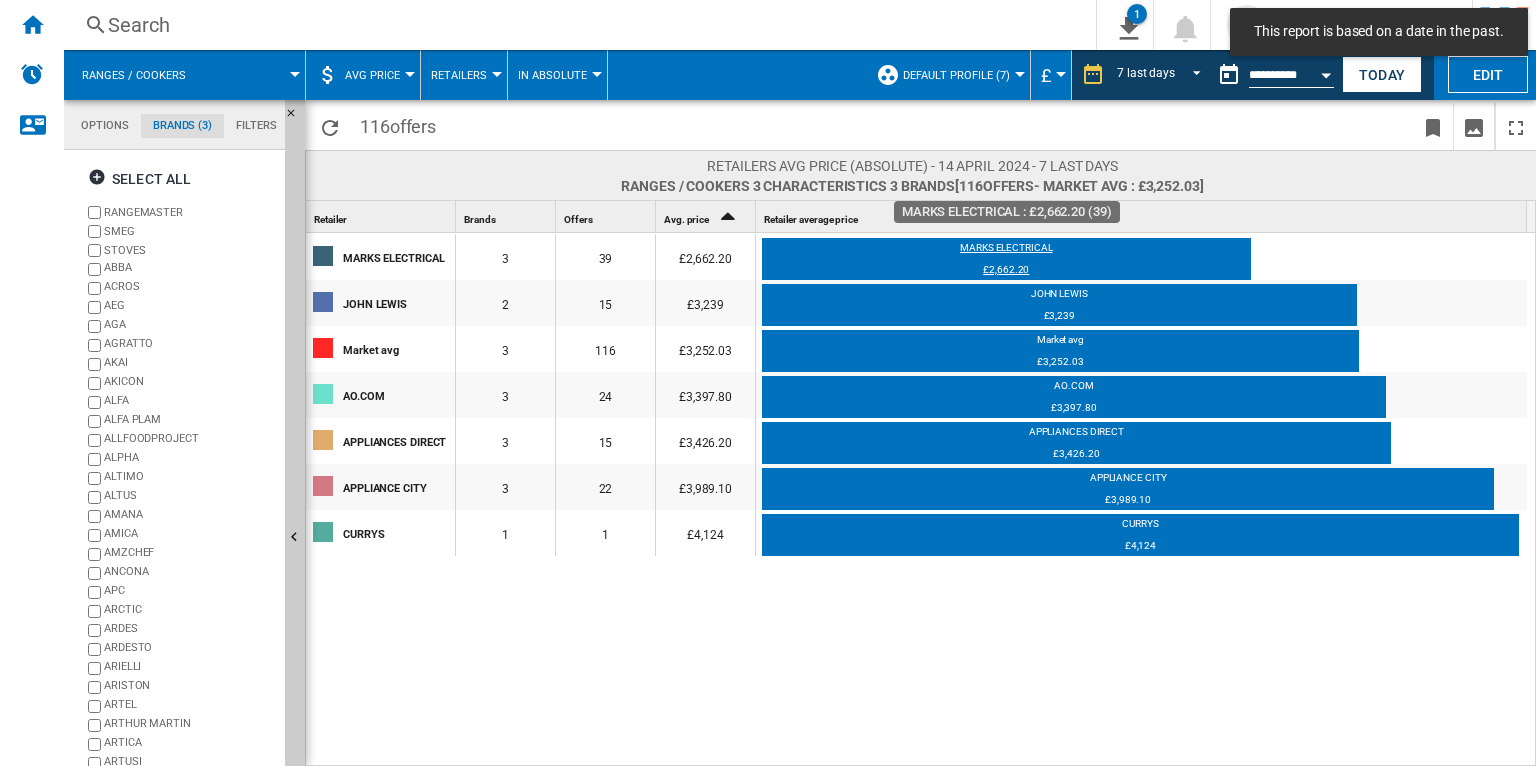 click on "£2,662.20" at bounding box center (1006, 273) 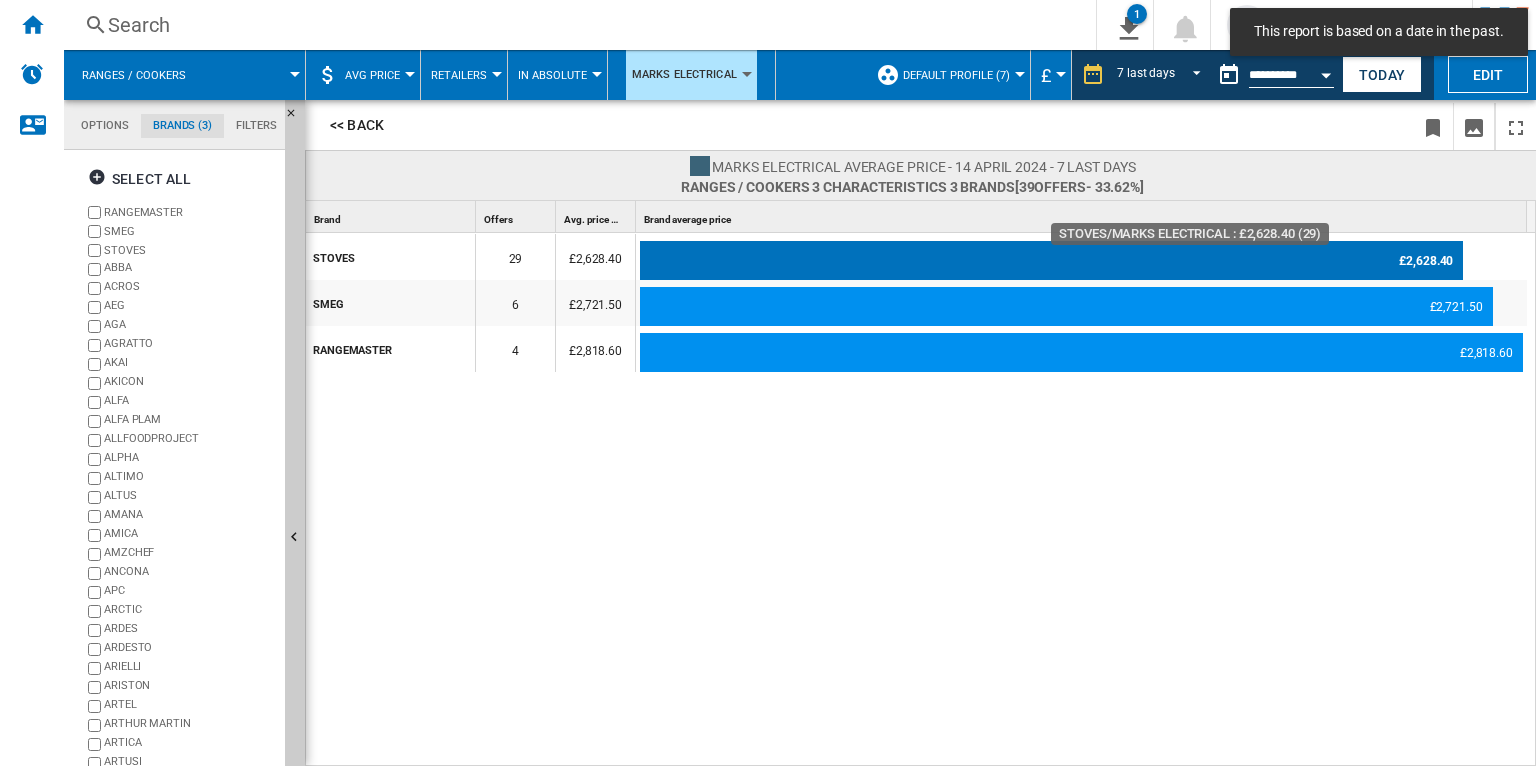 click on "£2,628.40" at bounding box center (1051, 261) 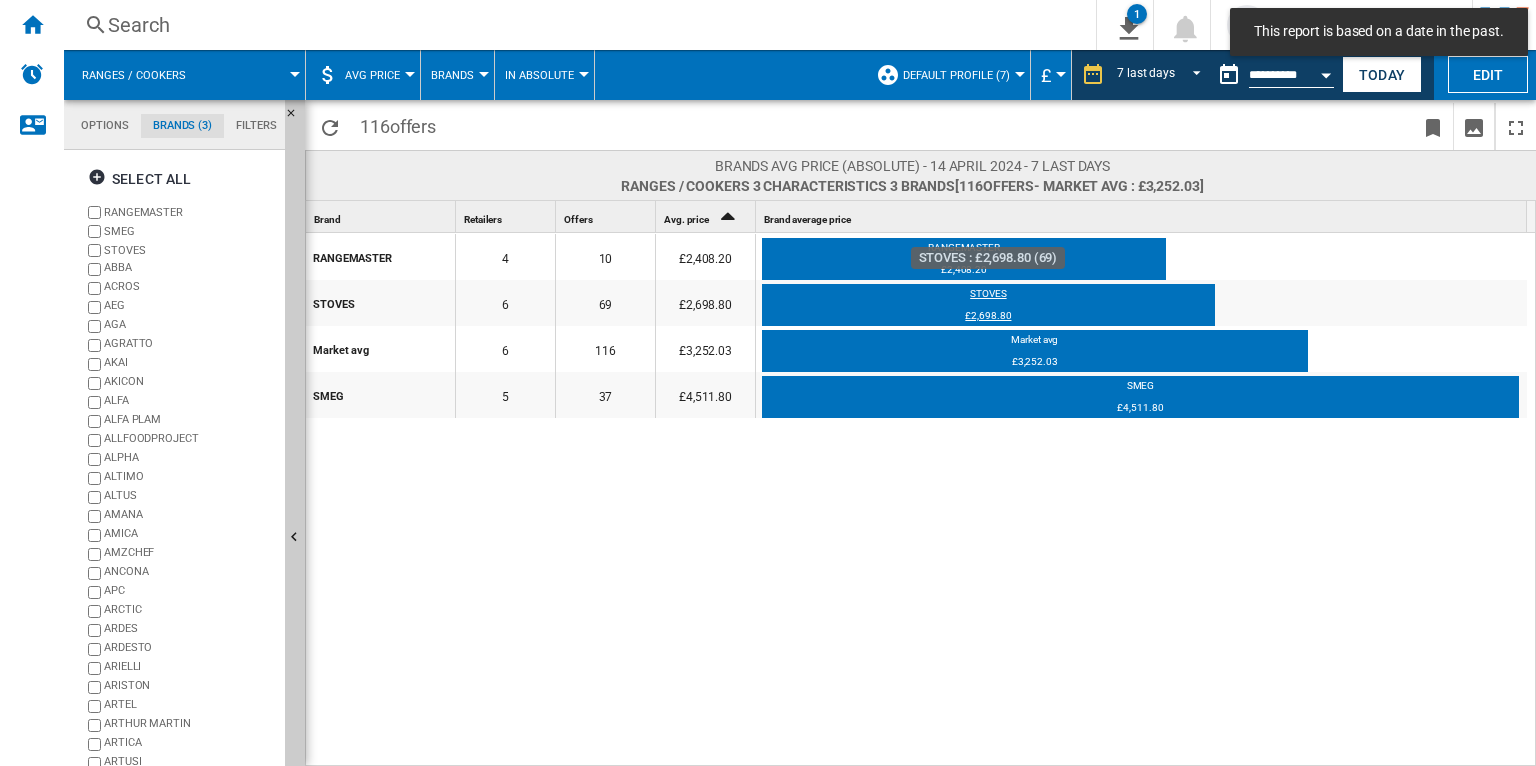 click on "£2,698.80" at bounding box center (988, 319) 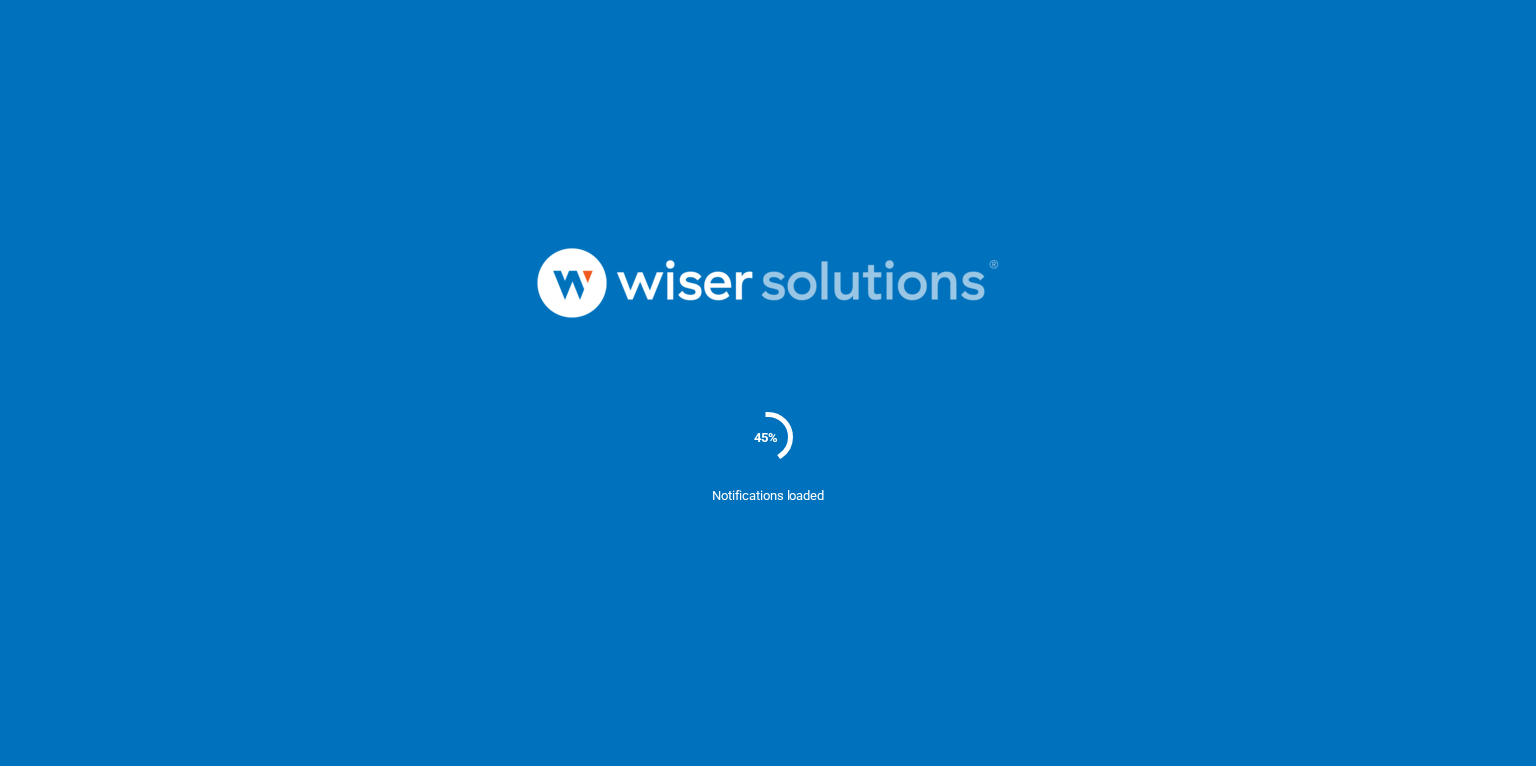 scroll, scrollTop: 0, scrollLeft: 0, axis: both 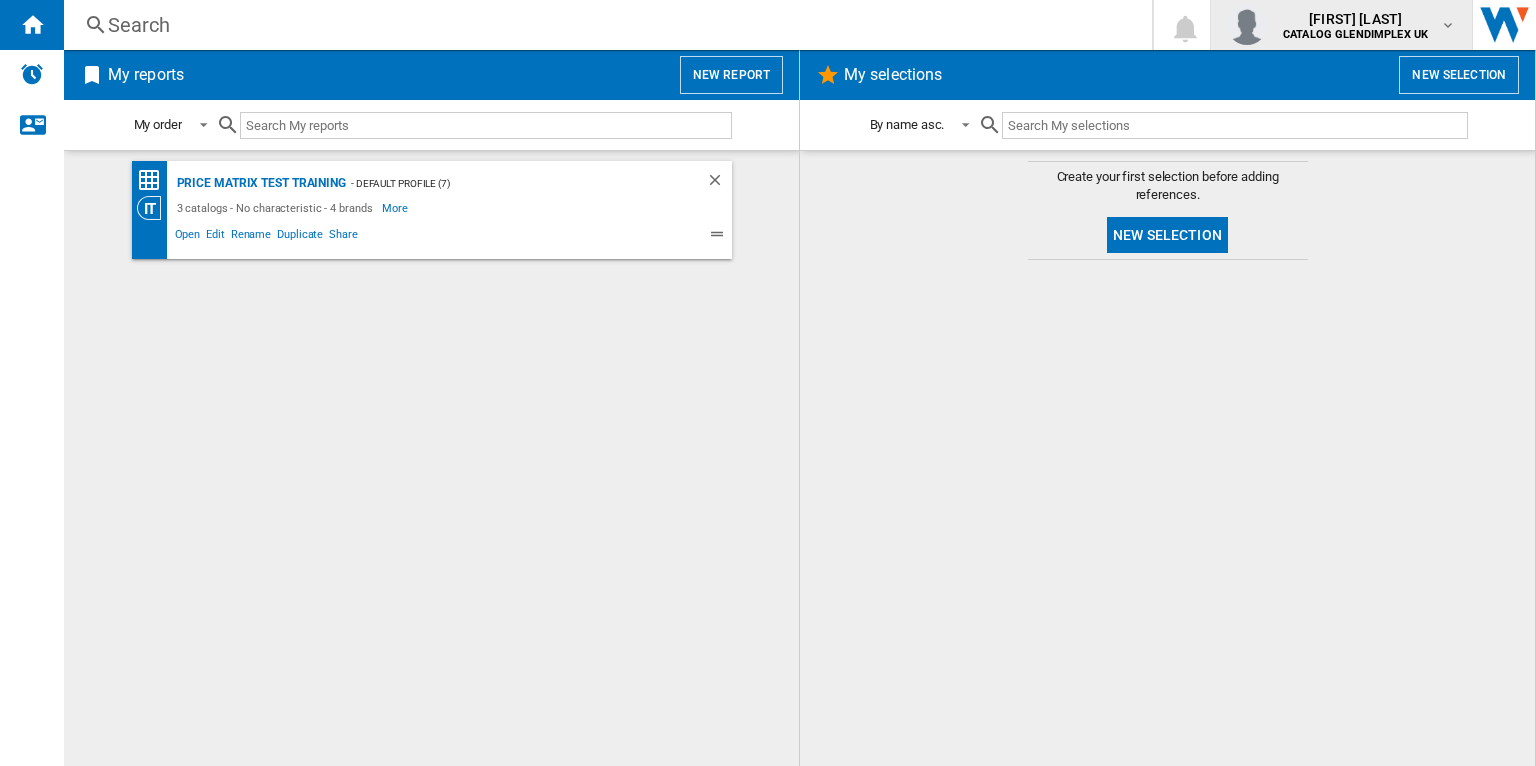 click on "natalie
howe" at bounding box center [1355, 19] 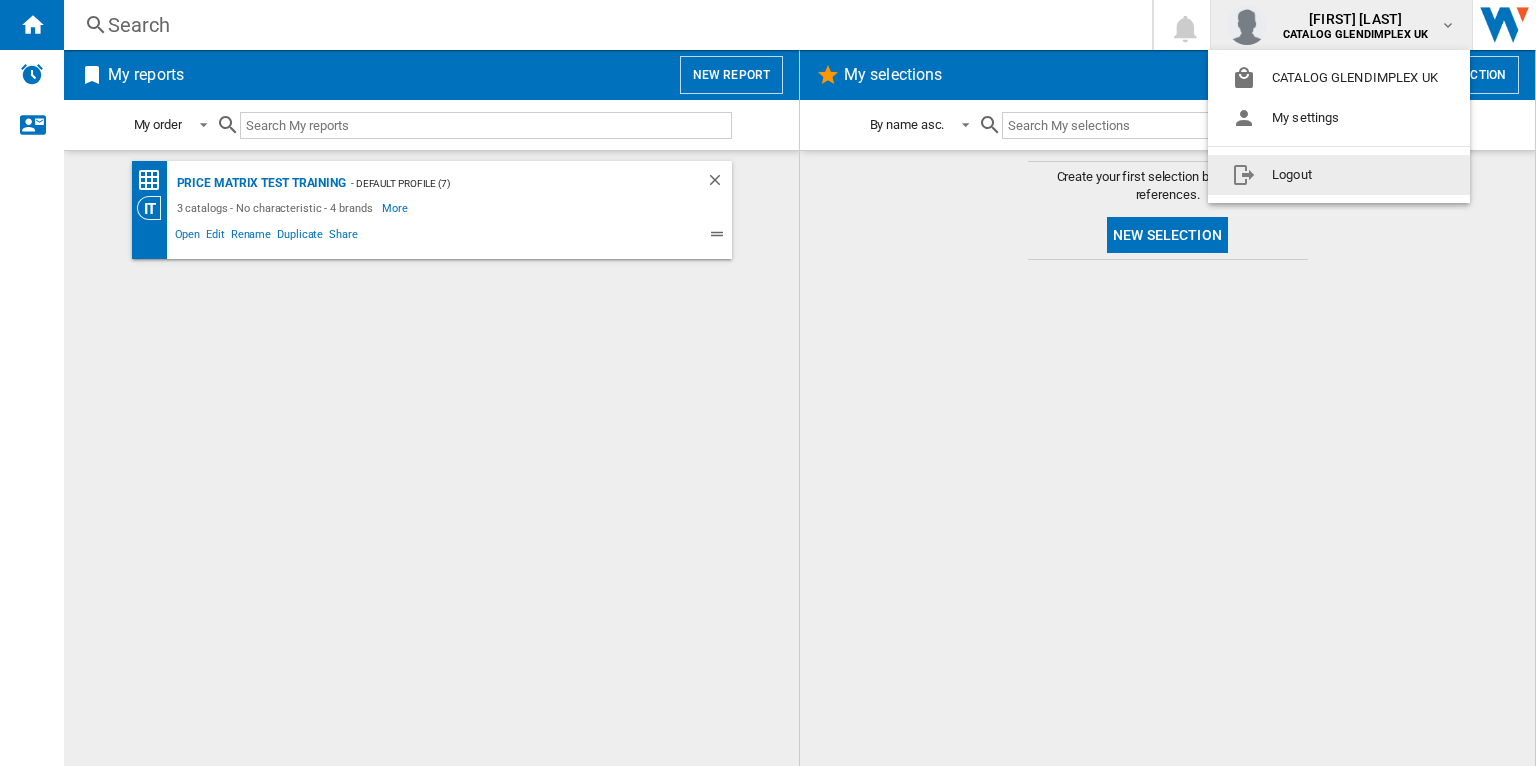 click on "Logout" 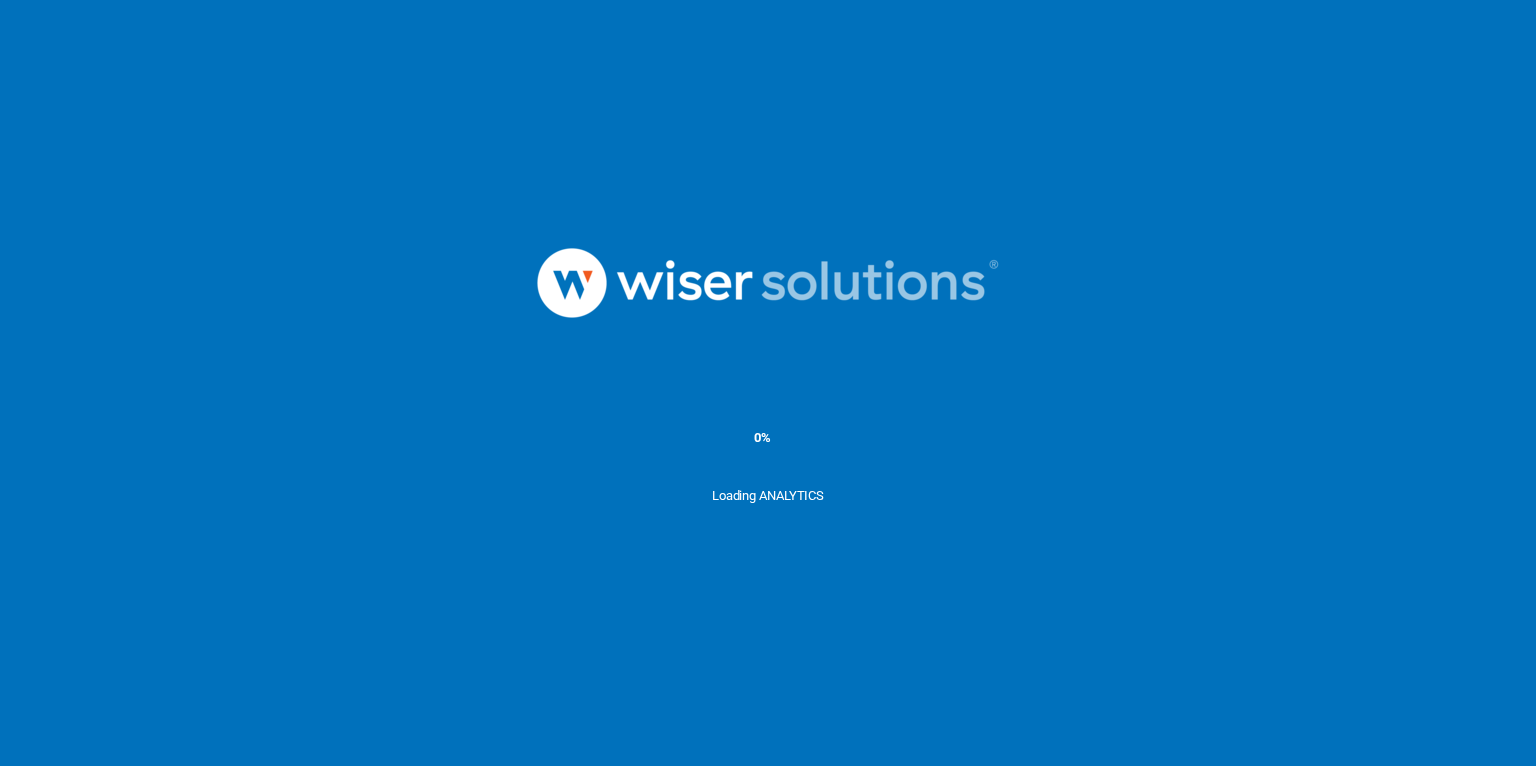 scroll, scrollTop: 0, scrollLeft: 0, axis: both 